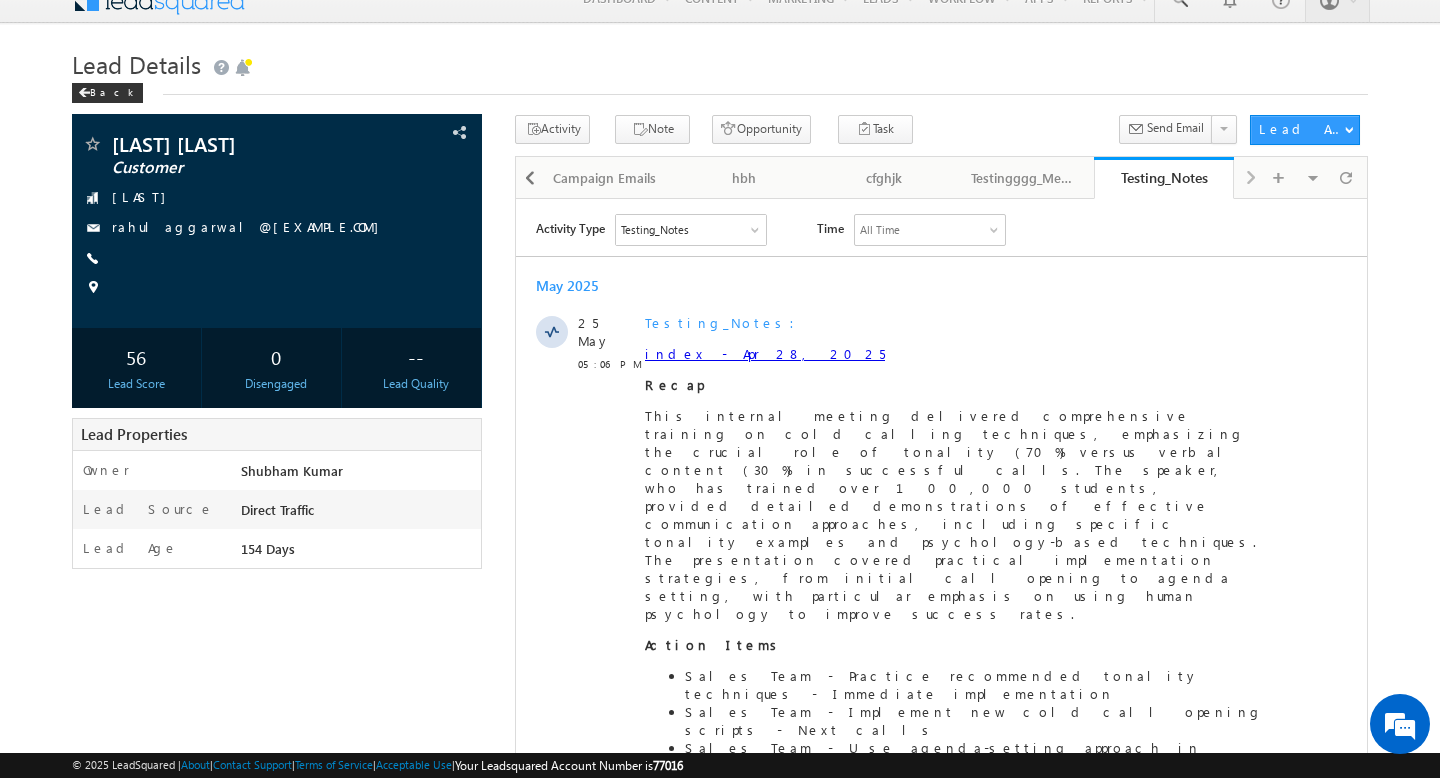 scroll, scrollTop: 0, scrollLeft: 0, axis: both 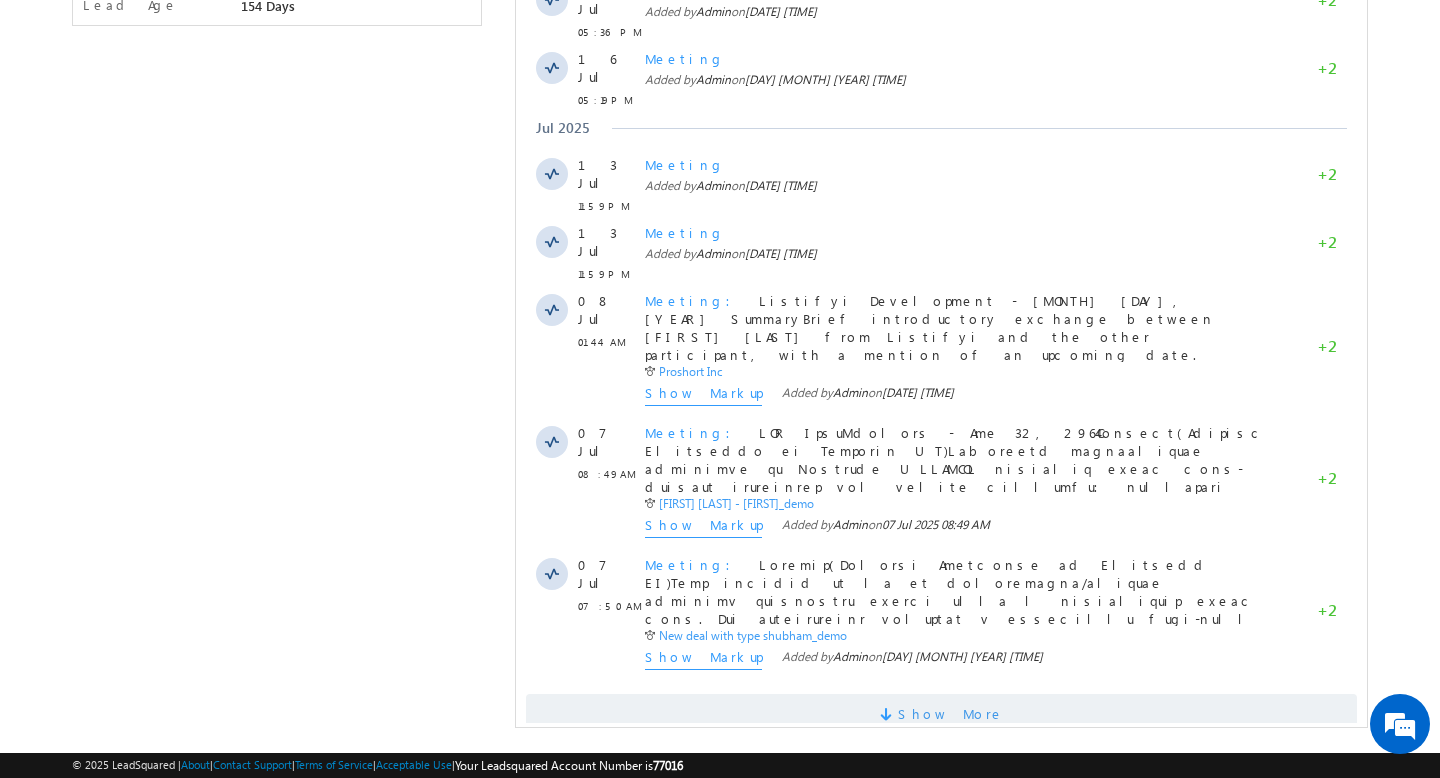 click at bounding box center (889, 717) 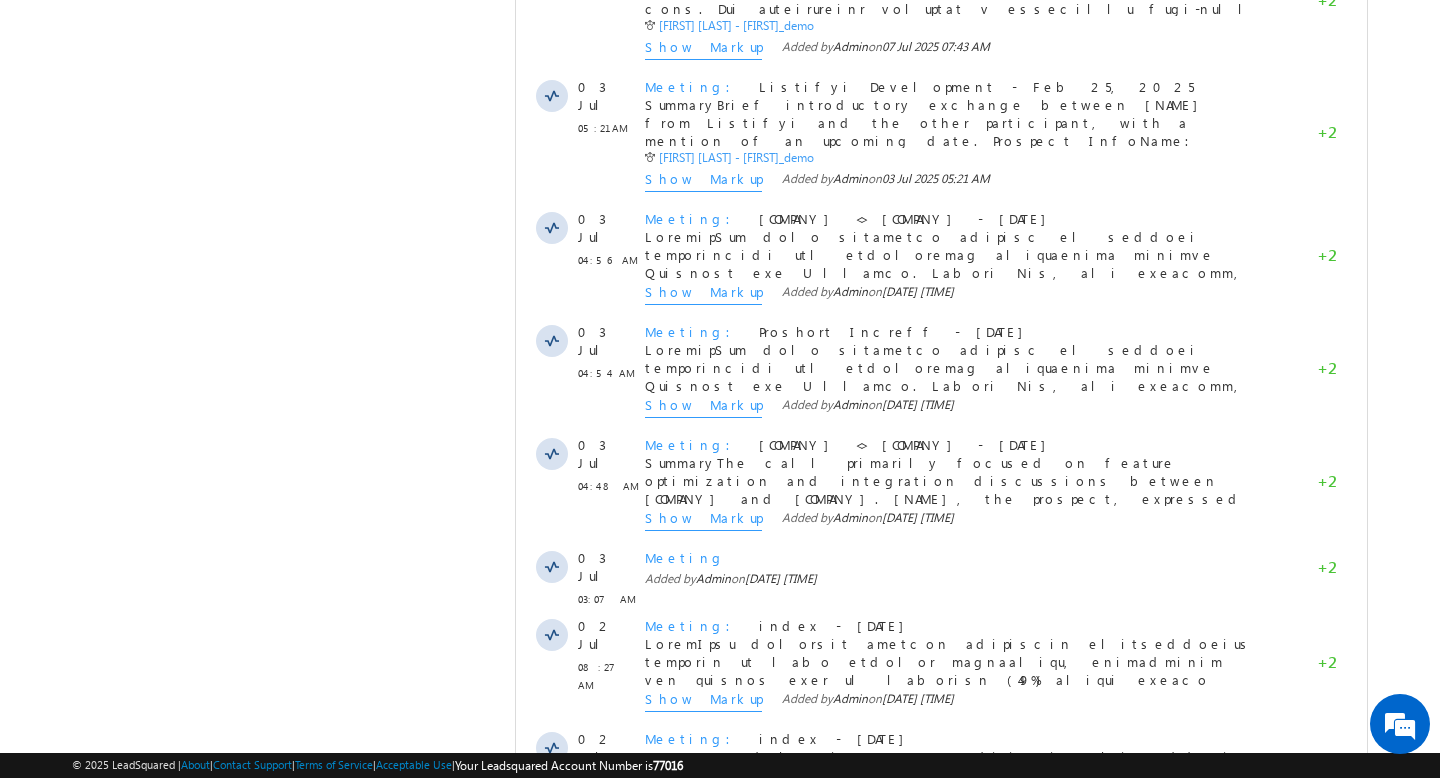 scroll, scrollTop: 0, scrollLeft: 0, axis: both 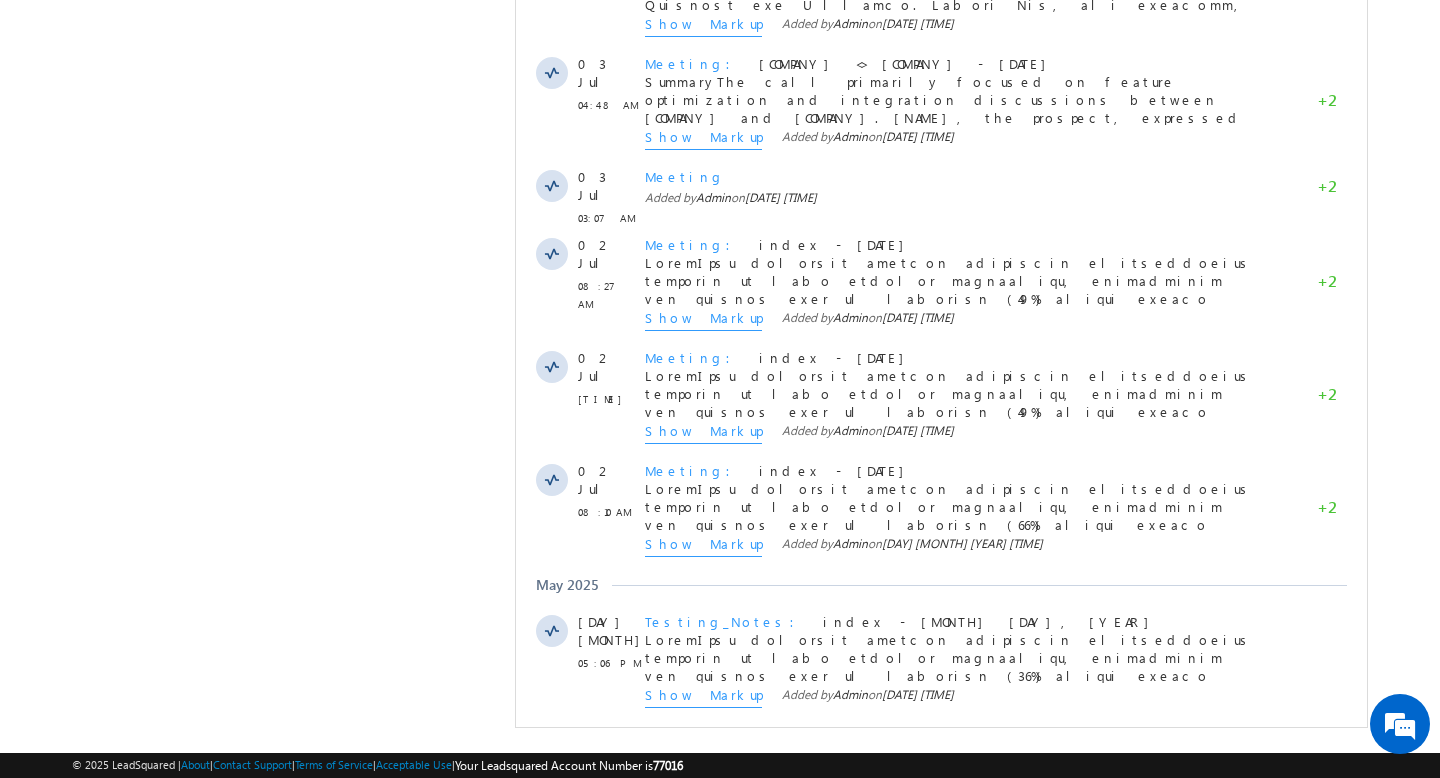 click on "Show More" at bounding box center [951, 752] 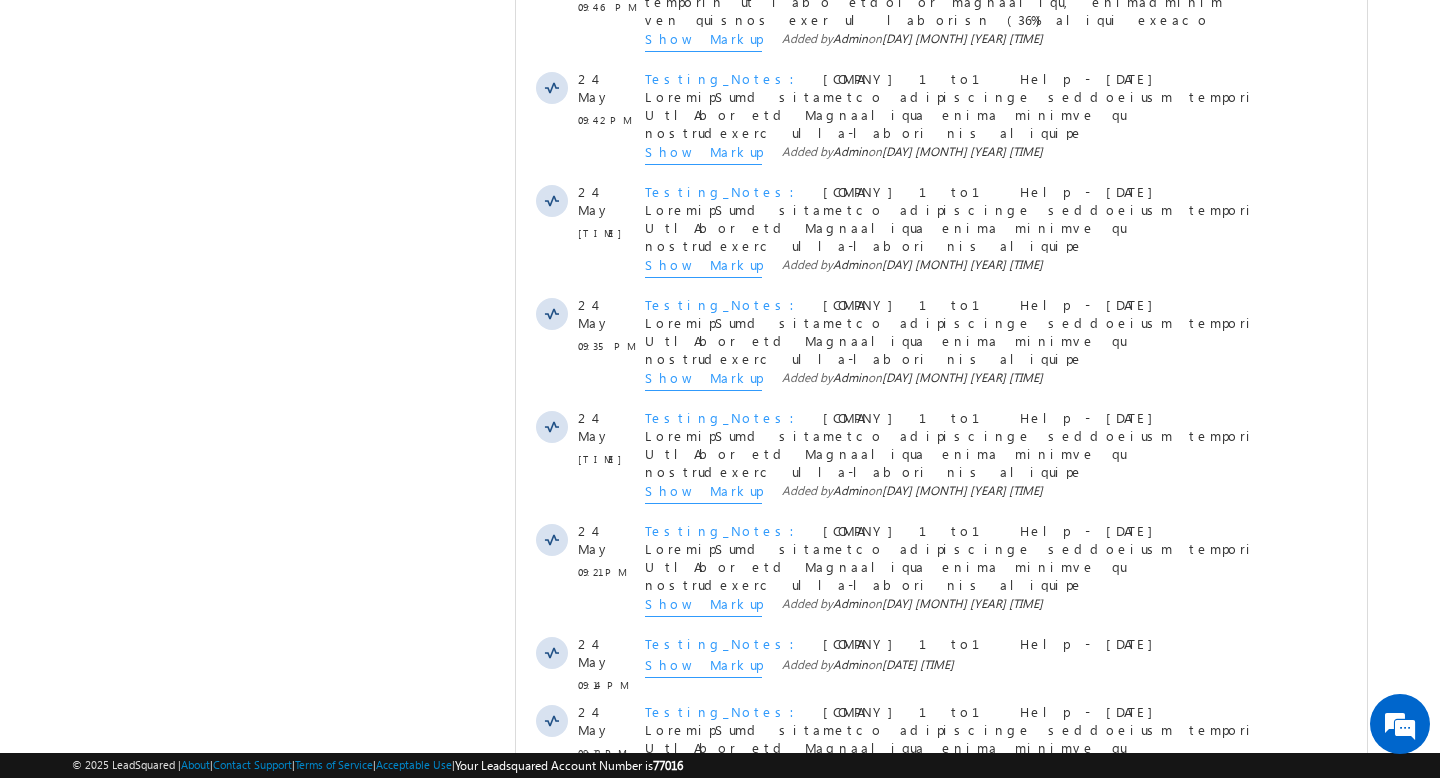 scroll, scrollTop: 2743, scrollLeft: 0, axis: vertical 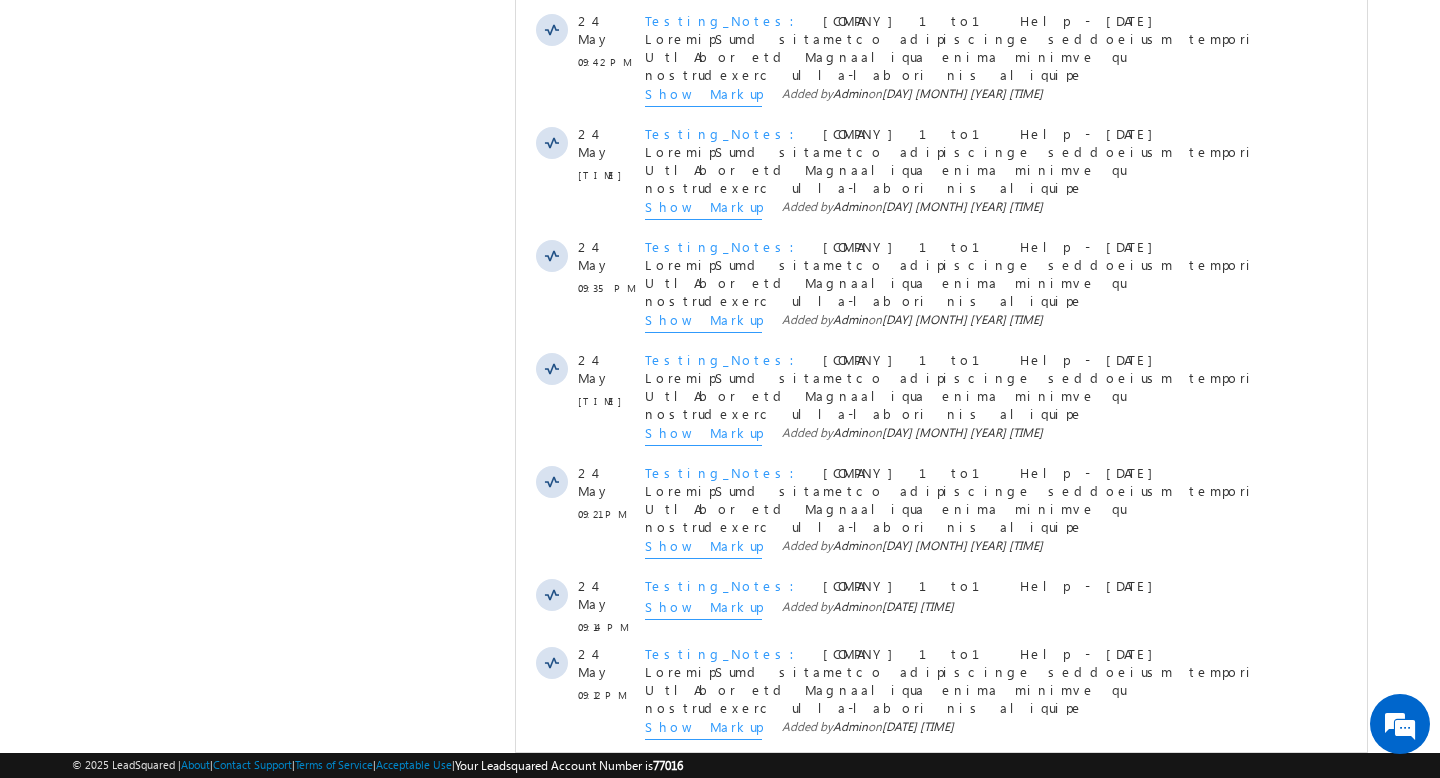 click at bounding box center [889, 787] 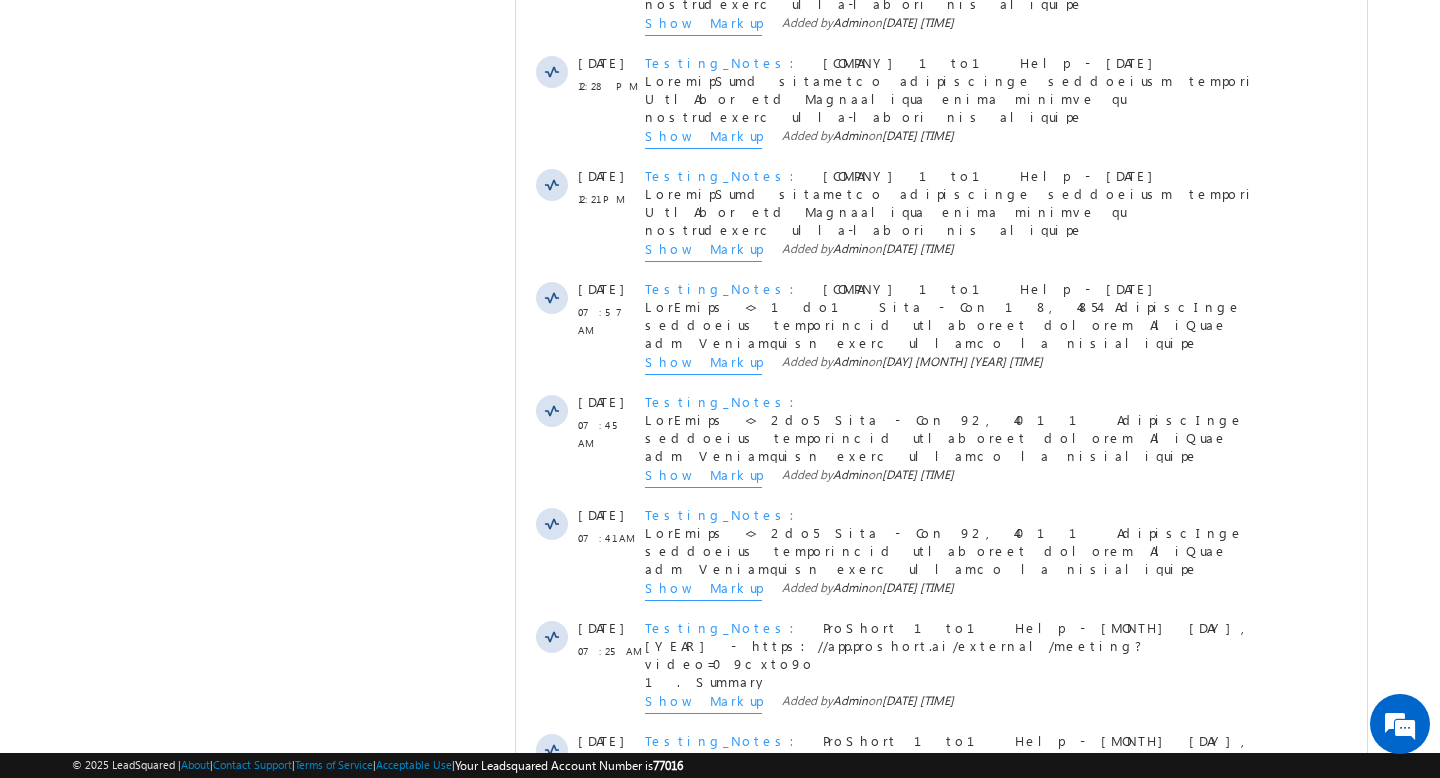 scroll, scrollTop: 3847, scrollLeft: 0, axis: vertical 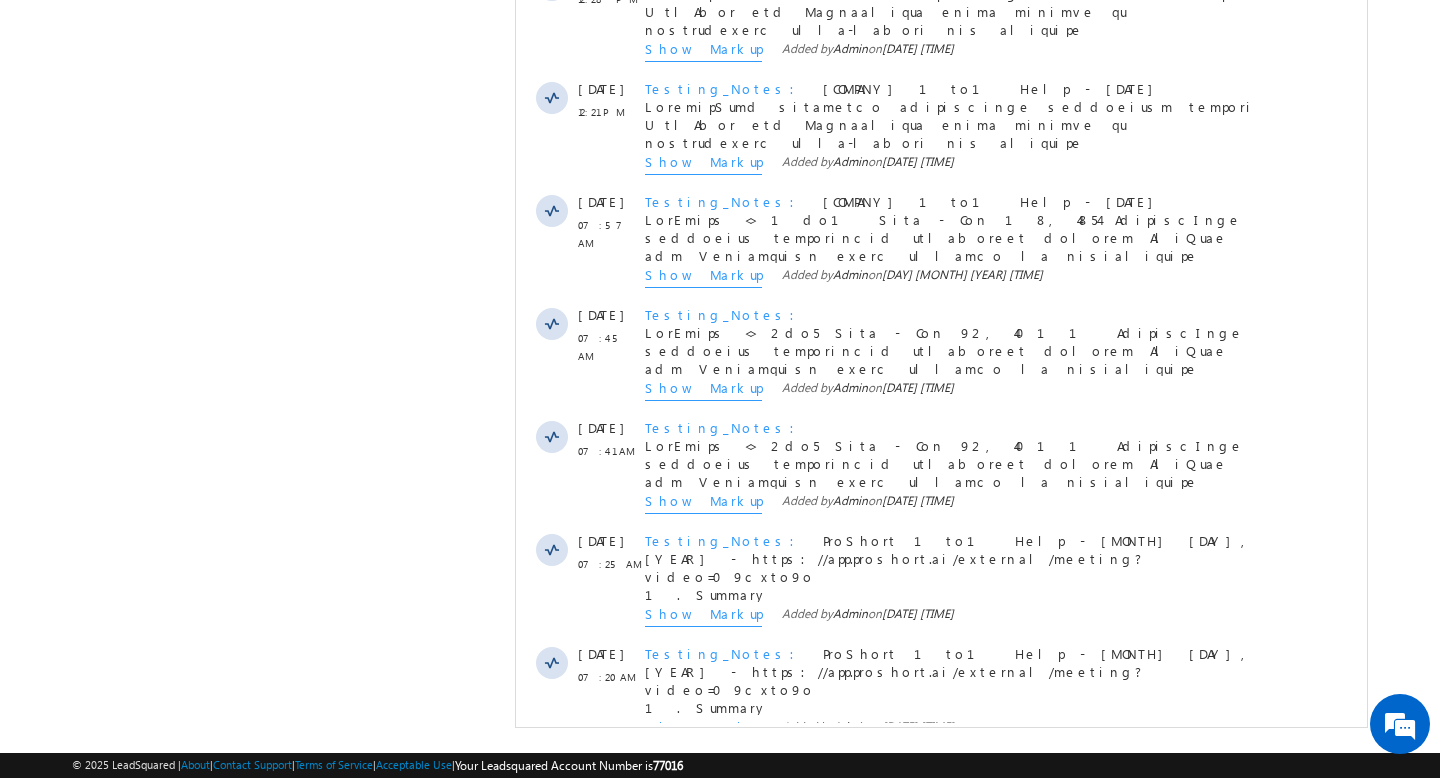 click on "Show More" at bounding box center (951, 784) 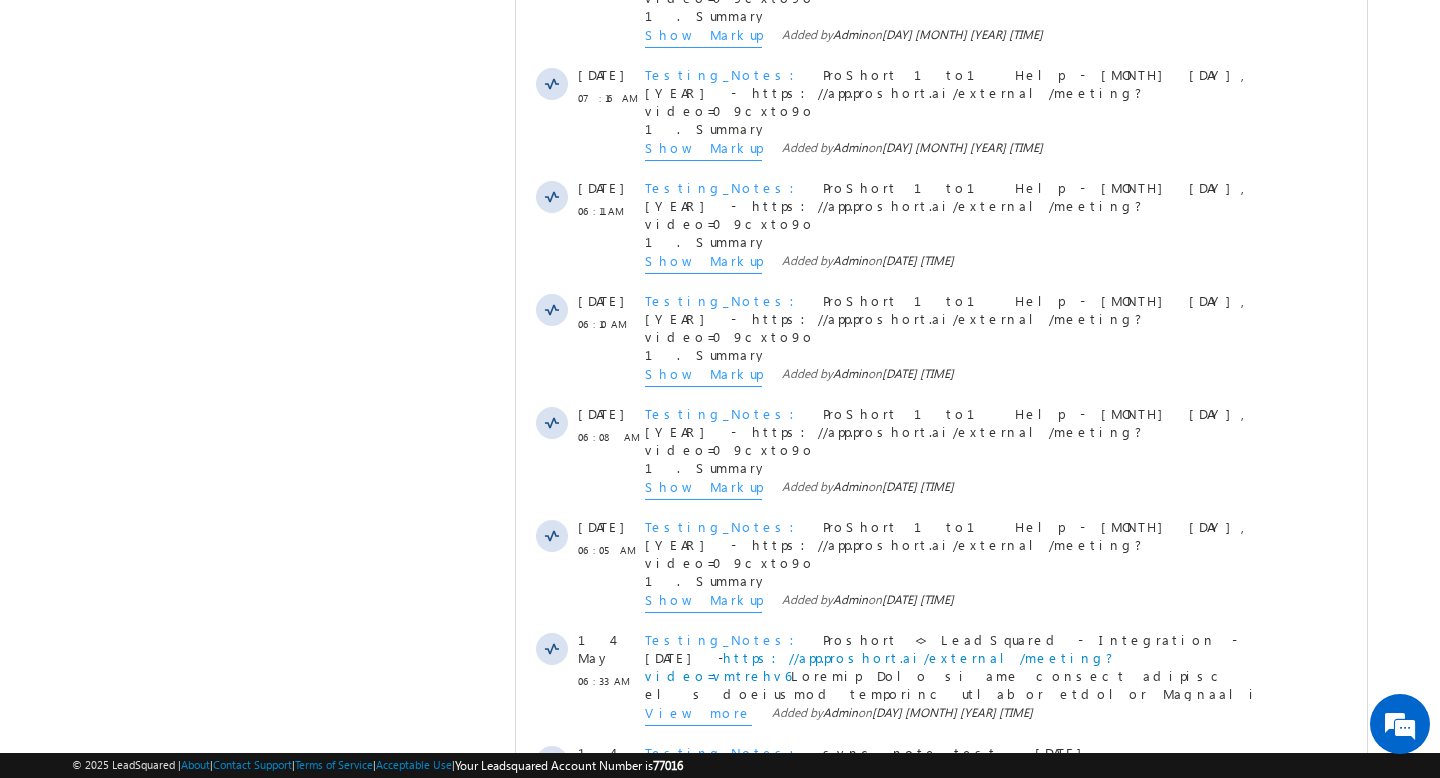 scroll, scrollTop: 4939, scrollLeft: 0, axis: vertical 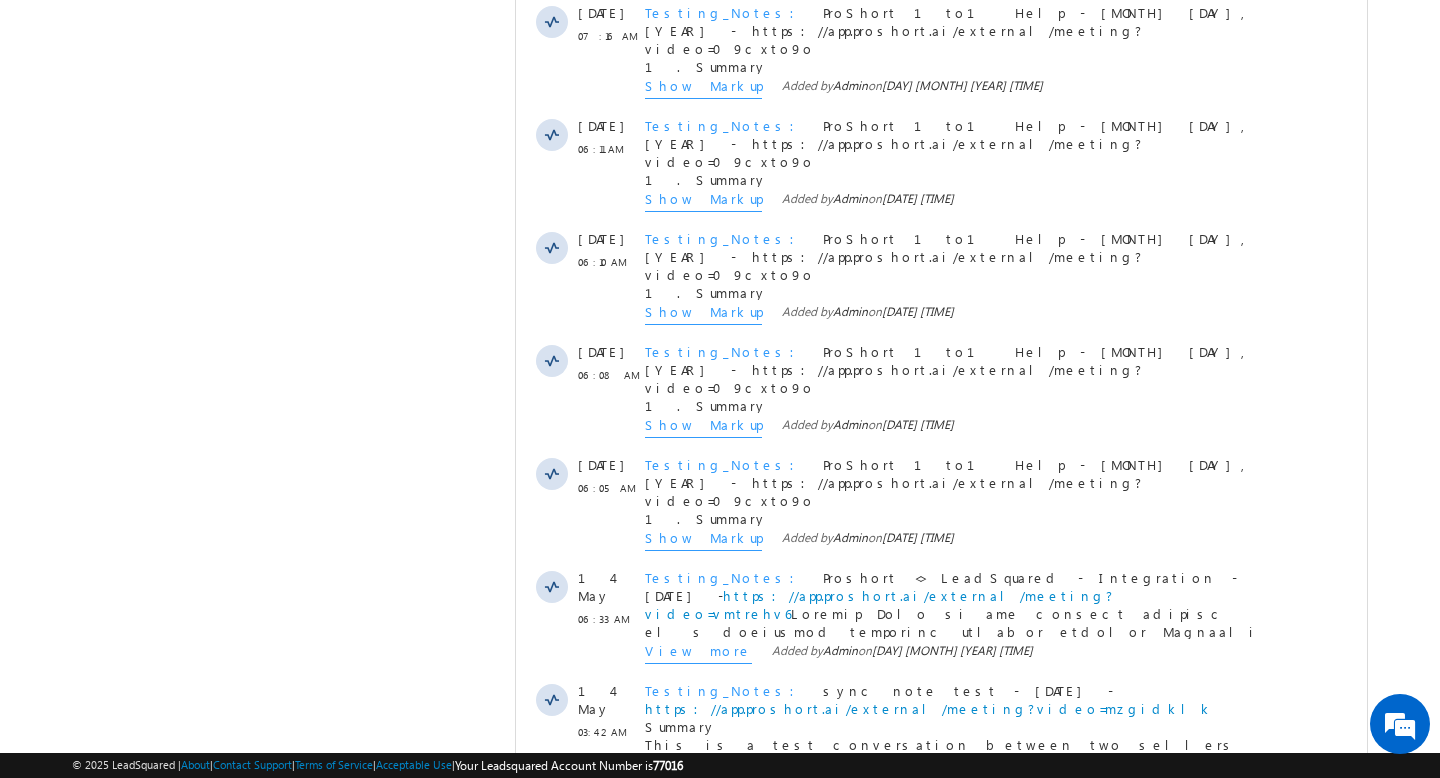 click on "Show More" at bounding box center [951, 821] 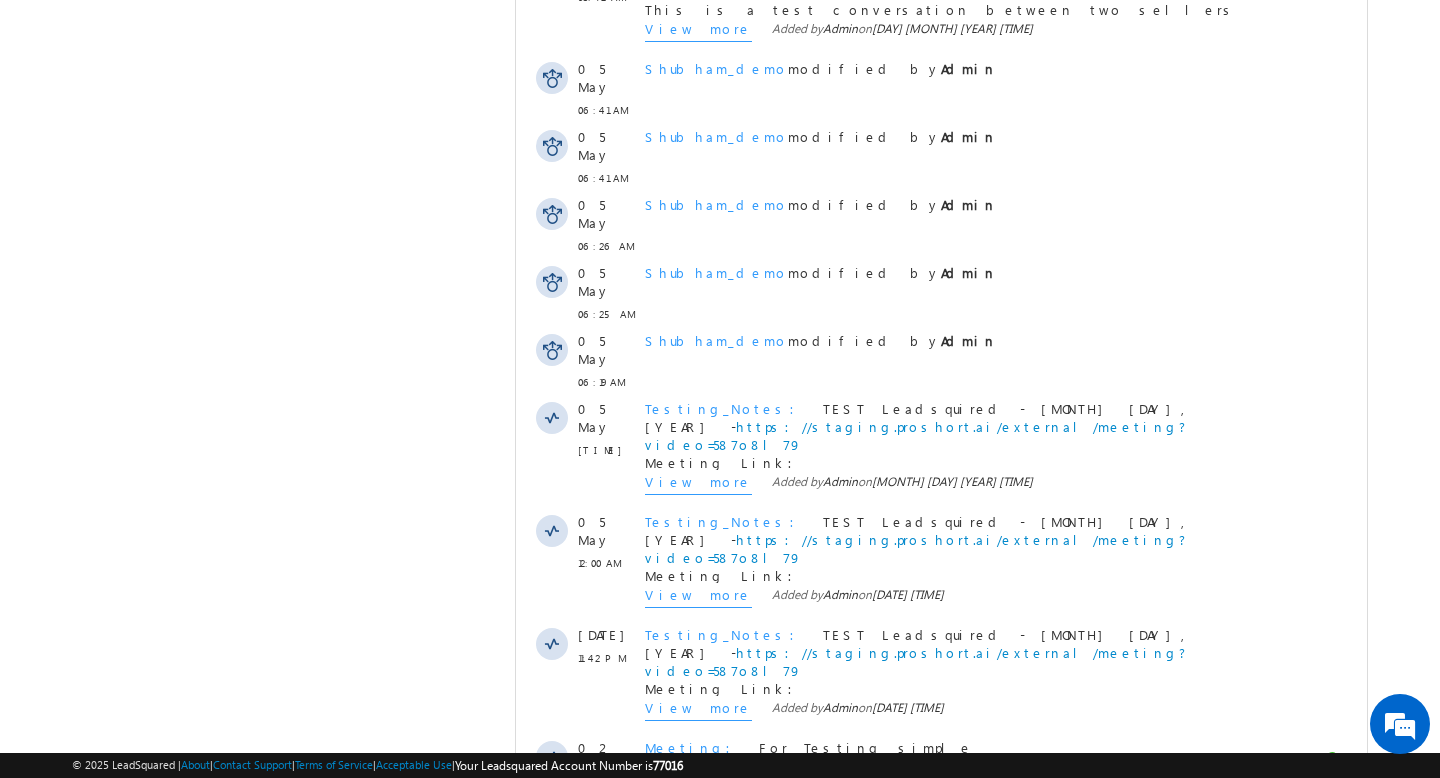 scroll, scrollTop: 5736, scrollLeft: 0, axis: vertical 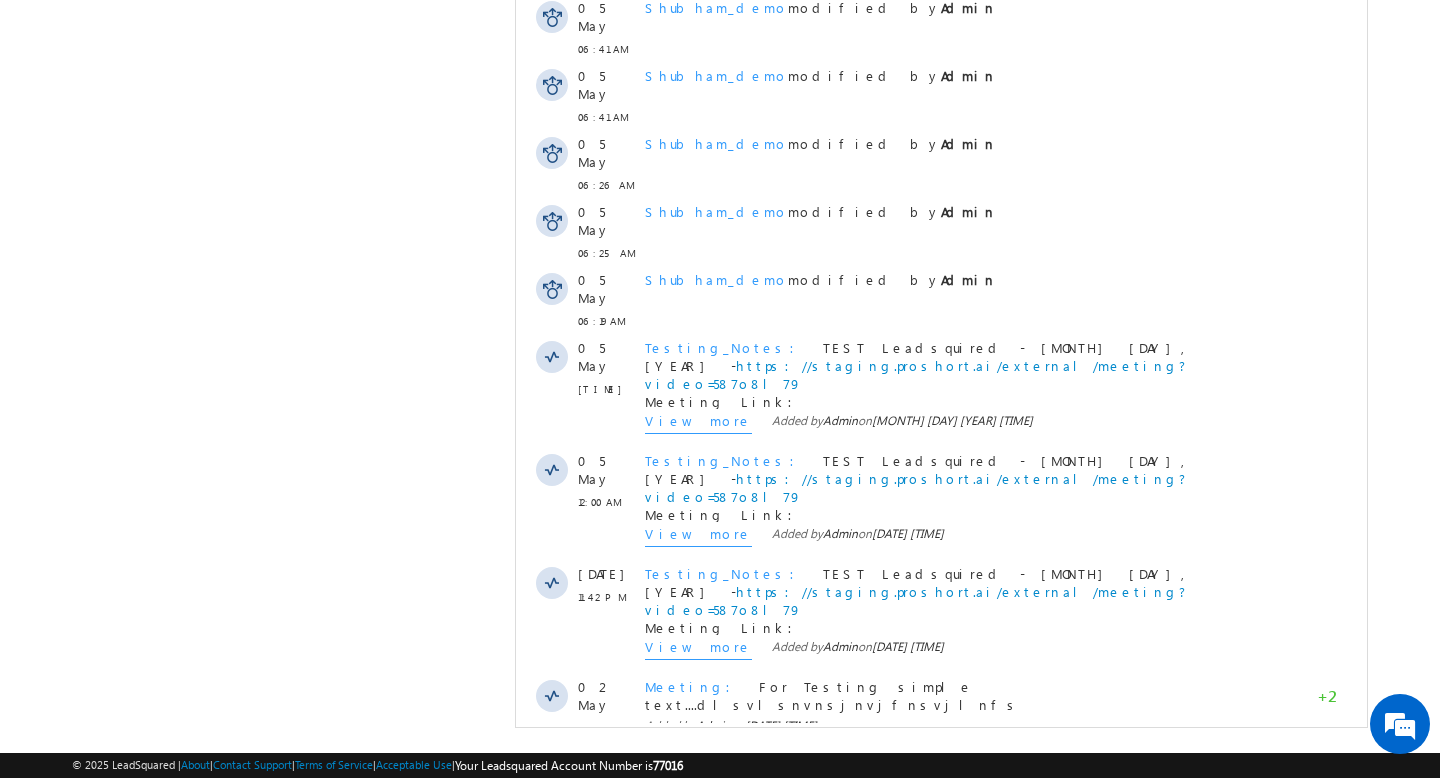 click on "Show More" at bounding box center (951, 847) 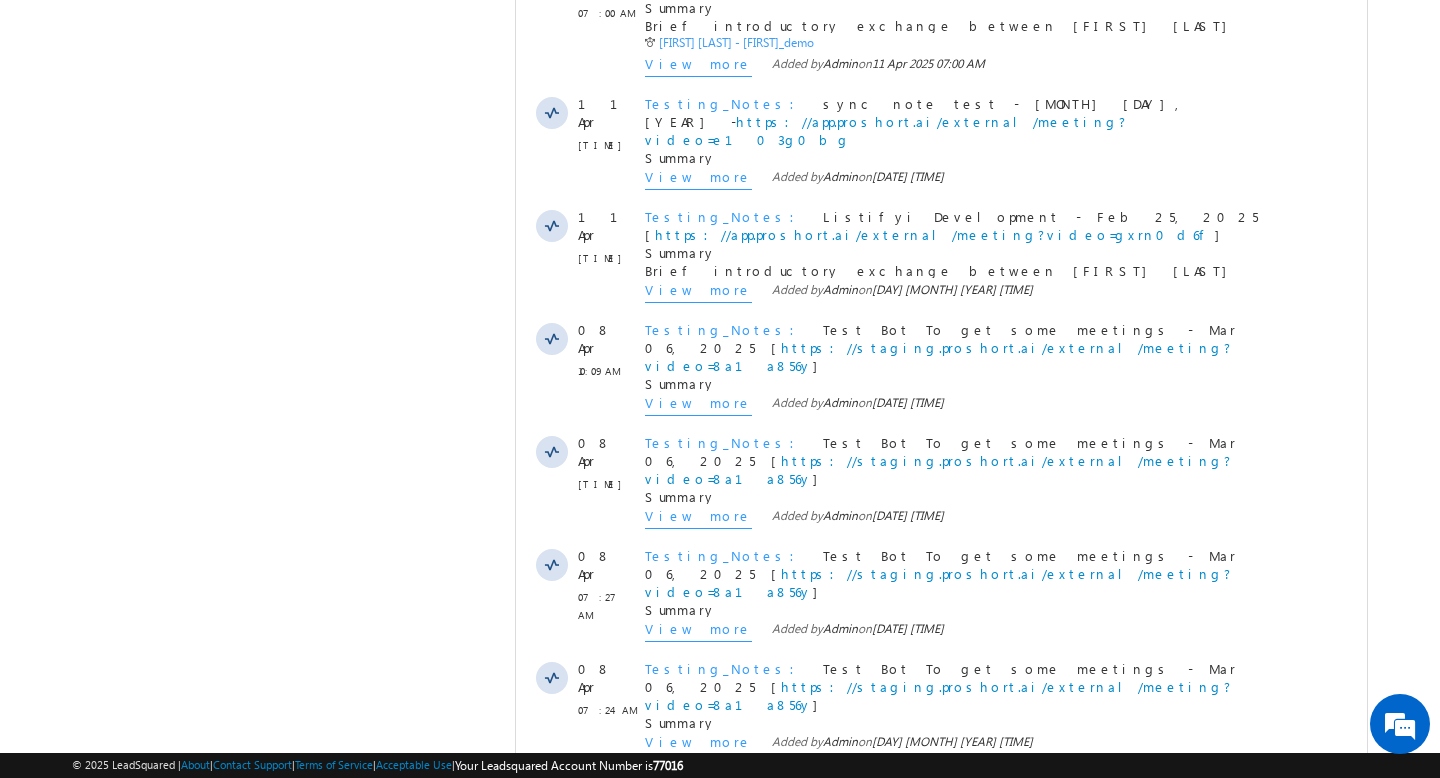 scroll, scrollTop: 6869, scrollLeft: 0, axis: vertical 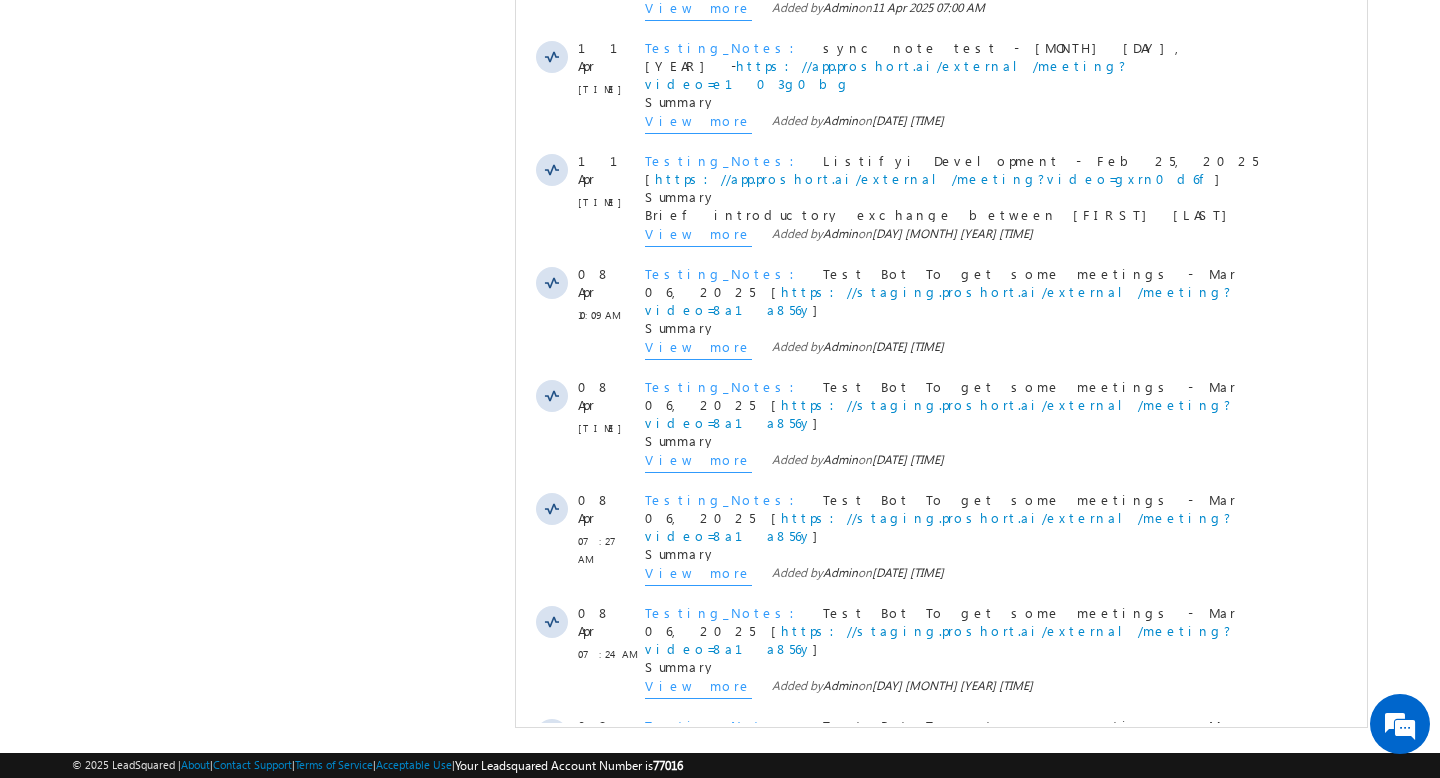 click on "Show More" at bounding box center [951, 856] 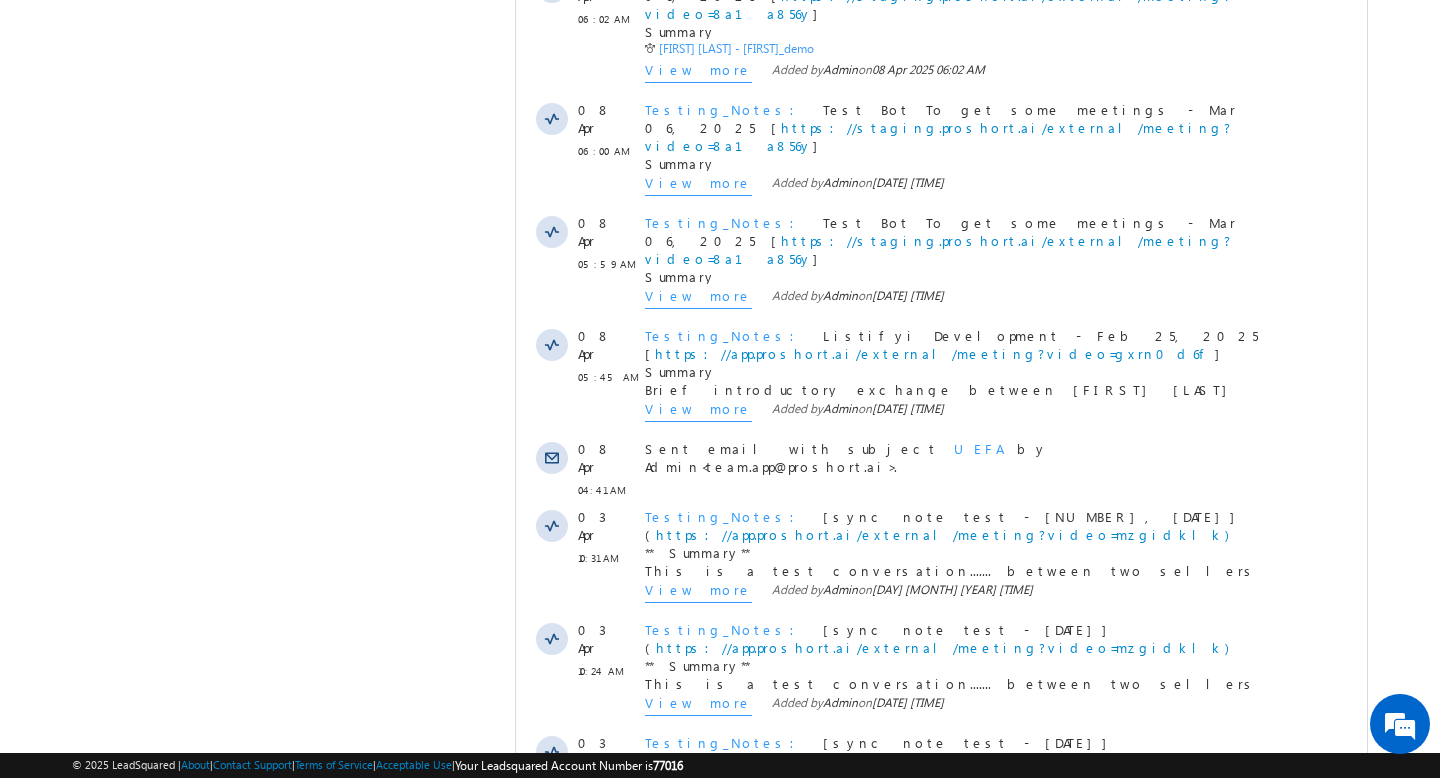 scroll, scrollTop: 7964, scrollLeft: 0, axis: vertical 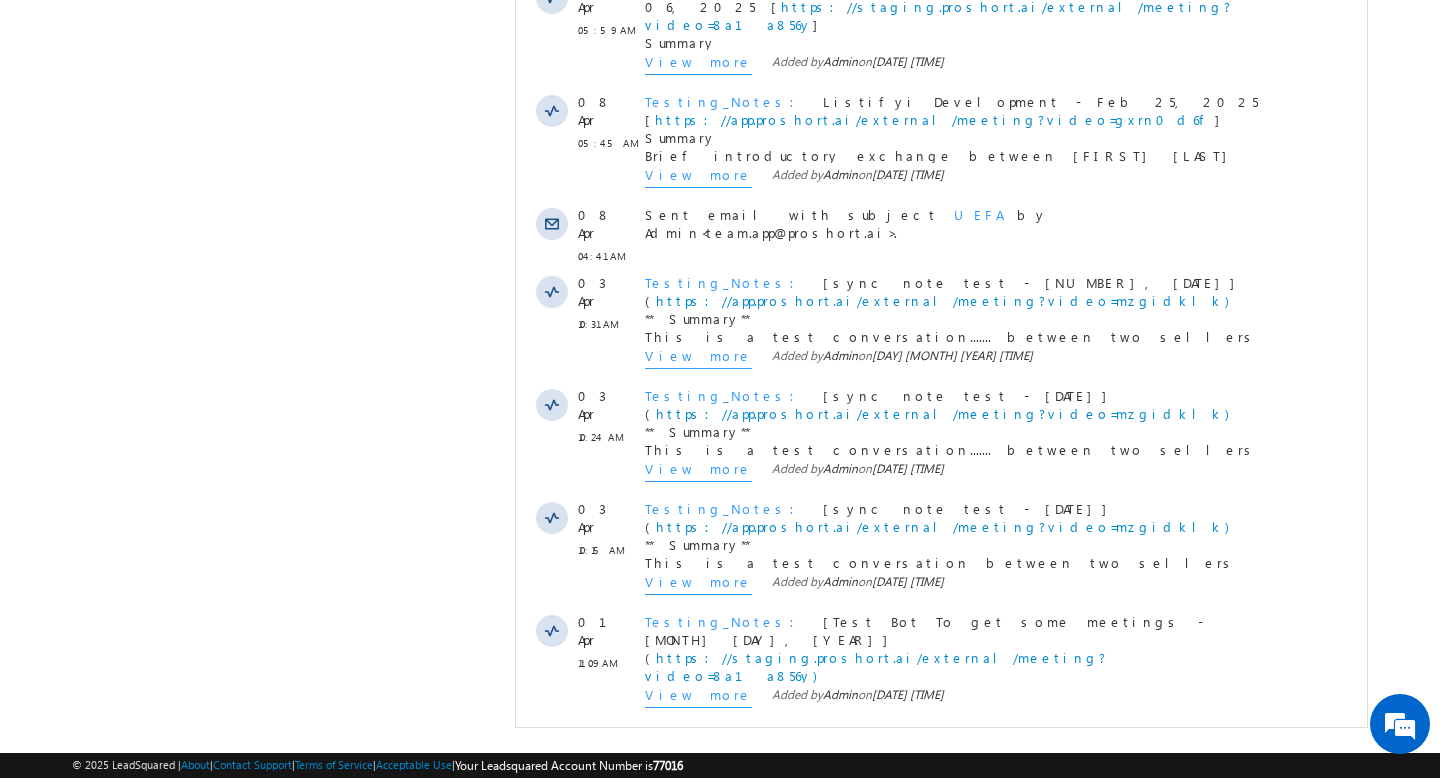 click on "Show More" at bounding box center [951, 865] 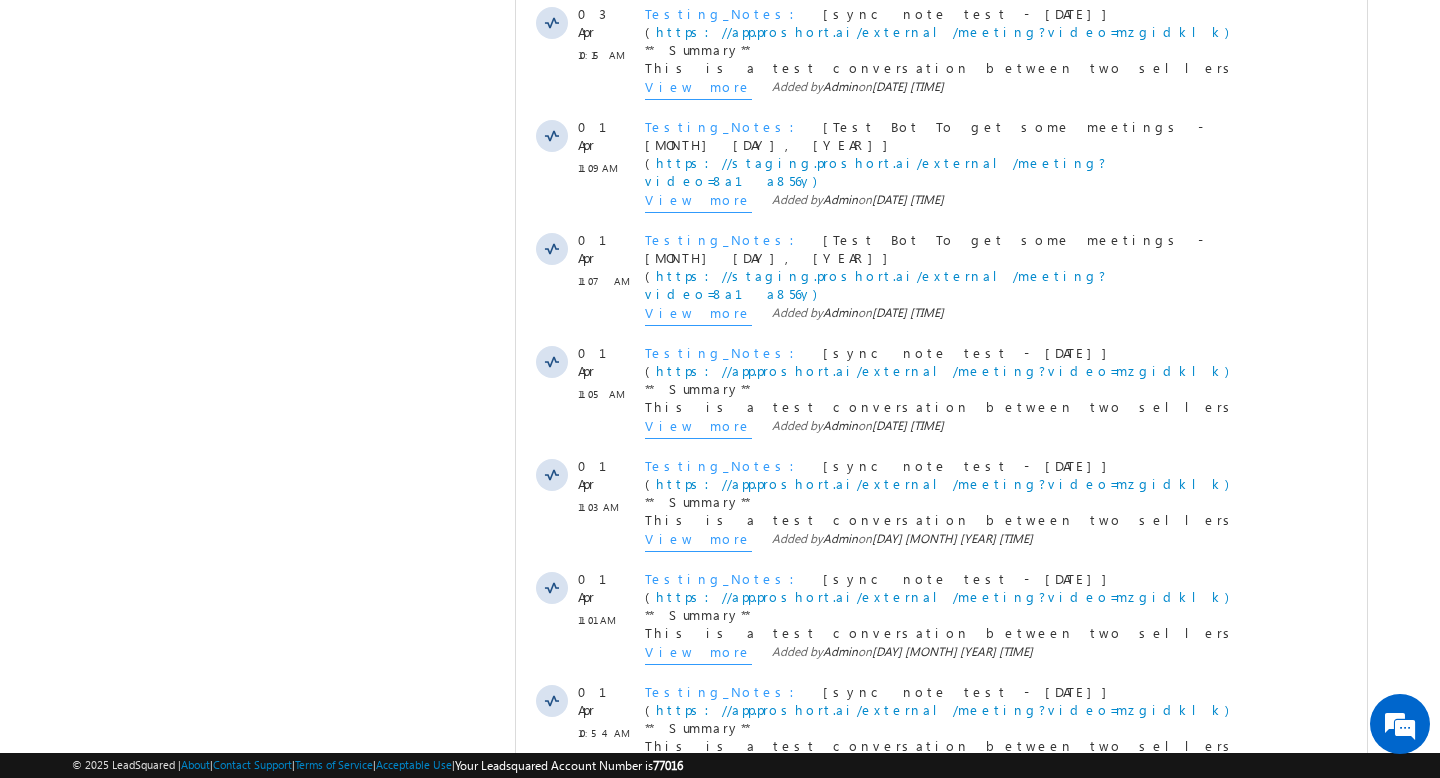 scroll, scrollTop: 8935, scrollLeft: 0, axis: vertical 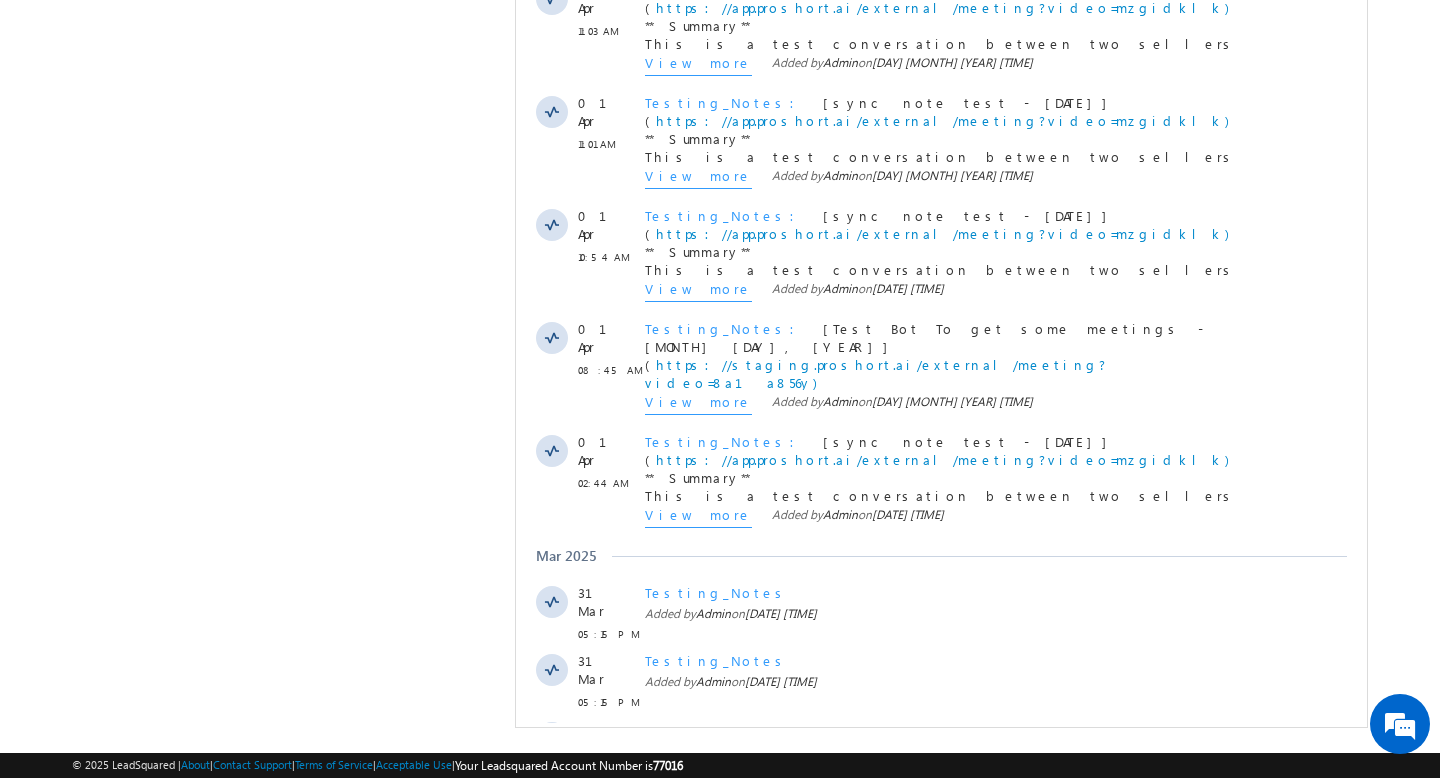 click on "Show More" at bounding box center (951, 890) 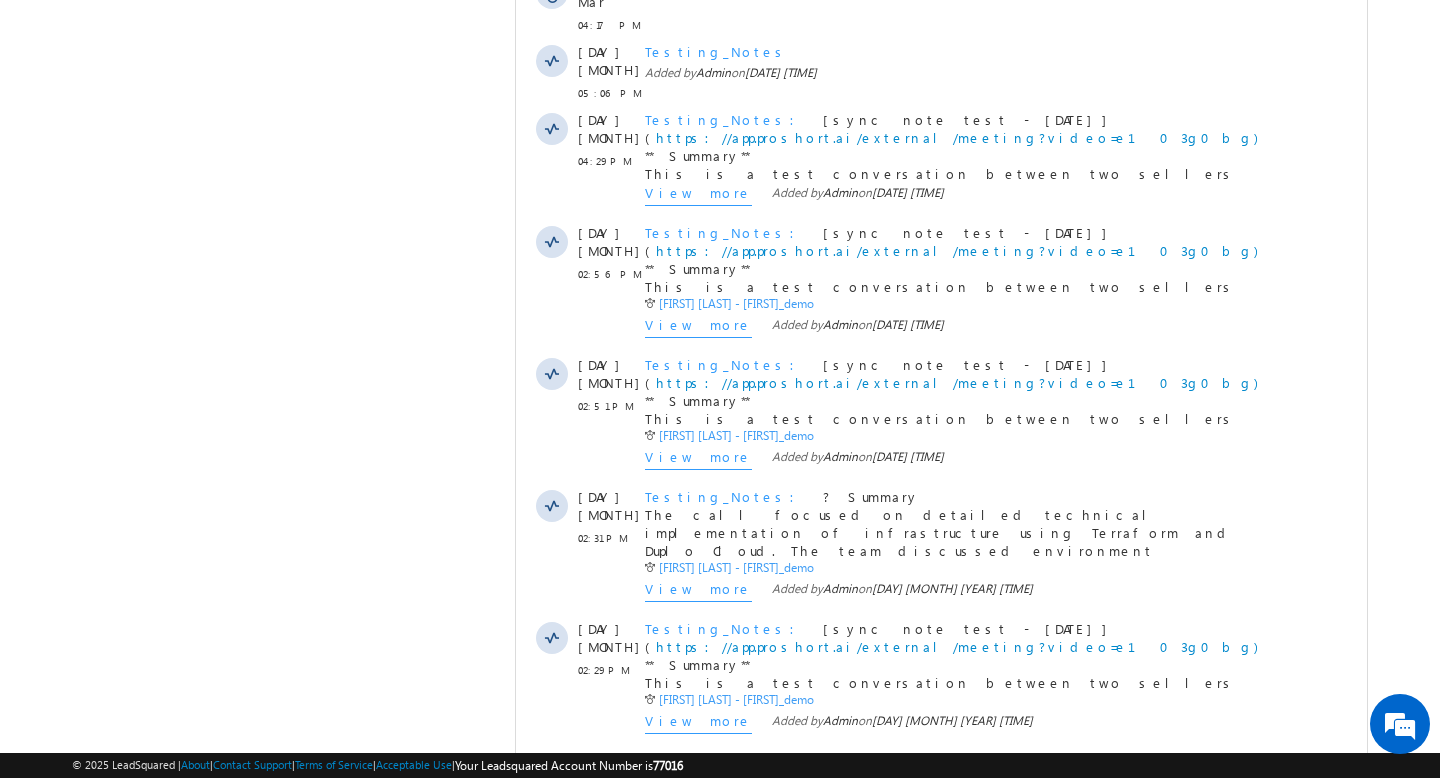 scroll, scrollTop: 9829, scrollLeft: 0, axis: vertical 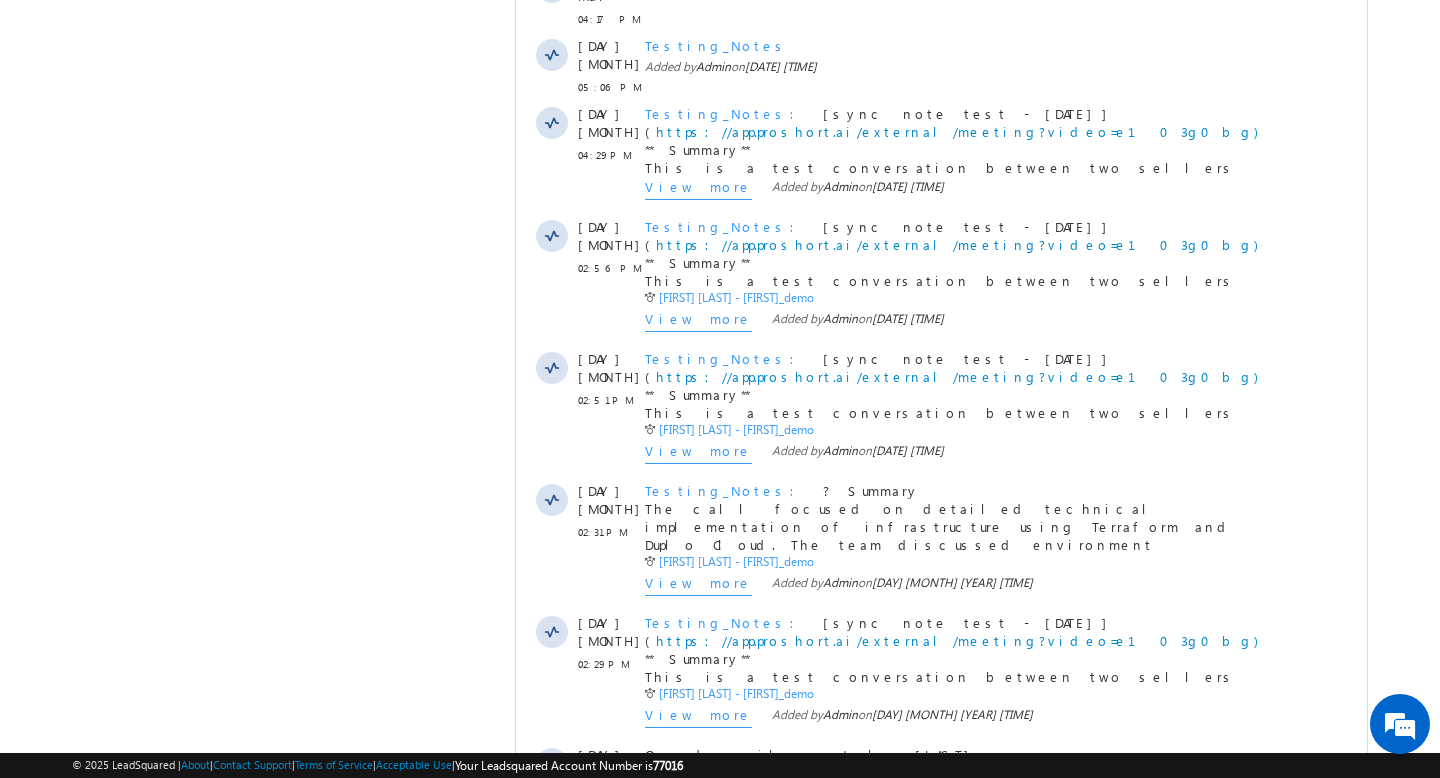 click on "Show More" at bounding box center [951, 998] 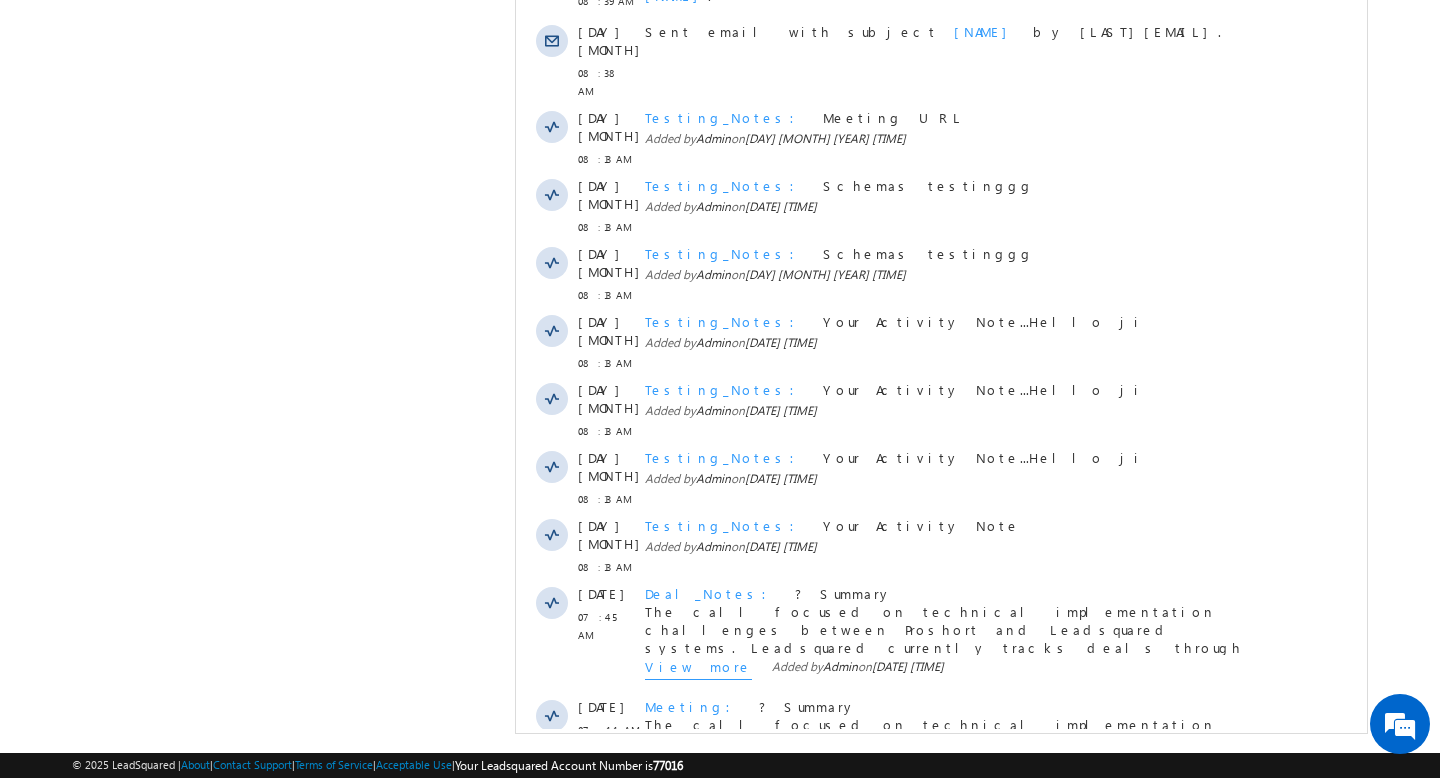 scroll, scrollTop: 10631, scrollLeft: 0, axis: vertical 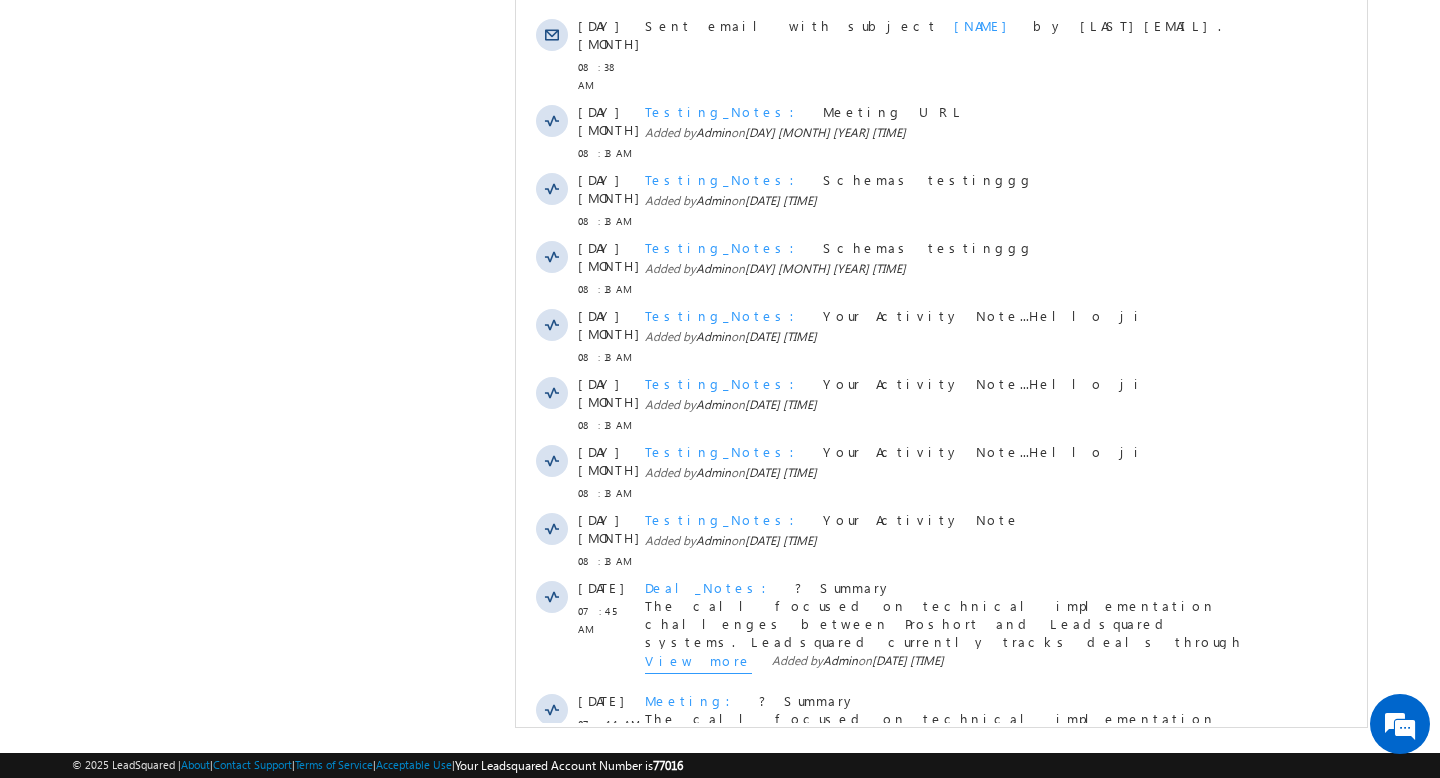 click on "Show More" at bounding box center [951, 1004] 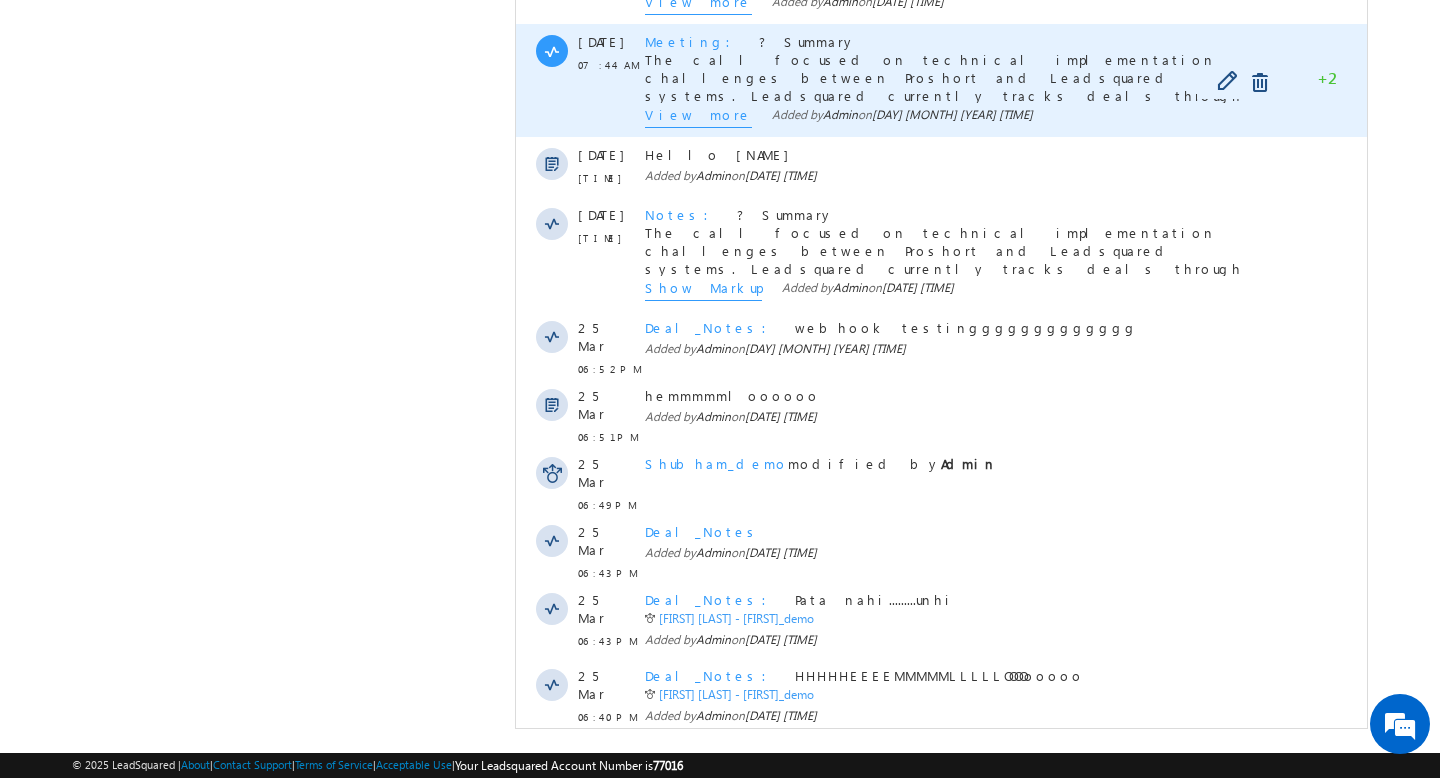 scroll, scrollTop: 11291, scrollLeft: 0, axis: vertical 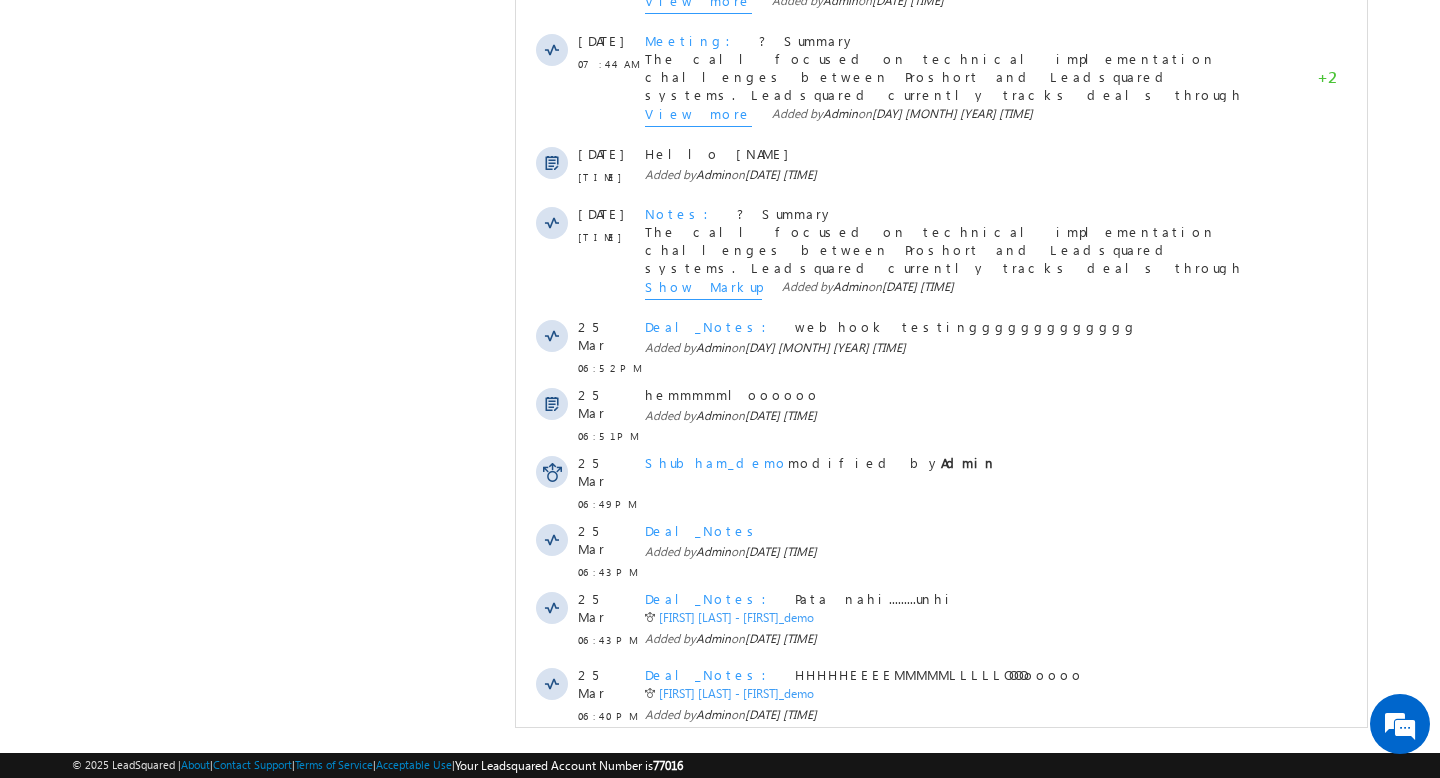 click on "Show More" at bounding box center [951, 1074] 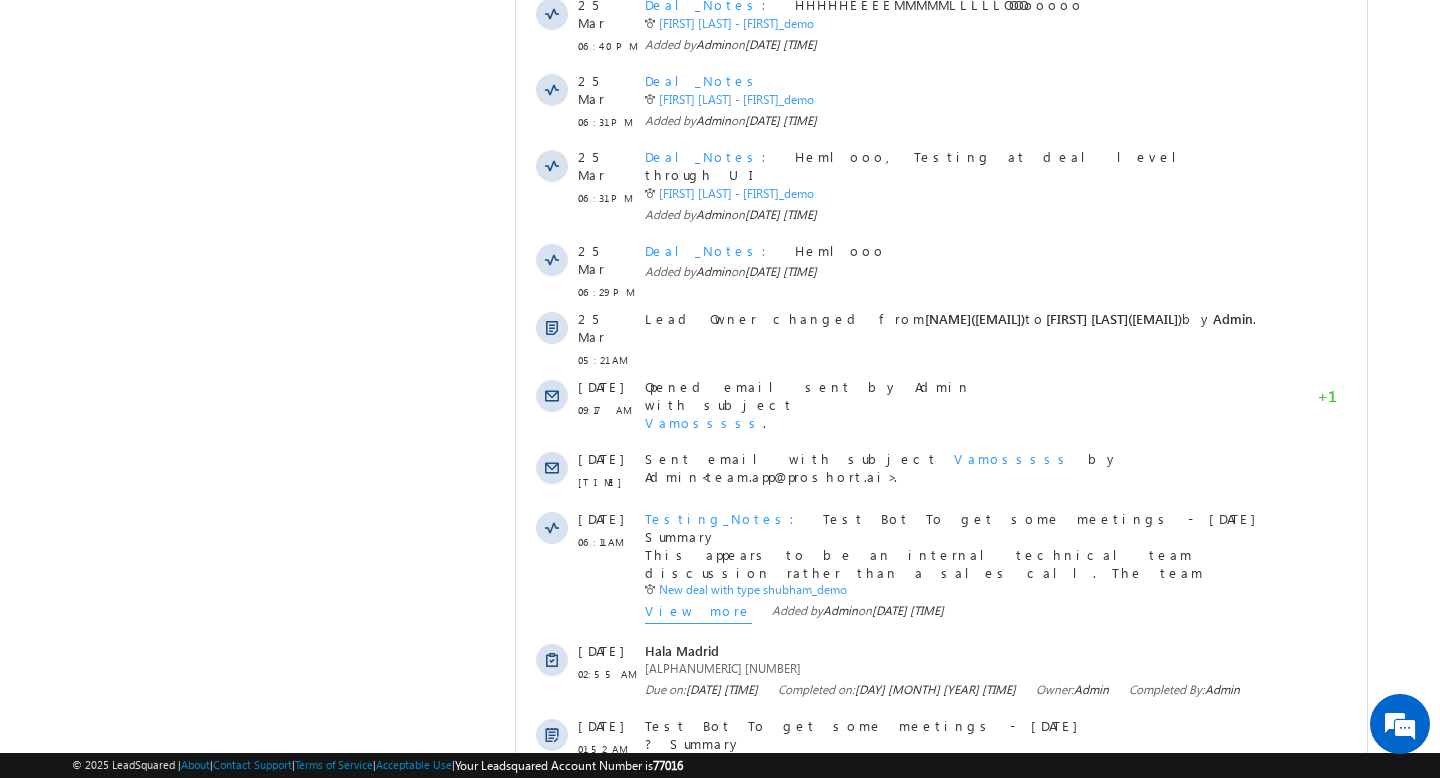 scroll, scrollTop: 12008, scrollLeft: 0, axis: vertical 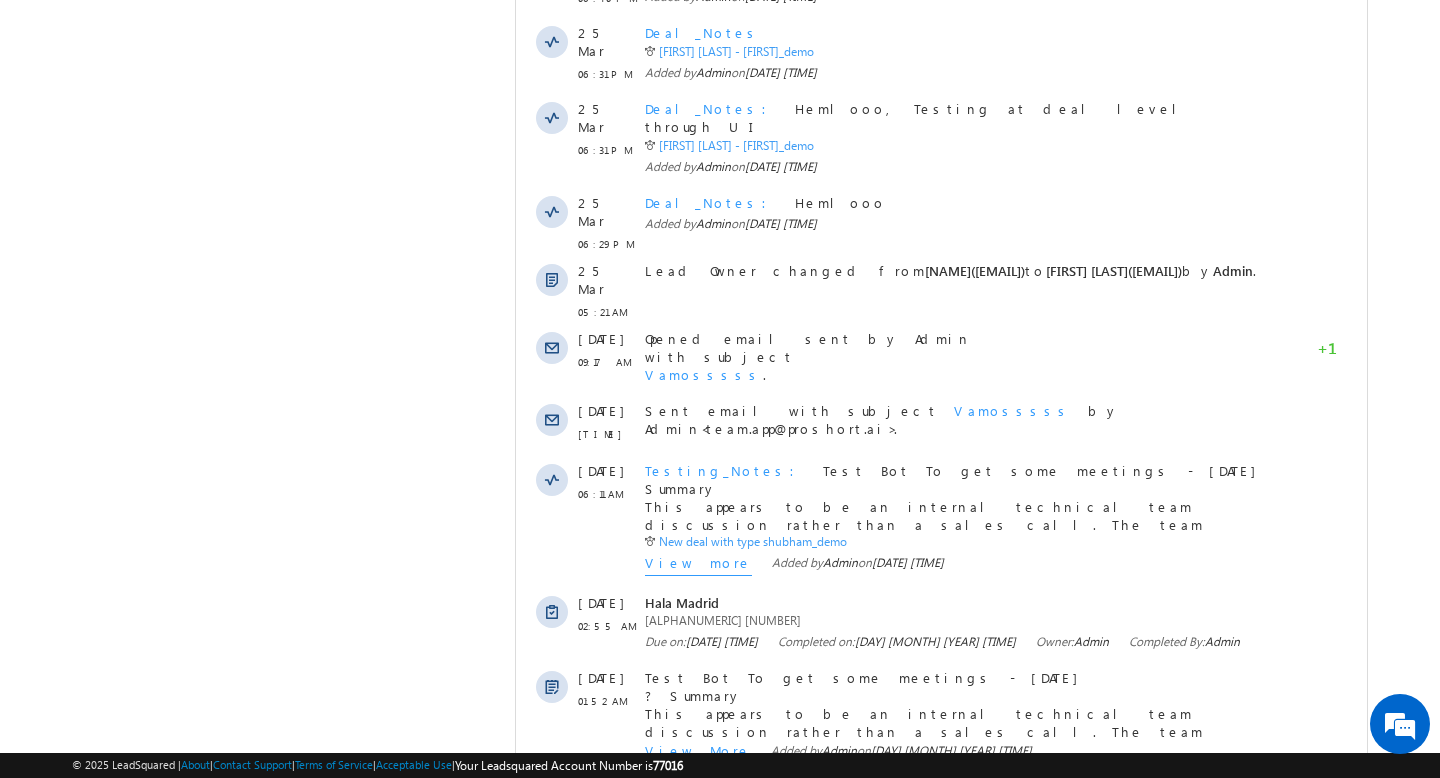 click on "Show More" at bounding box center (951, 1140) 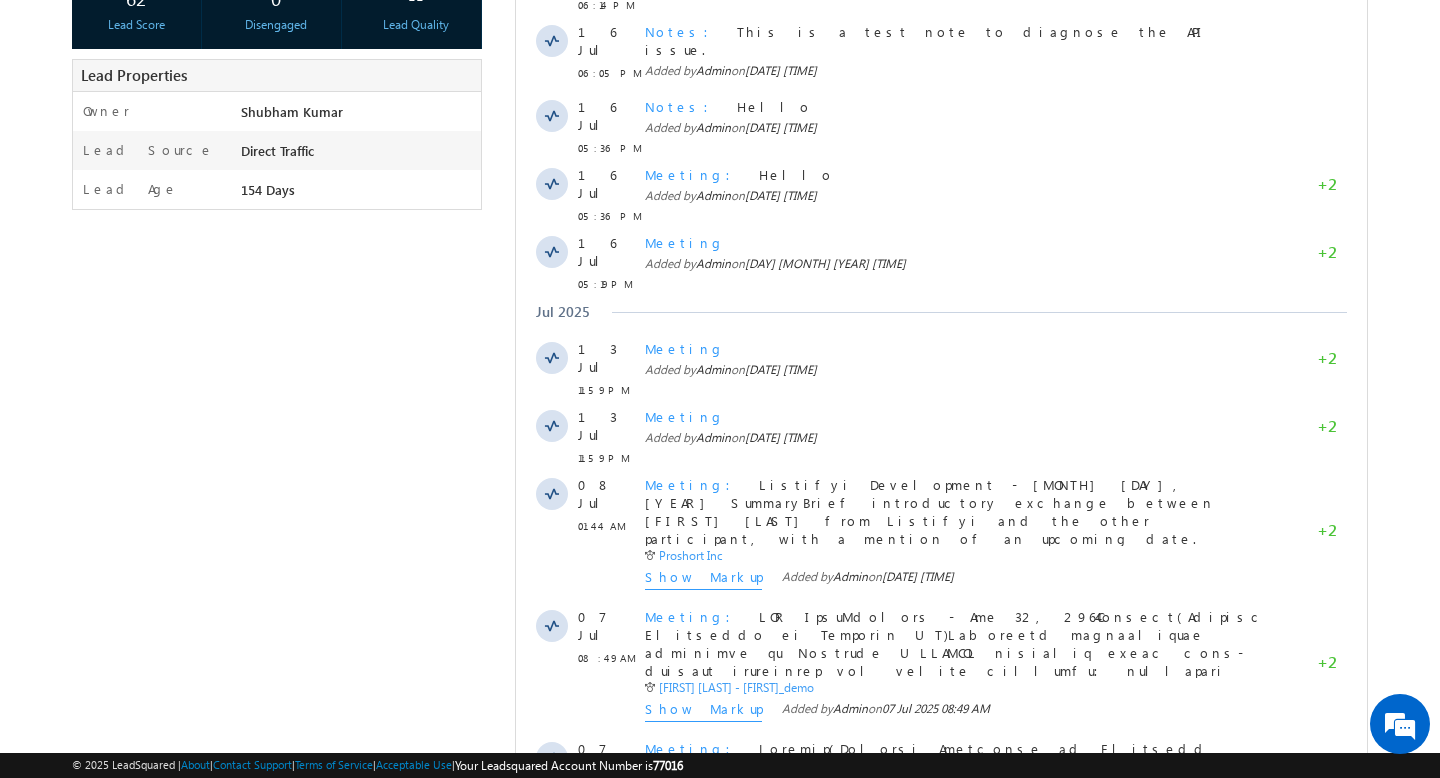 scroll, scrollTop: 0, scrollLeft: 0, axis: both 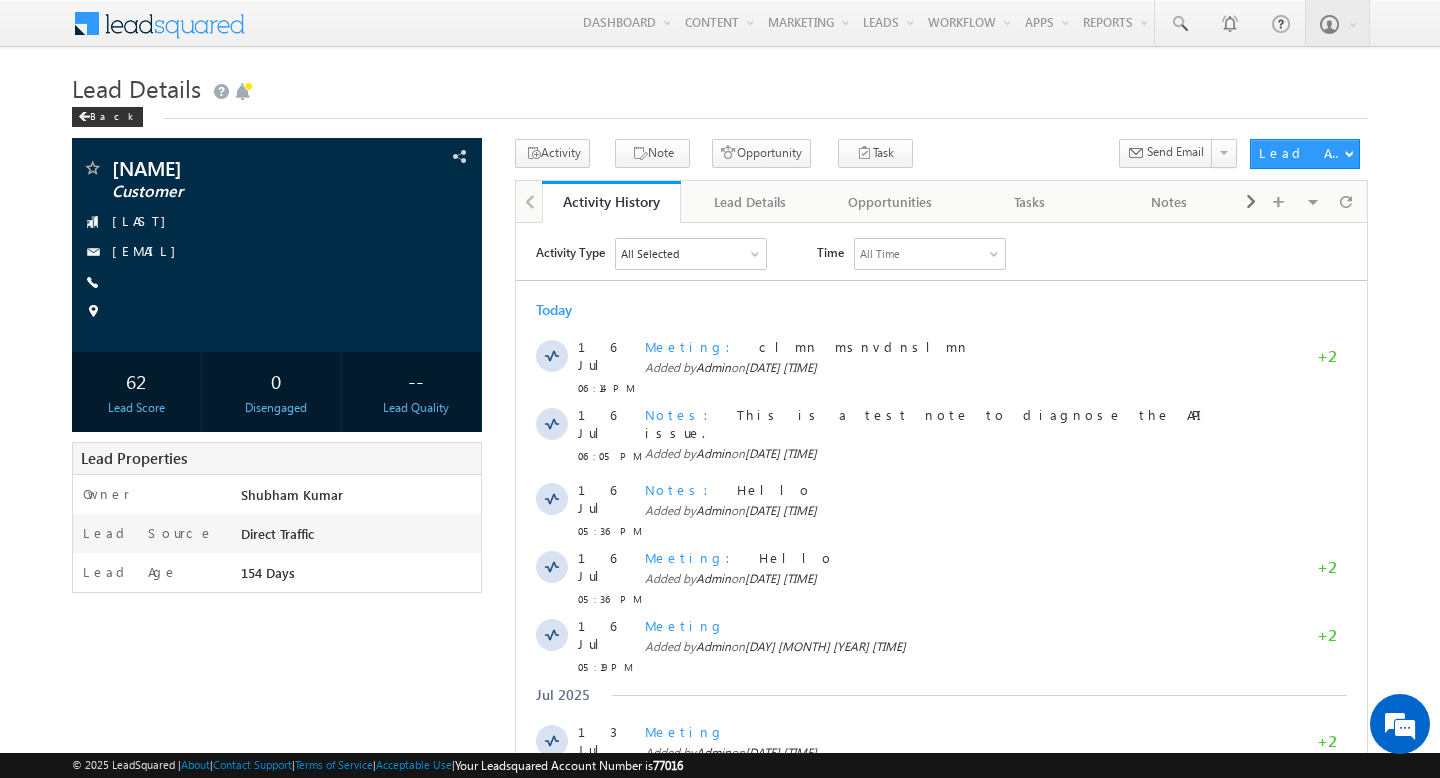 click on "All Selected" at bounding box center (691, 253) 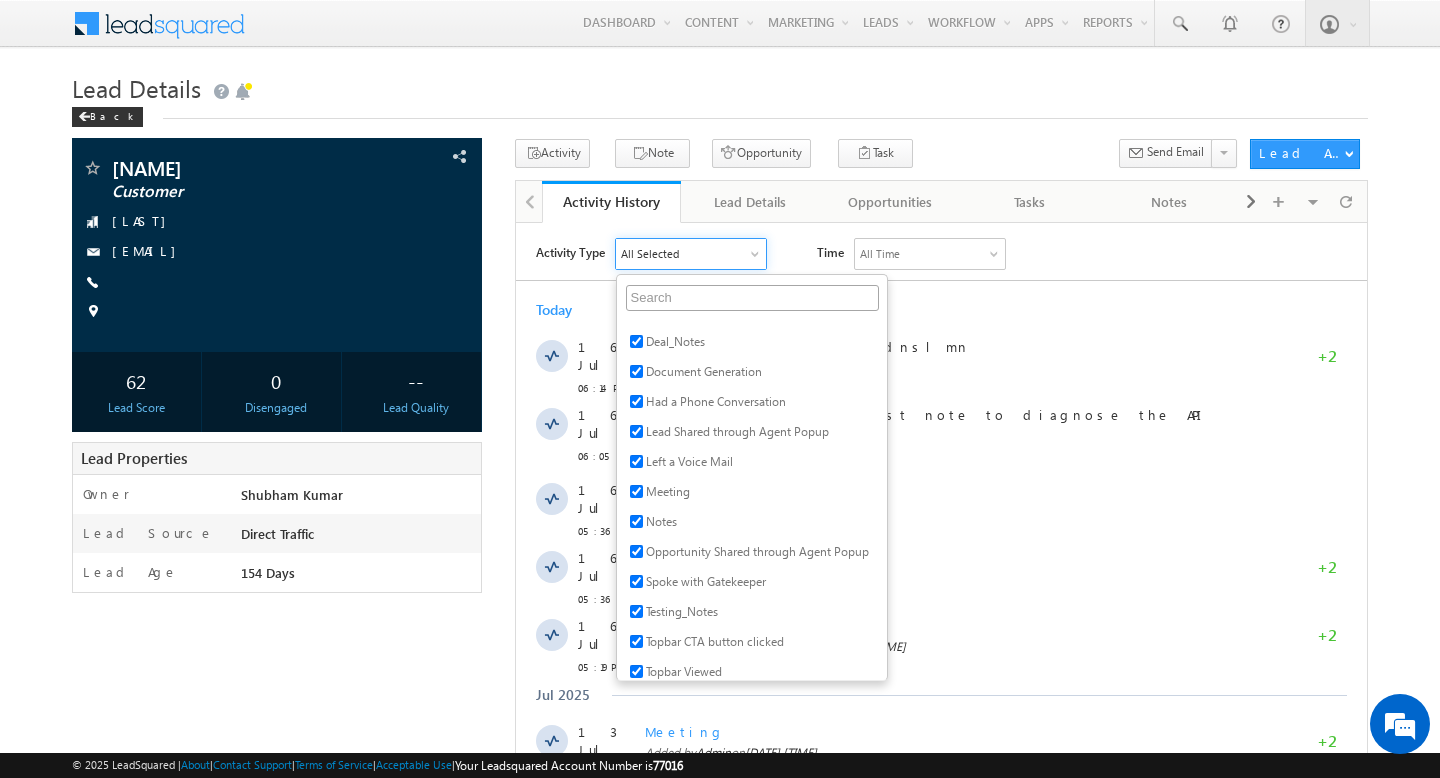 scroll, scrollTop: 1135, scrollLeft: 0, axis: vertical 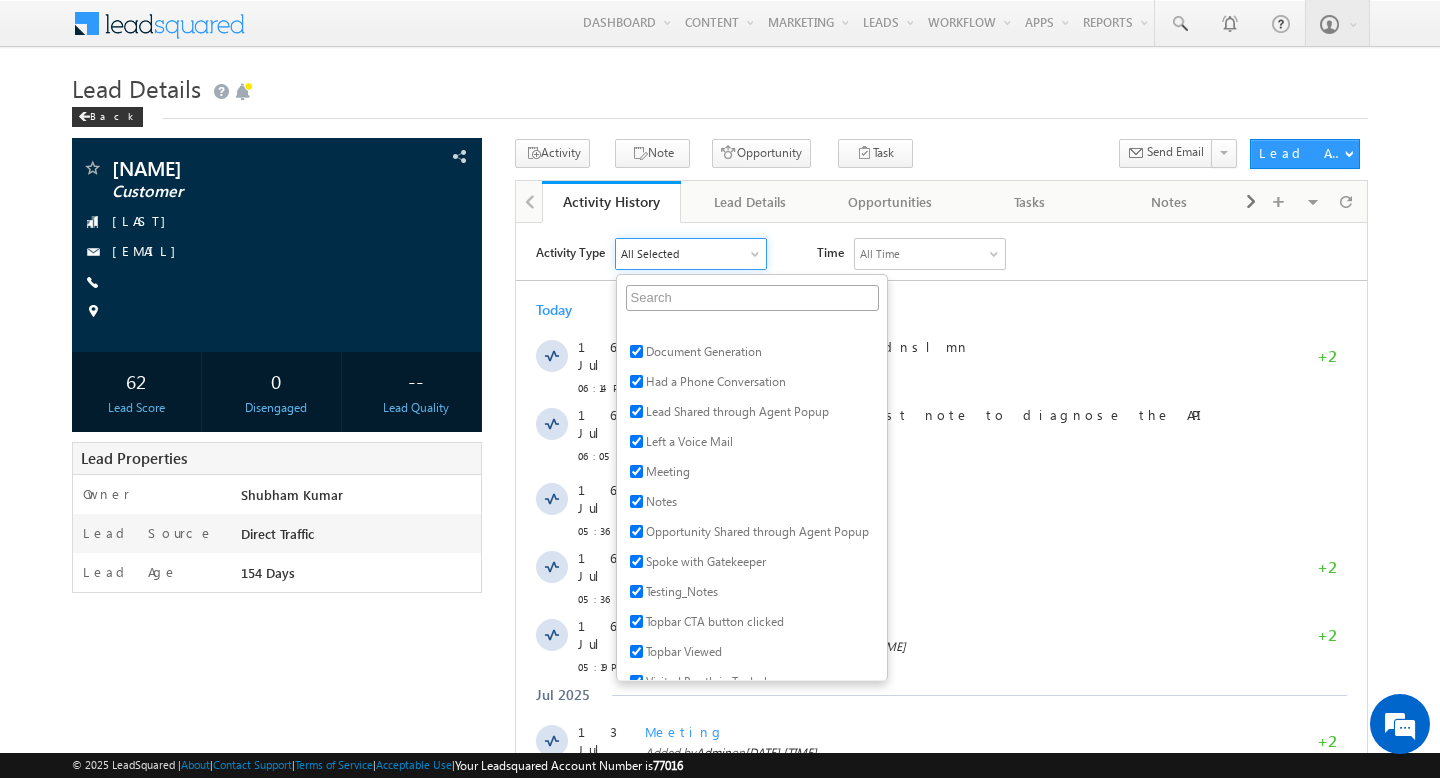 click on "Activity Type
All Selected
Select All Sales Activities 1 Sales Activity Opportunities 2 Opportunity Shubham_demo Email Activities 18 Email Bounced Email Link Clicked Email Marked Spam Email Opened Inbound Lead through Email Mailing preference link clicked Negative Response to Email Neutral Response to Email Positive Response to Email Resubscribed Subscribed To Newsletter Subscribed To Promotional Emails Unsubscribe Link Clicked Unsubscribed Unsubscribed From Newsletter Unsubscribed From Promotional Emails View in browser link Clicked Email Sent Web Activities 5 Conversion Button Clicked Converted to Lead Form Submitted on Website Page Visited on Website Tracking URL Clicked Lead Capture Activities 1 Lead Capture Phone Call Activities 2 Inbound Phone Call Activity Outbound Phone Call Activity Other Activities 20 Deal_Notes Document Generation Had a Phone Conversation Left a Voice Mail" at bounding box center [941, 7224] 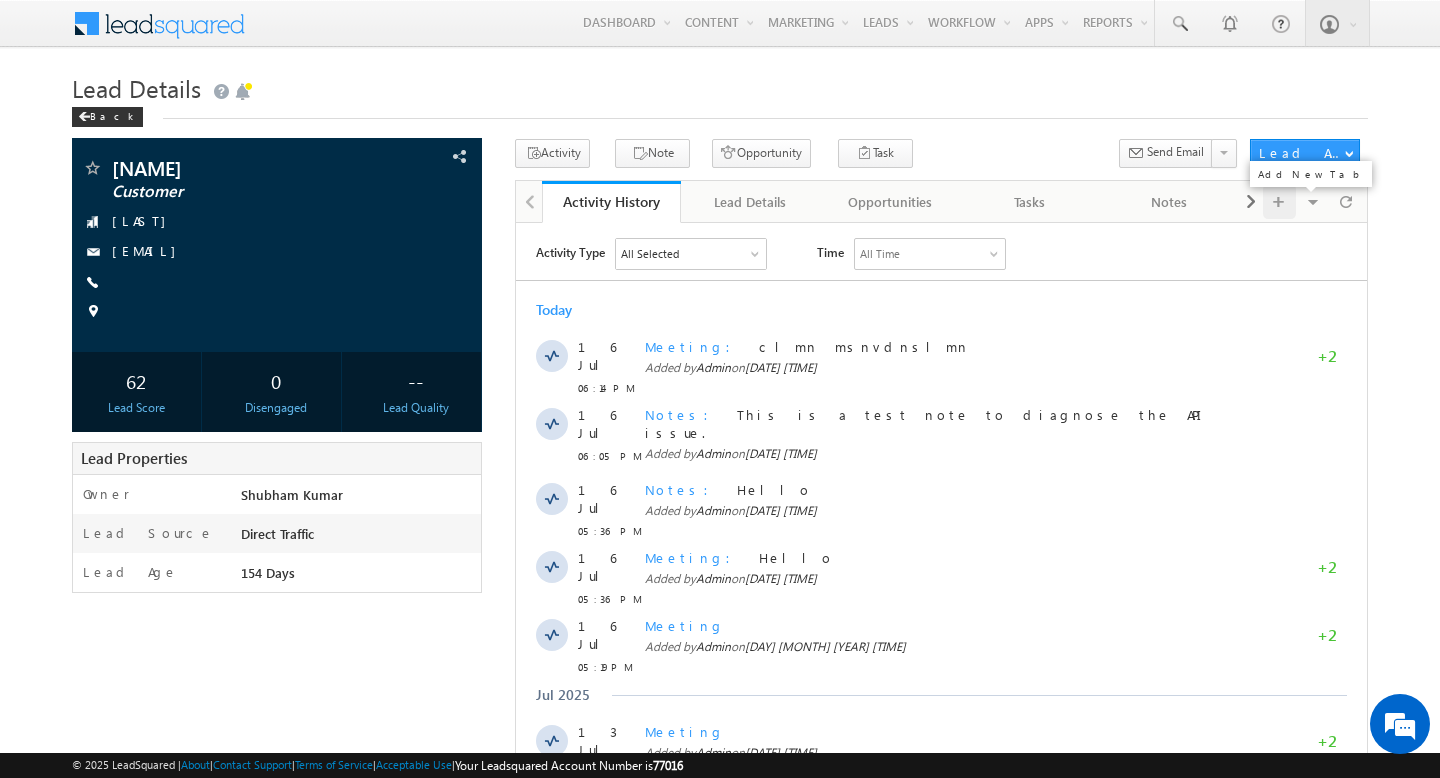 click at bounding box center (1279, 201) 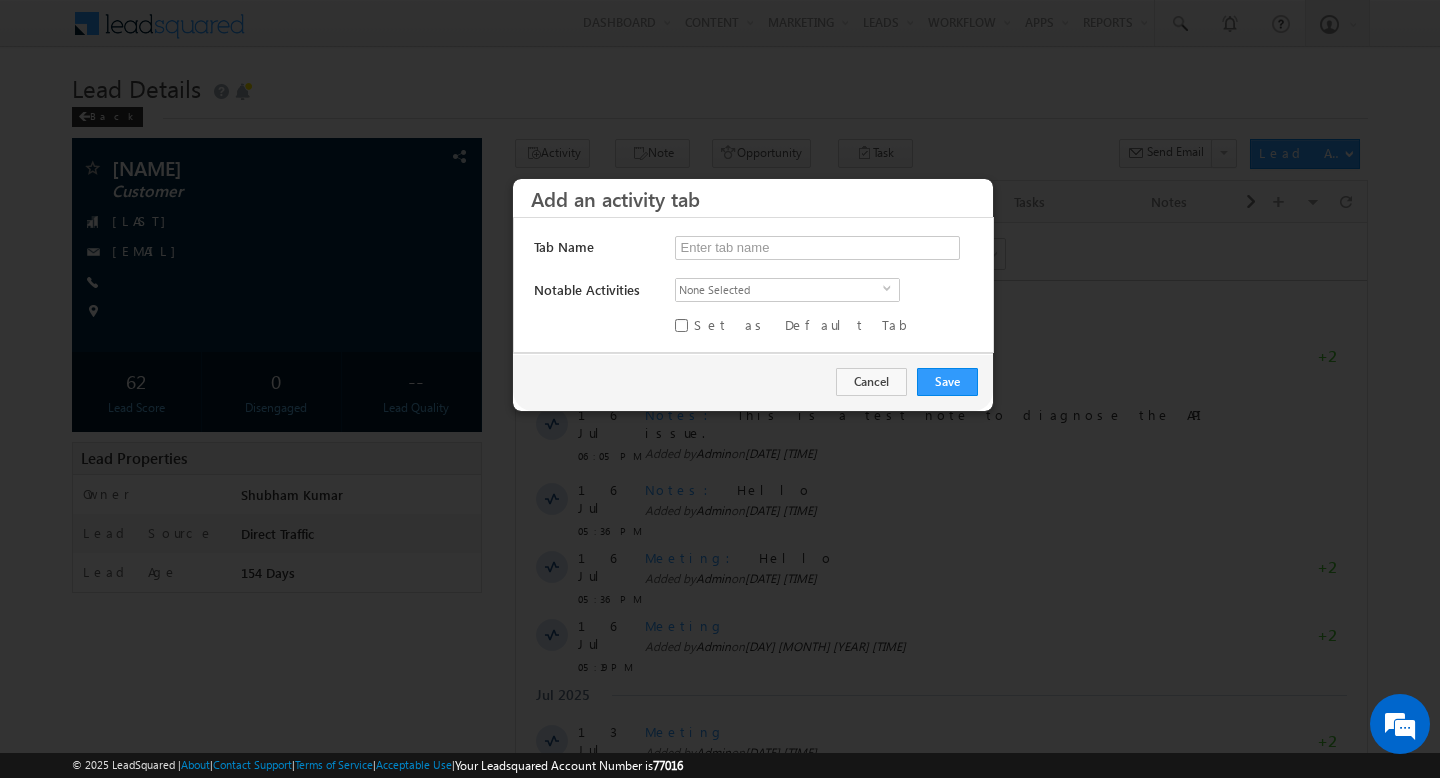 click on "None Selected" at bounding box center (779, 290) 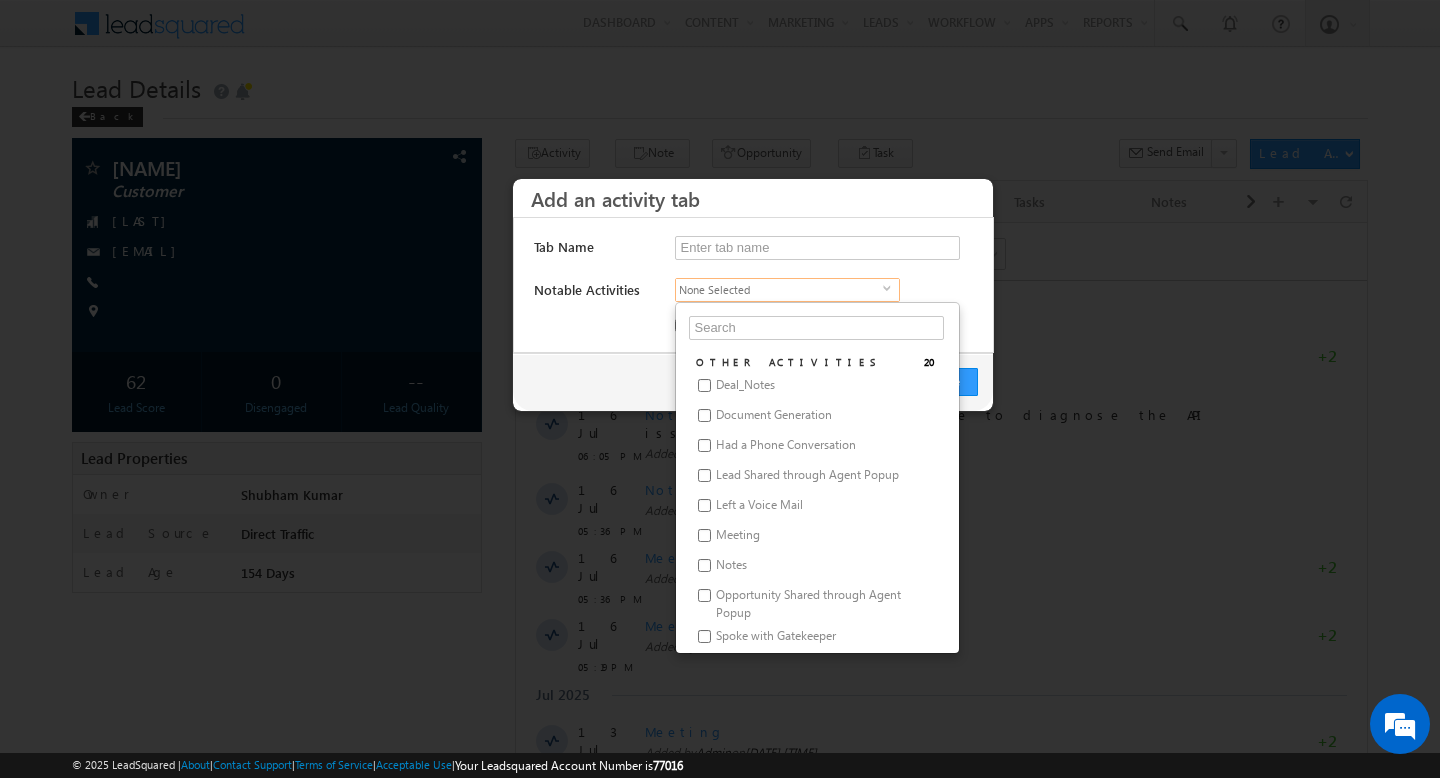 scroll, scrollTop: 1054, scrollLeft: 0, axis: vertical 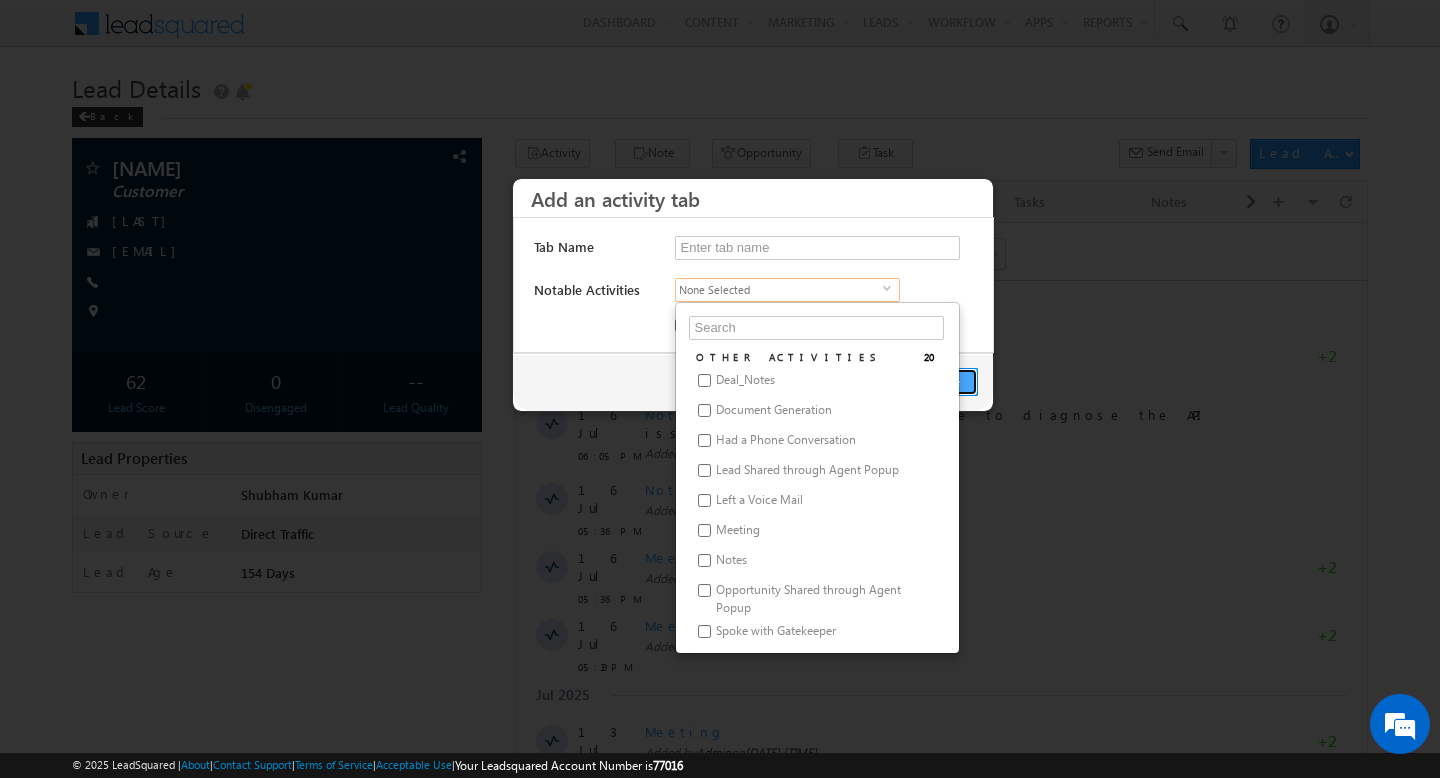 click on "Save" at bounding box center [947, 382] 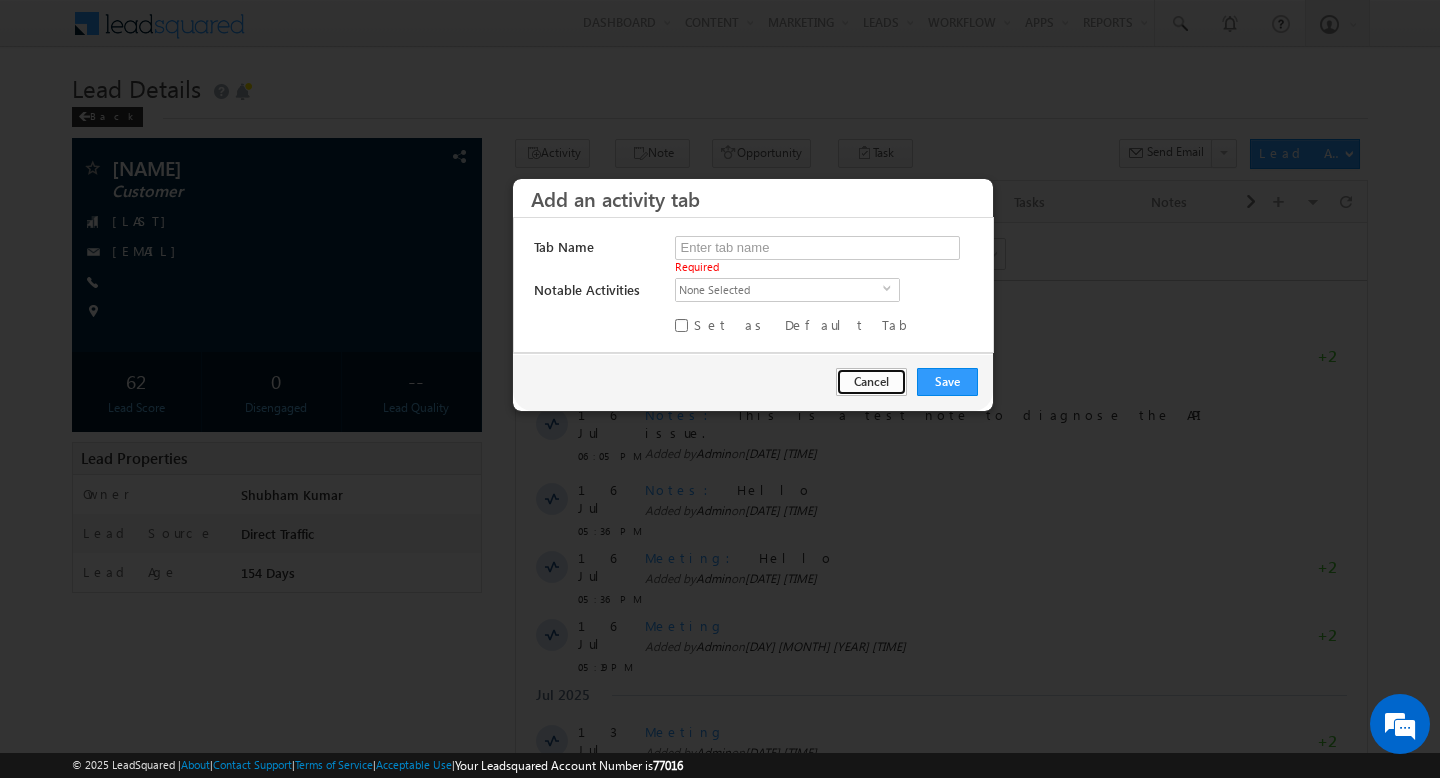 click on "Cancel" at bounding box center (871, 382) 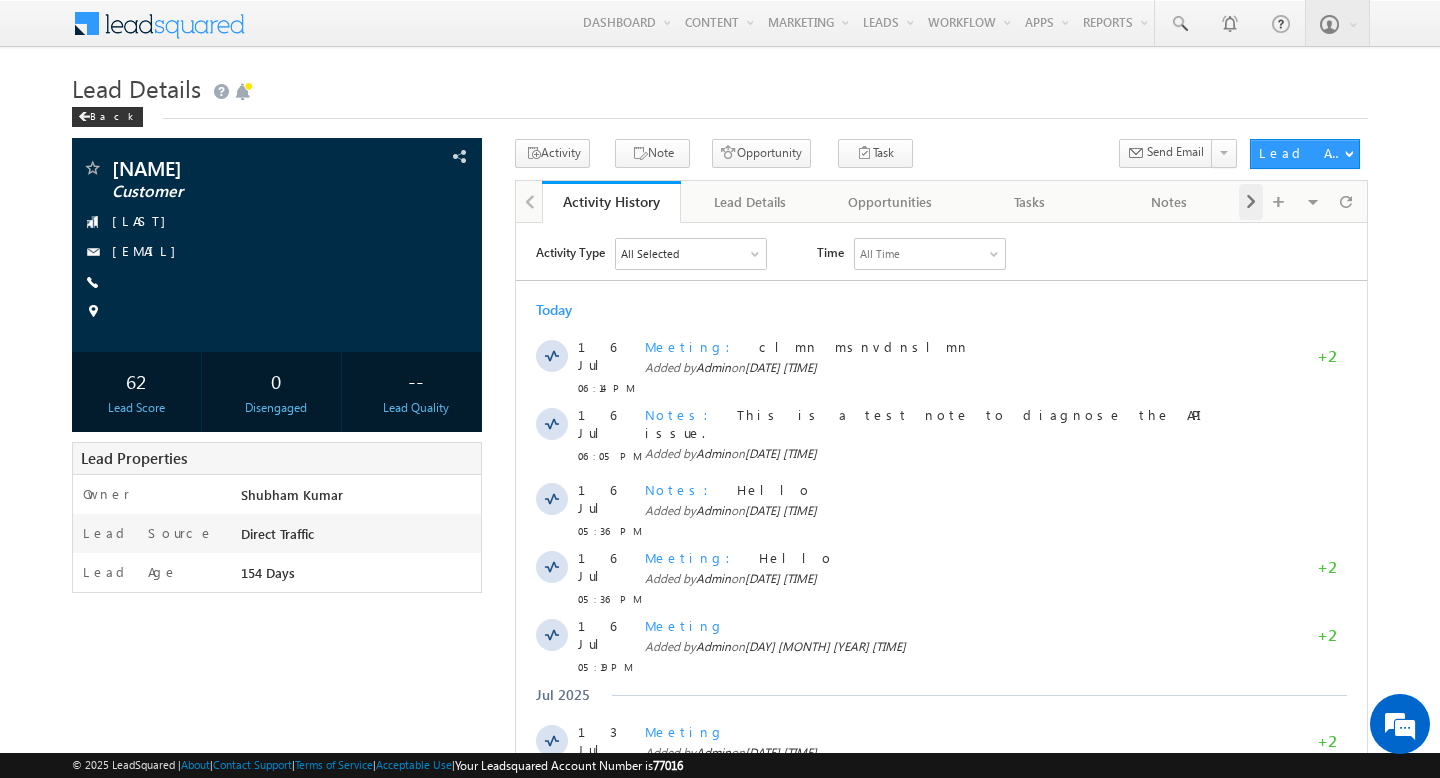 click at bounding box center (1251, 202) 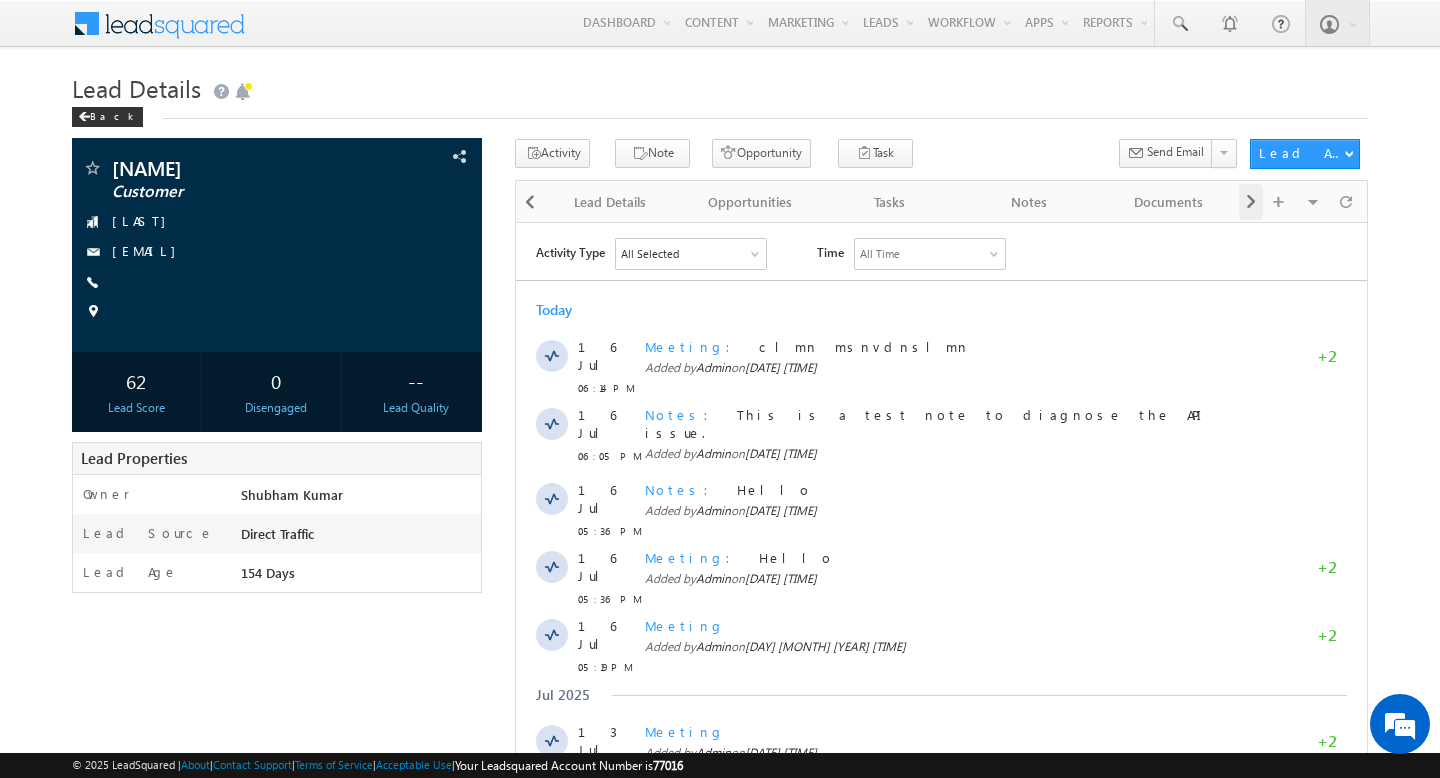 click at bounding box center (1251, 202) 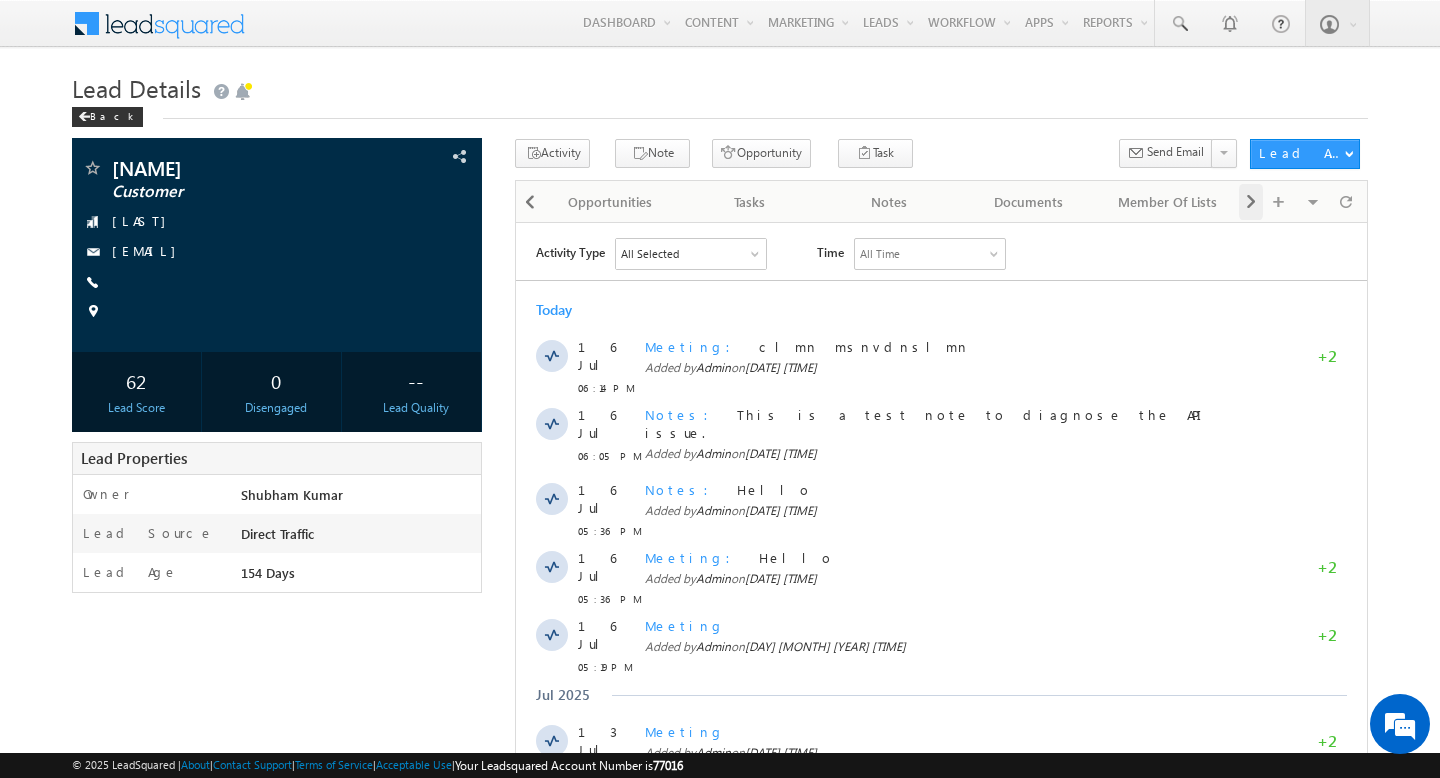 click at bounding box center [1251, 202] 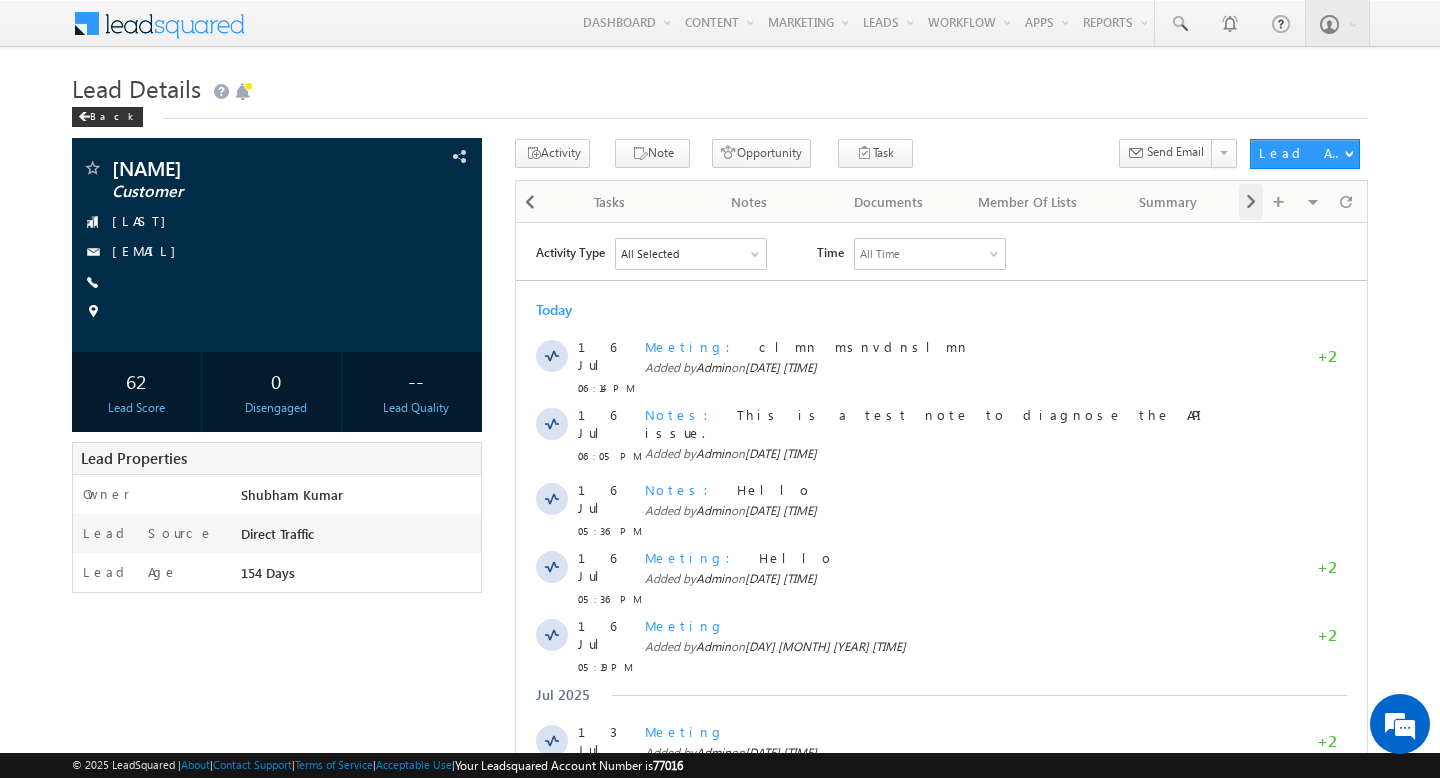 click at bounding box center (1251, 202) 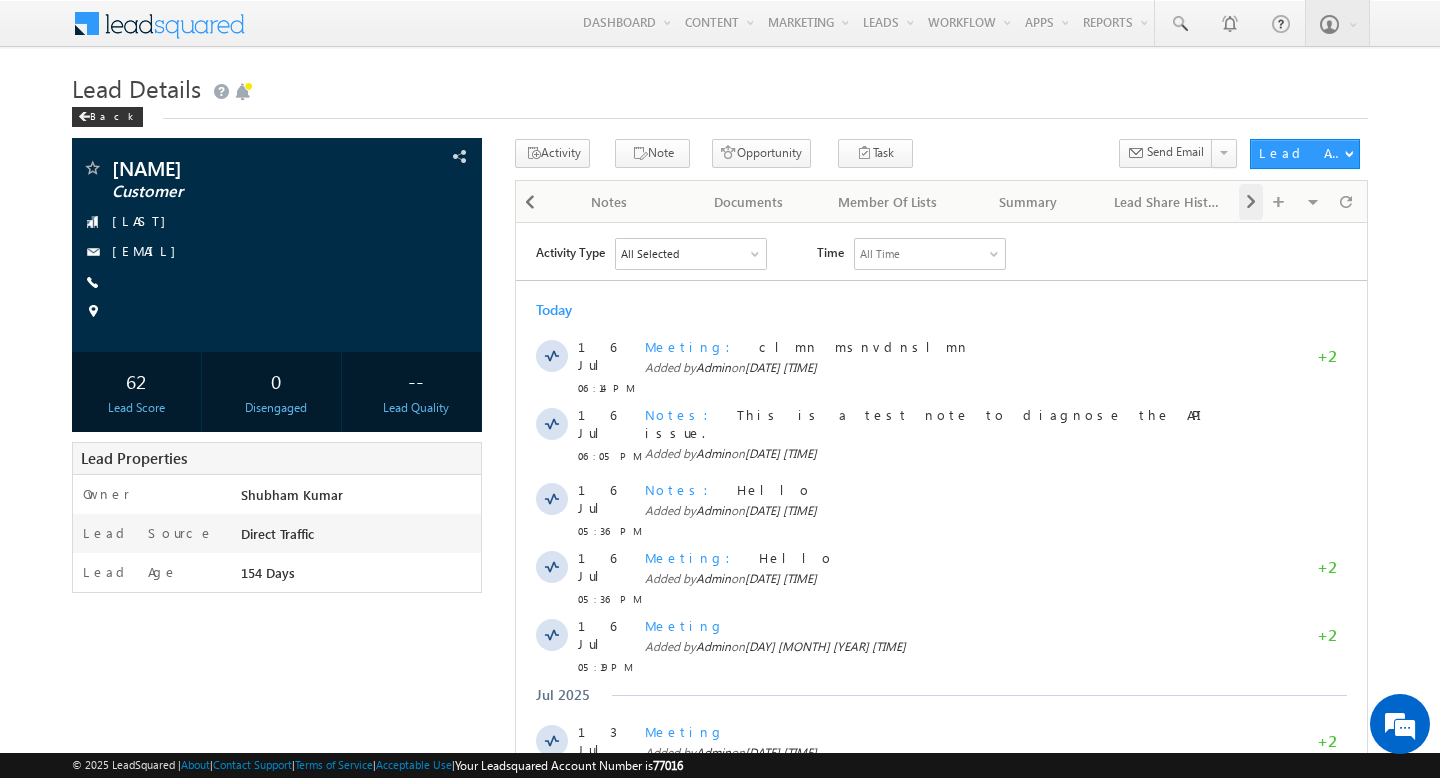 click at bounding box center (1251, 202) 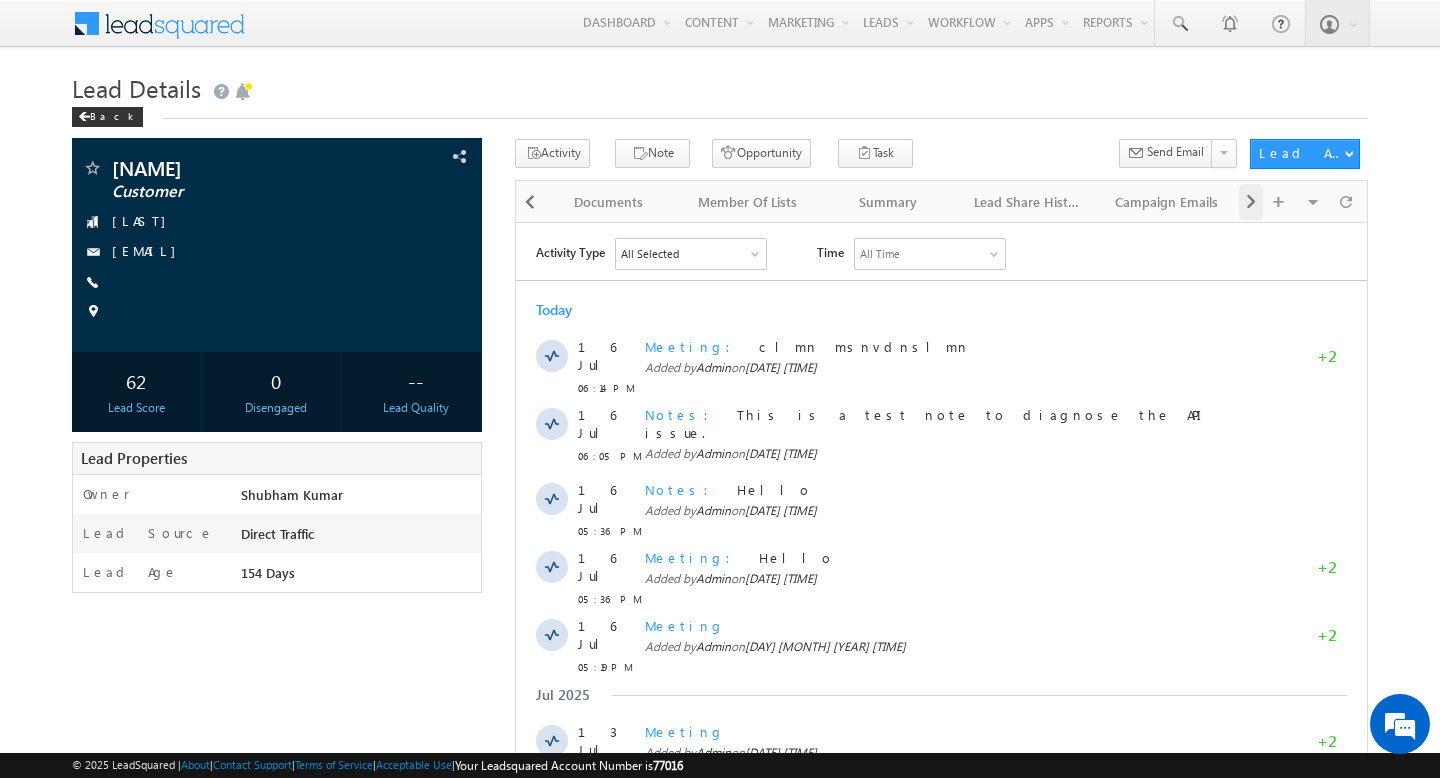 click at bounding box center (1251, 202) 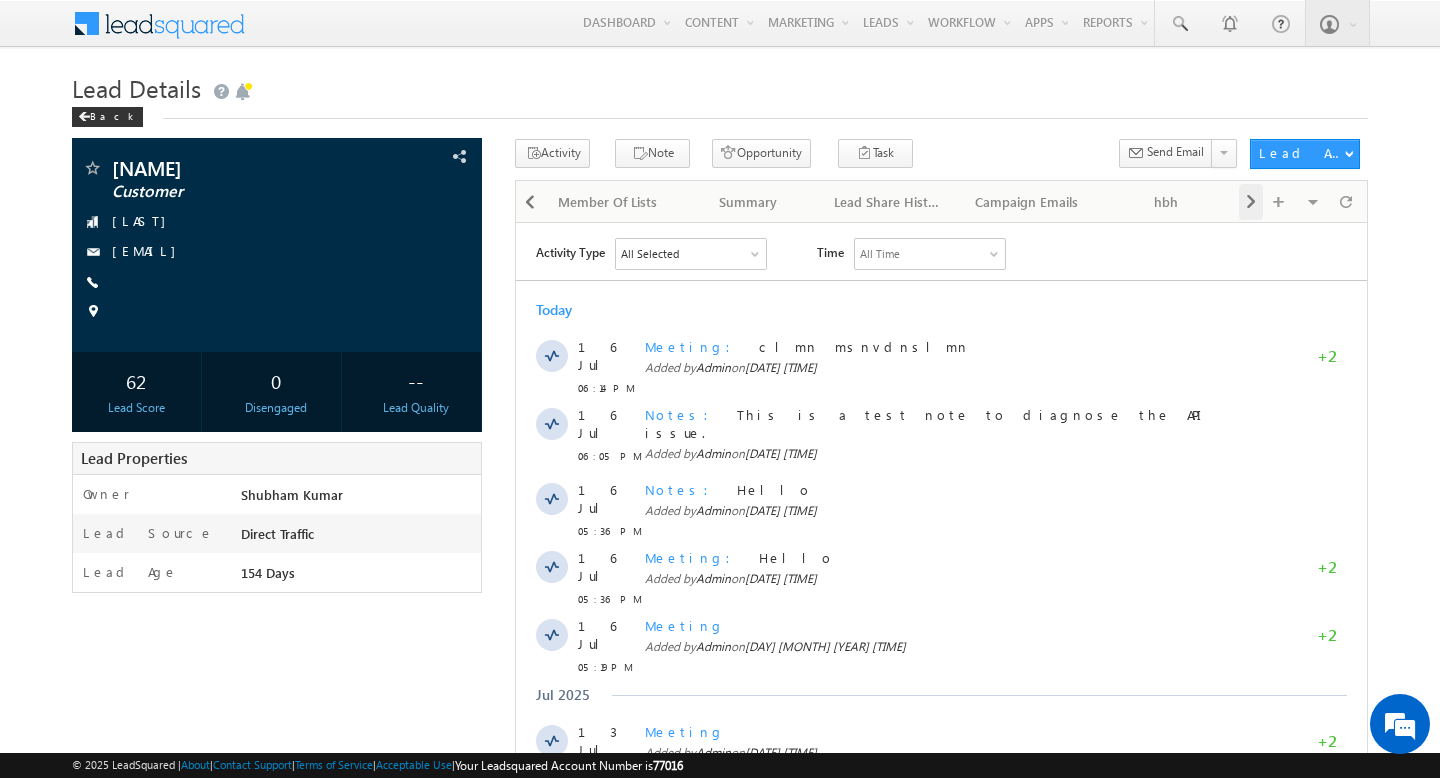 click at bounding box center (1251, 202) 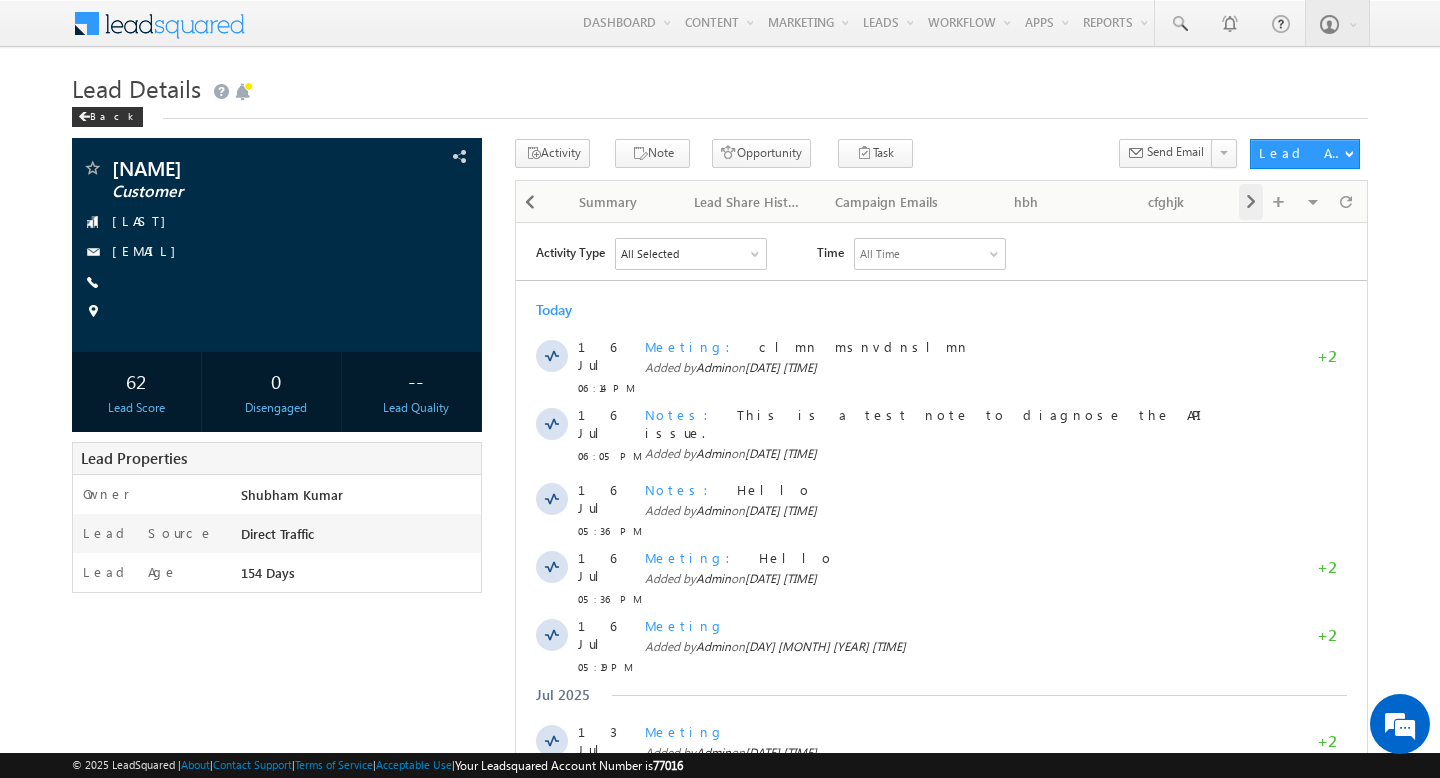 click at bounding box center [1251, 202] 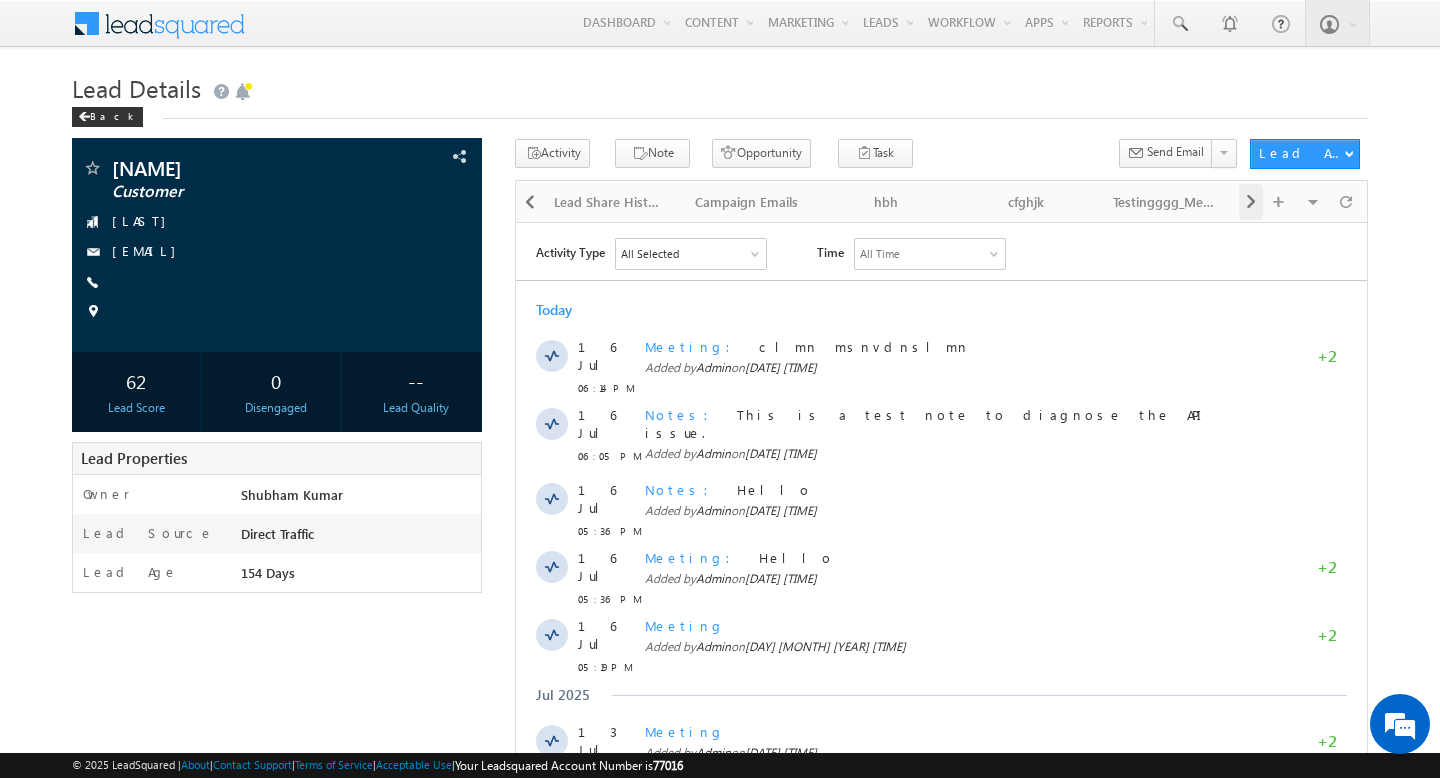 click at bounding box center [1251, 202] 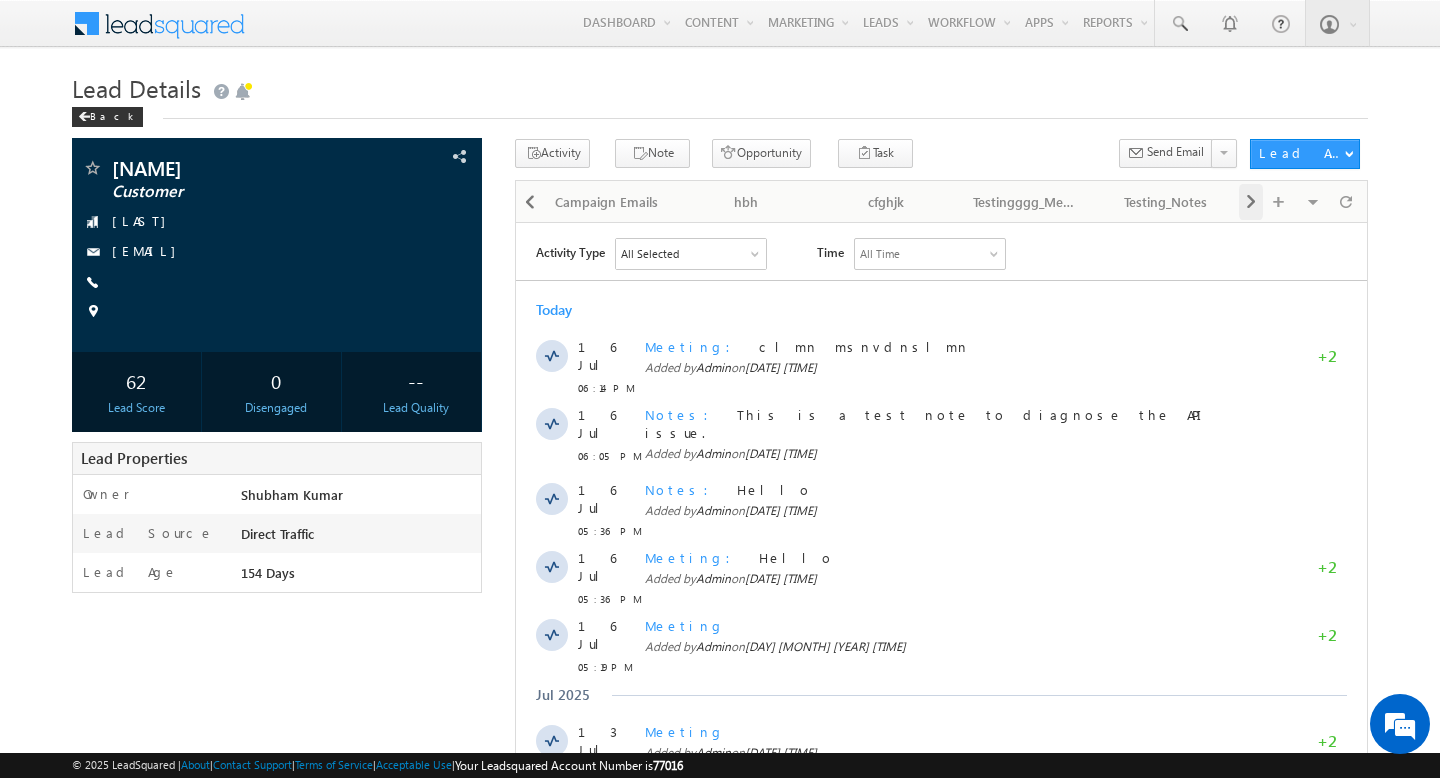 click at bounding box center [1251, 202] 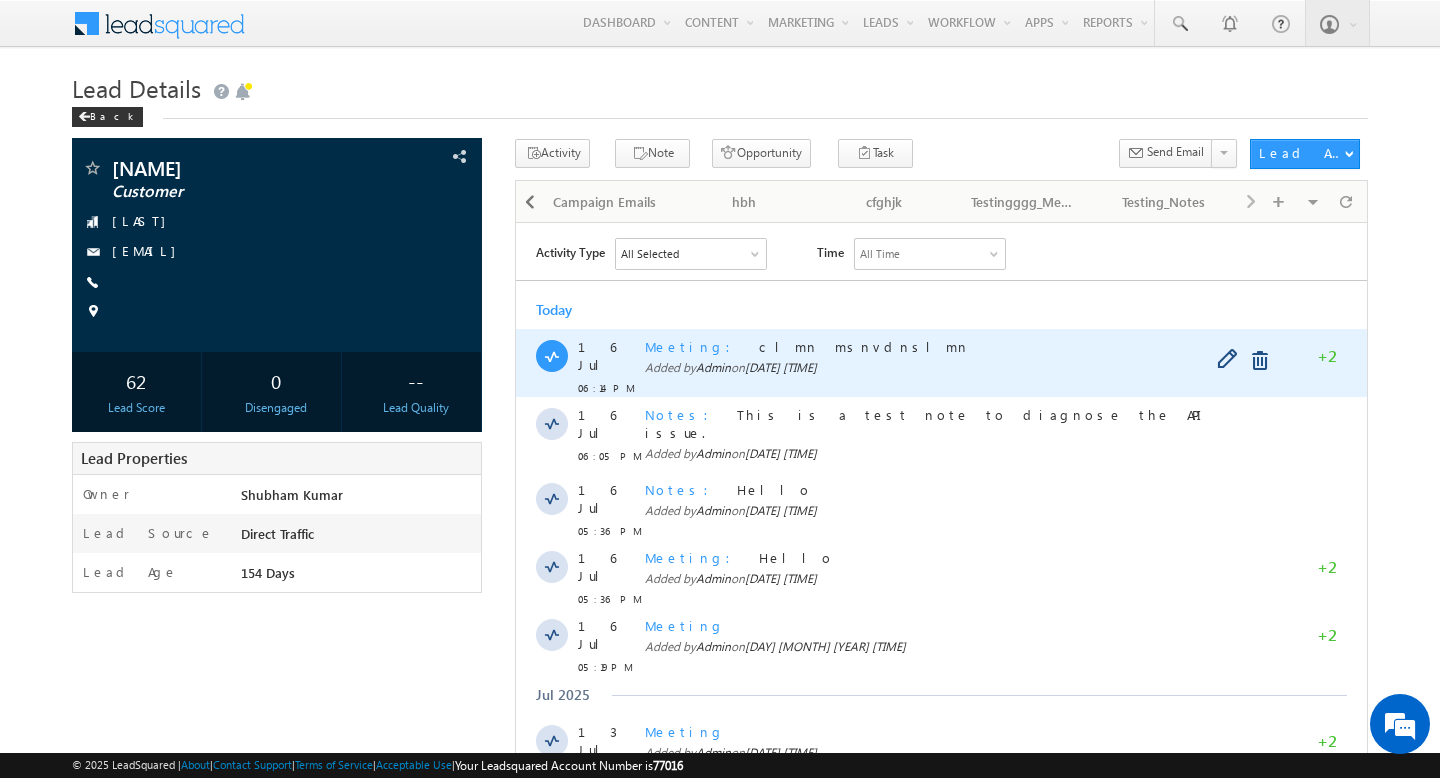 click on "Meeting" at bounding box center [694, 345] 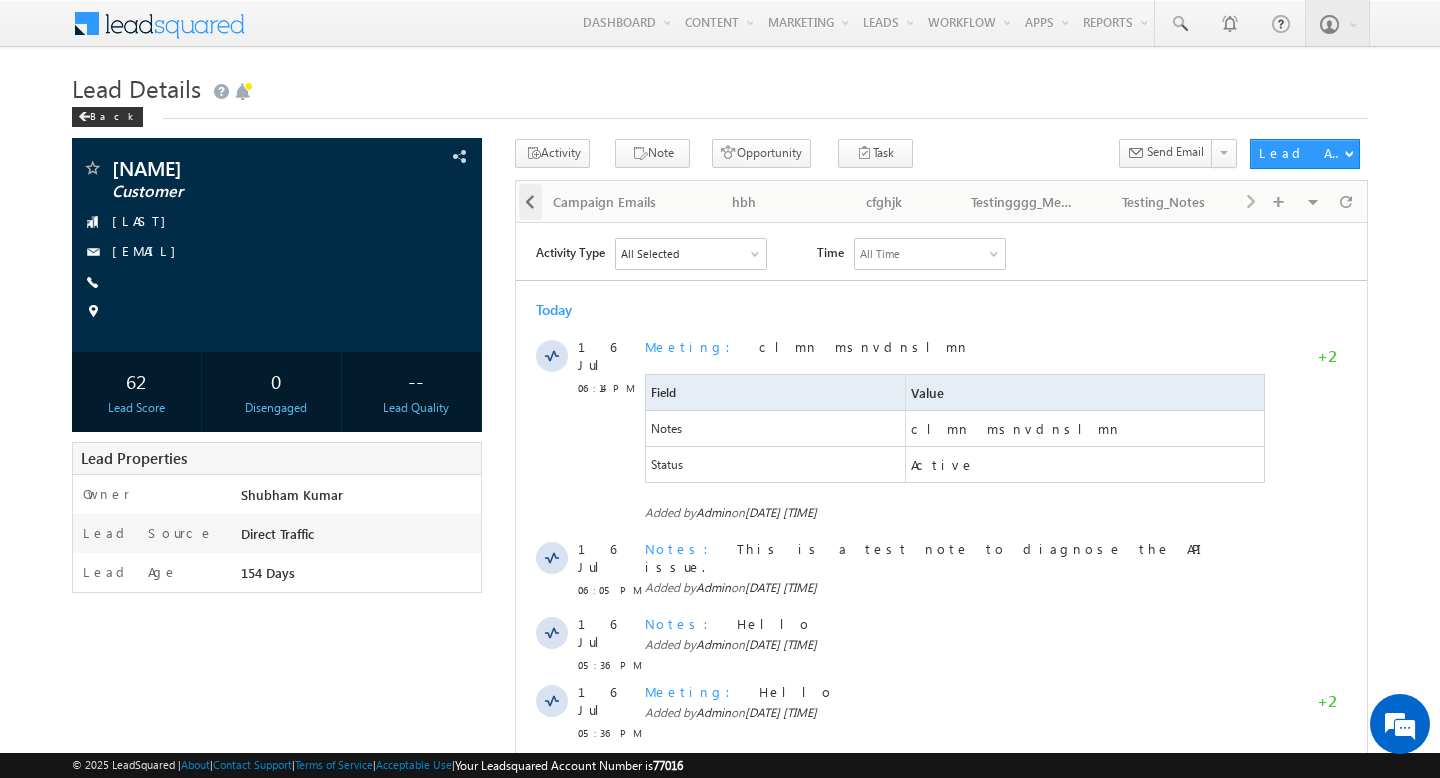 click at bounding box center [530, 202] 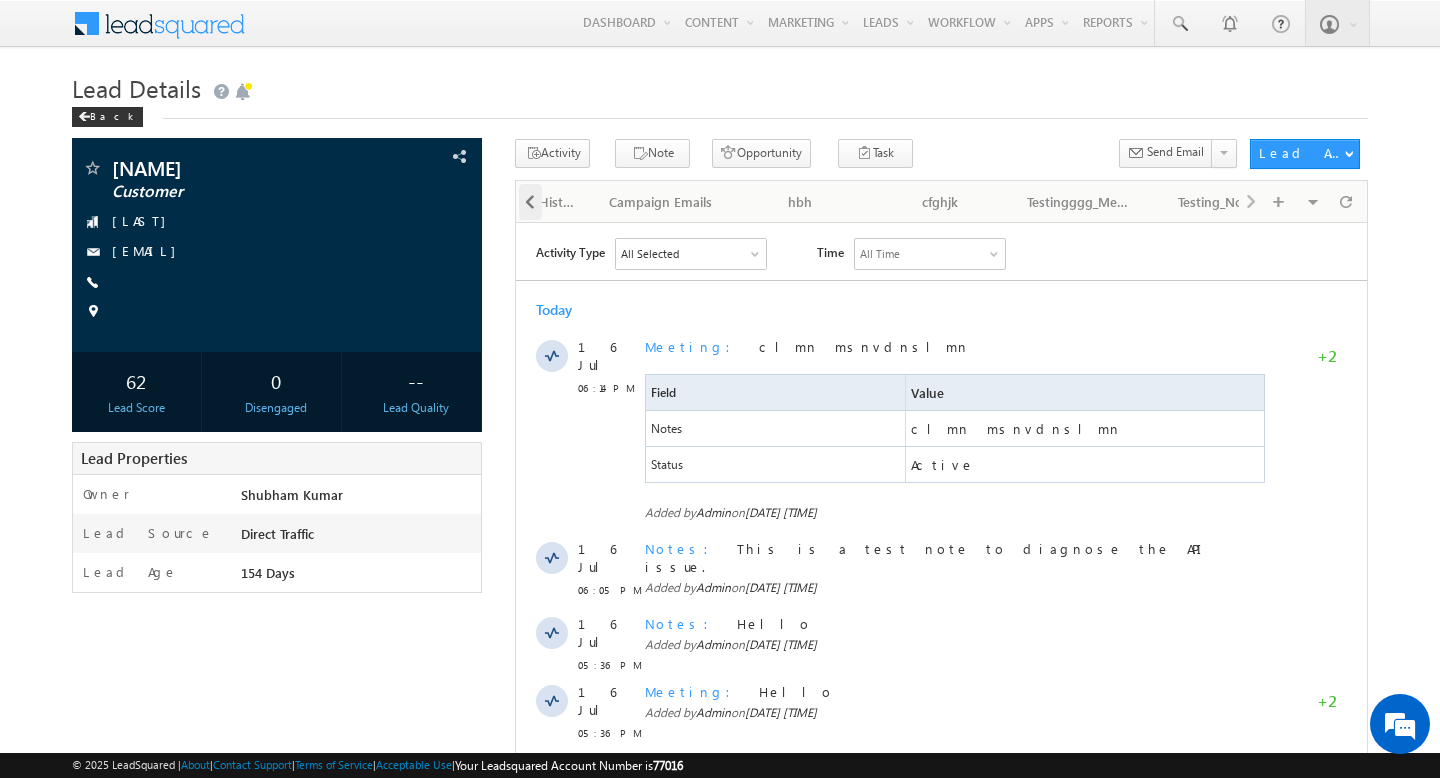 click at bounding box center (530, 202) 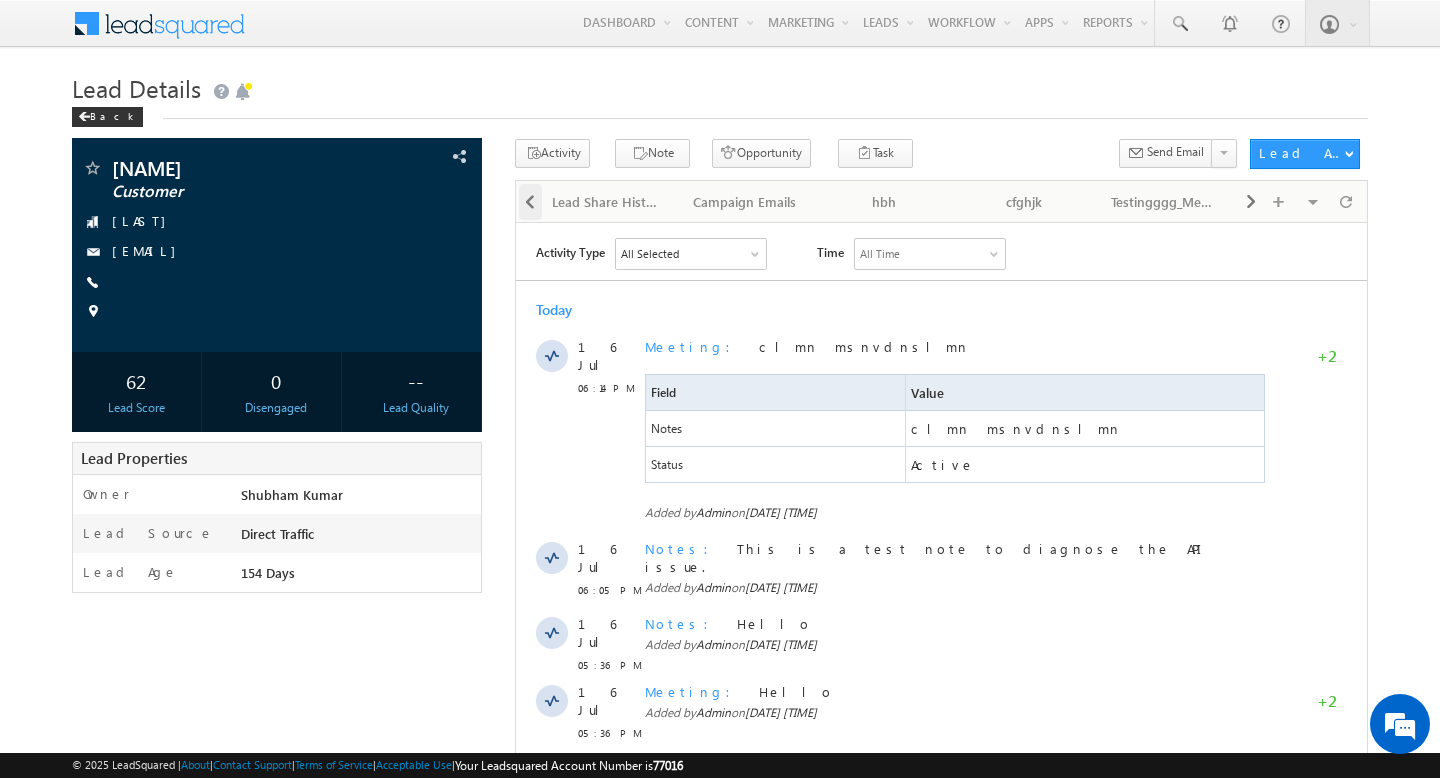 click at bounding box center (530, 202) 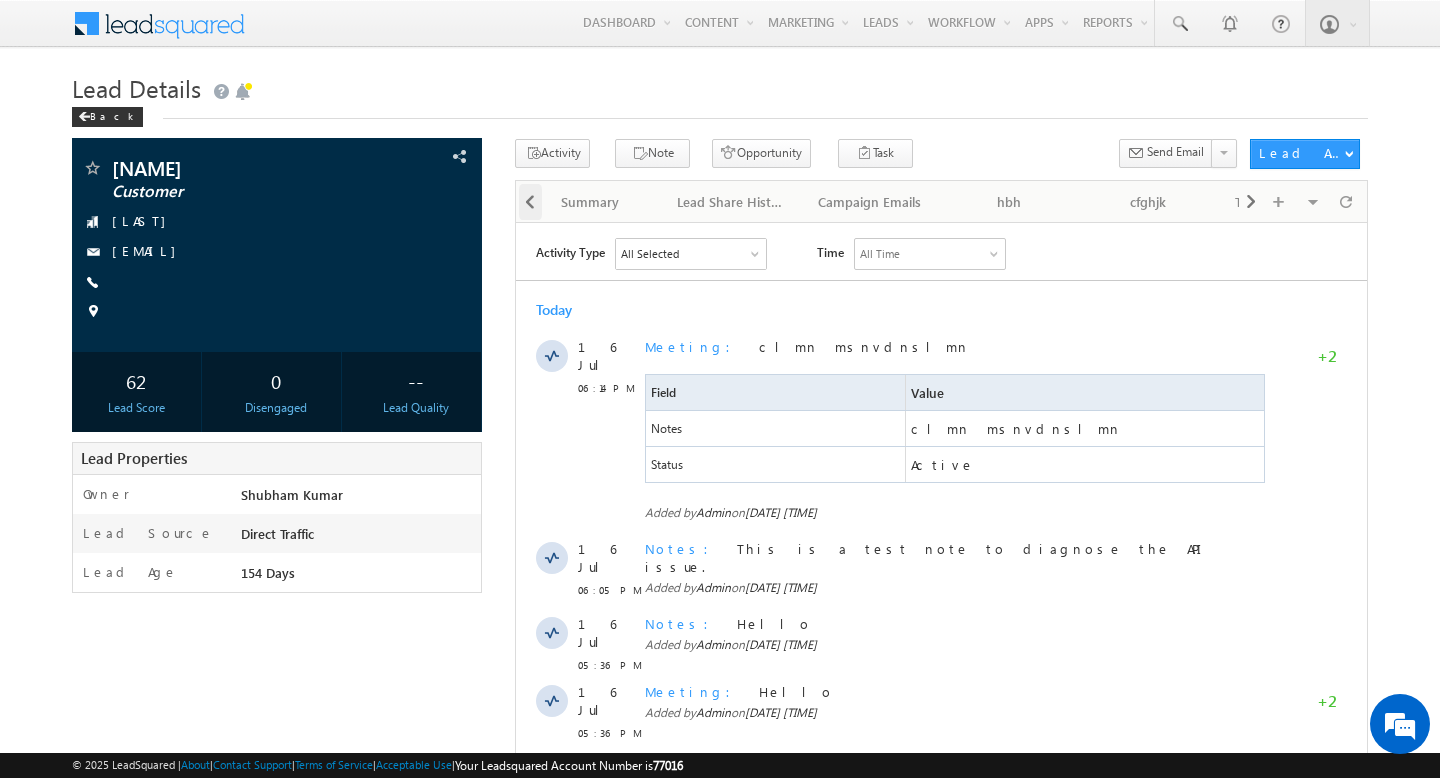 click at bounding box center [530, 202] 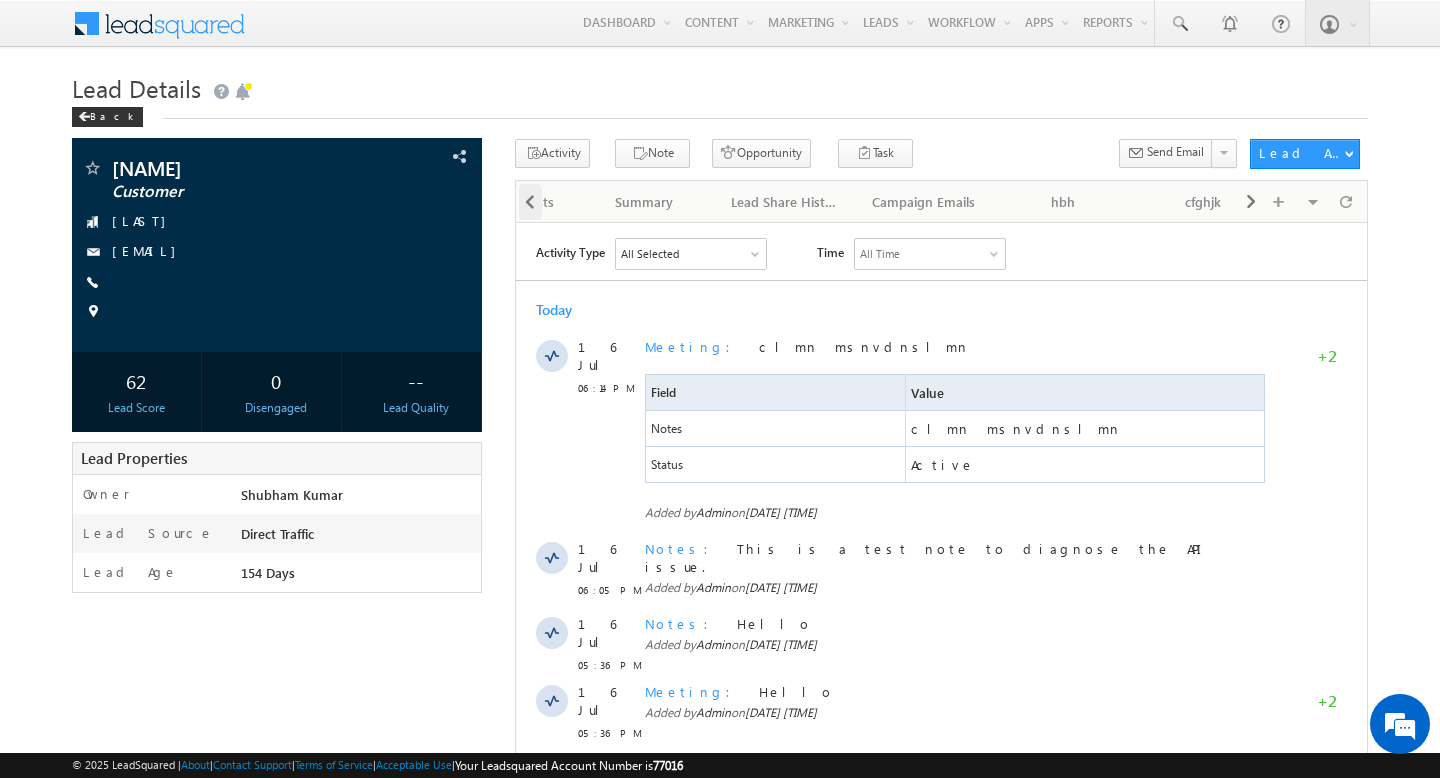 click at bounding box center (530, 202) 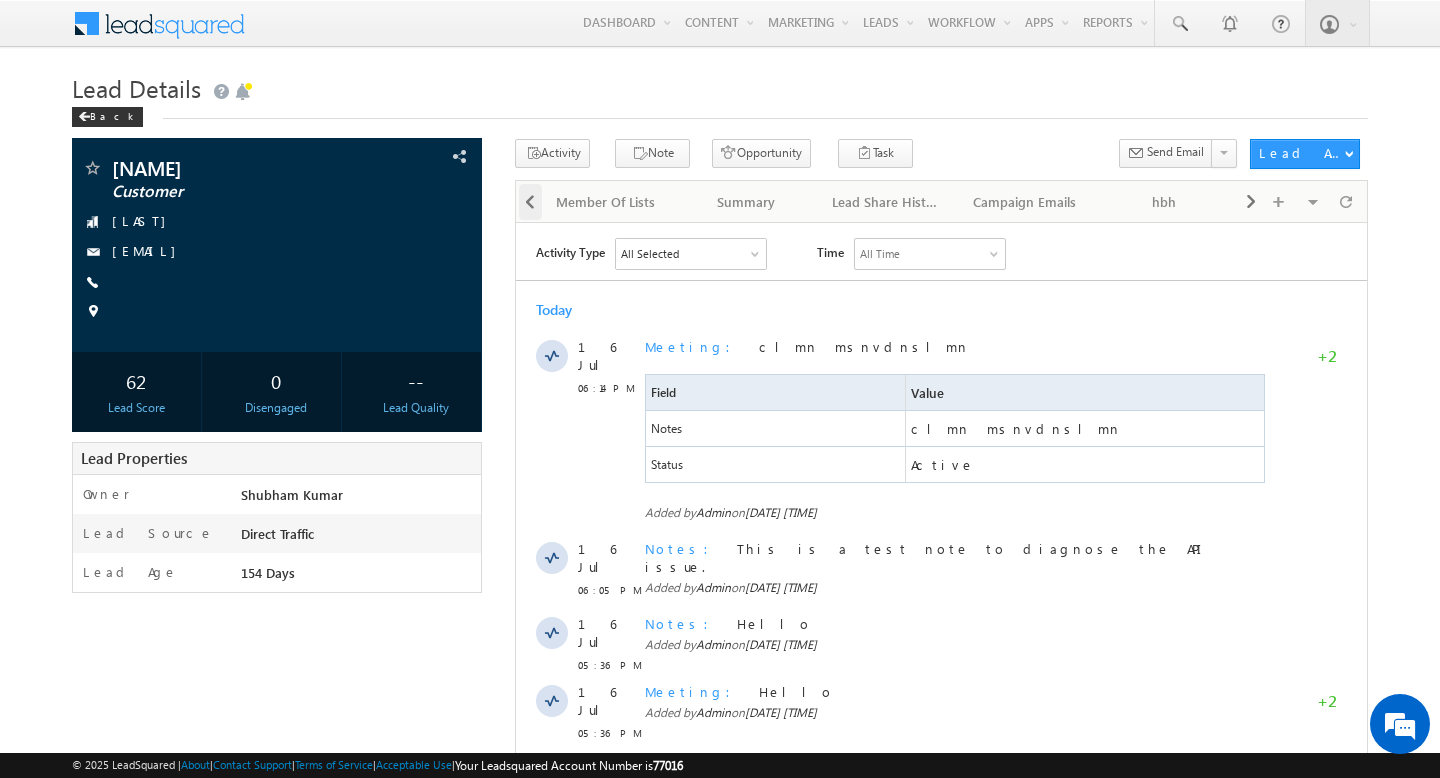 click at bounding box center (530, 202) 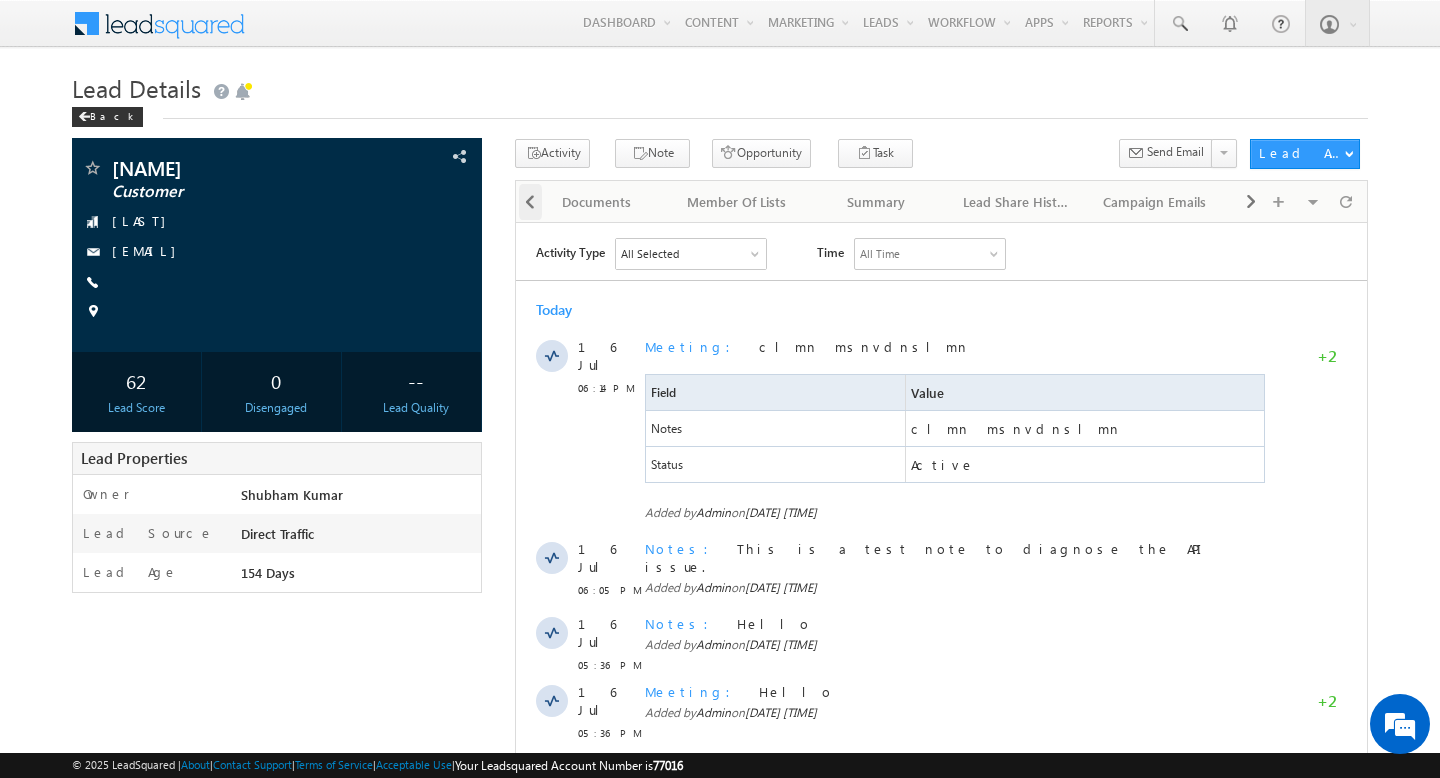click at bounding box center (530, 202) 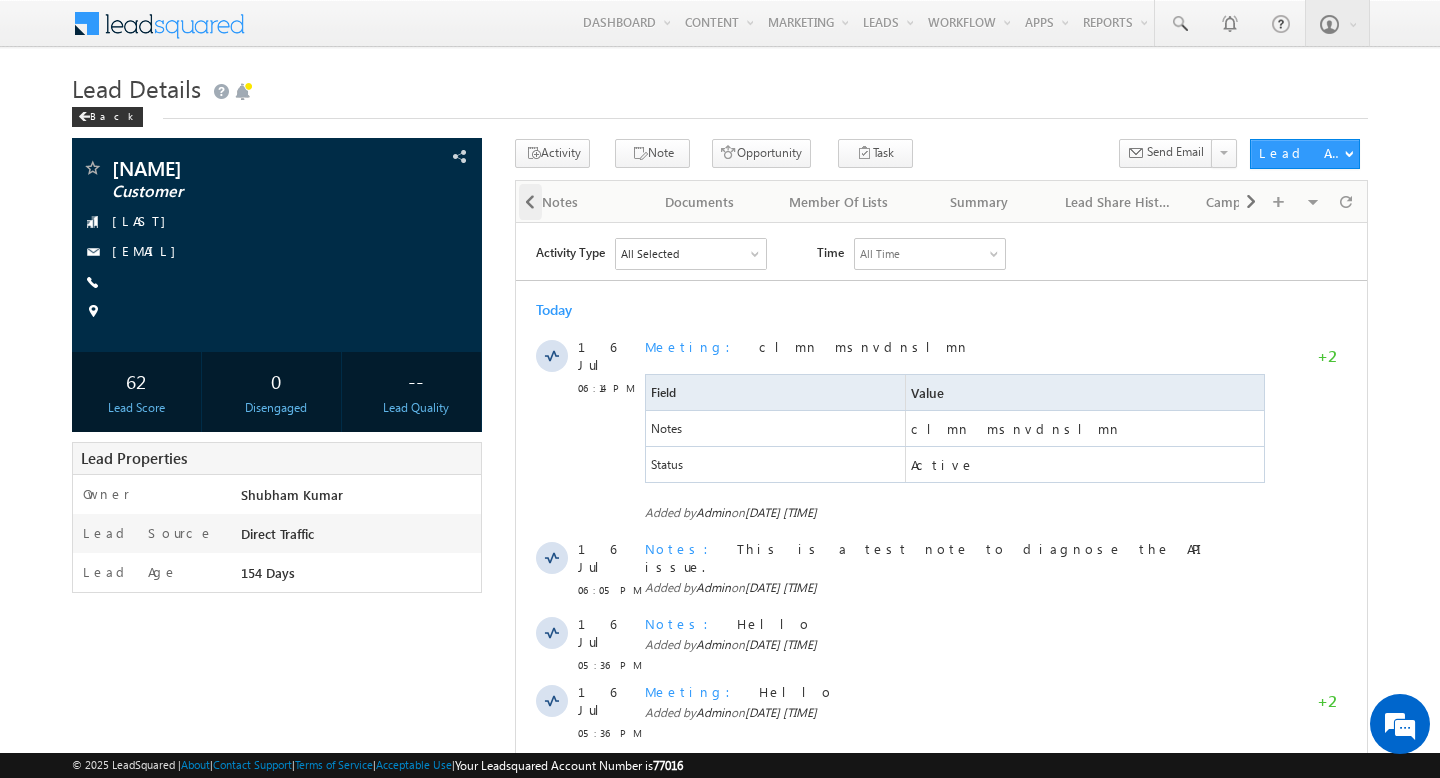 click at bounding box center [530, 202] 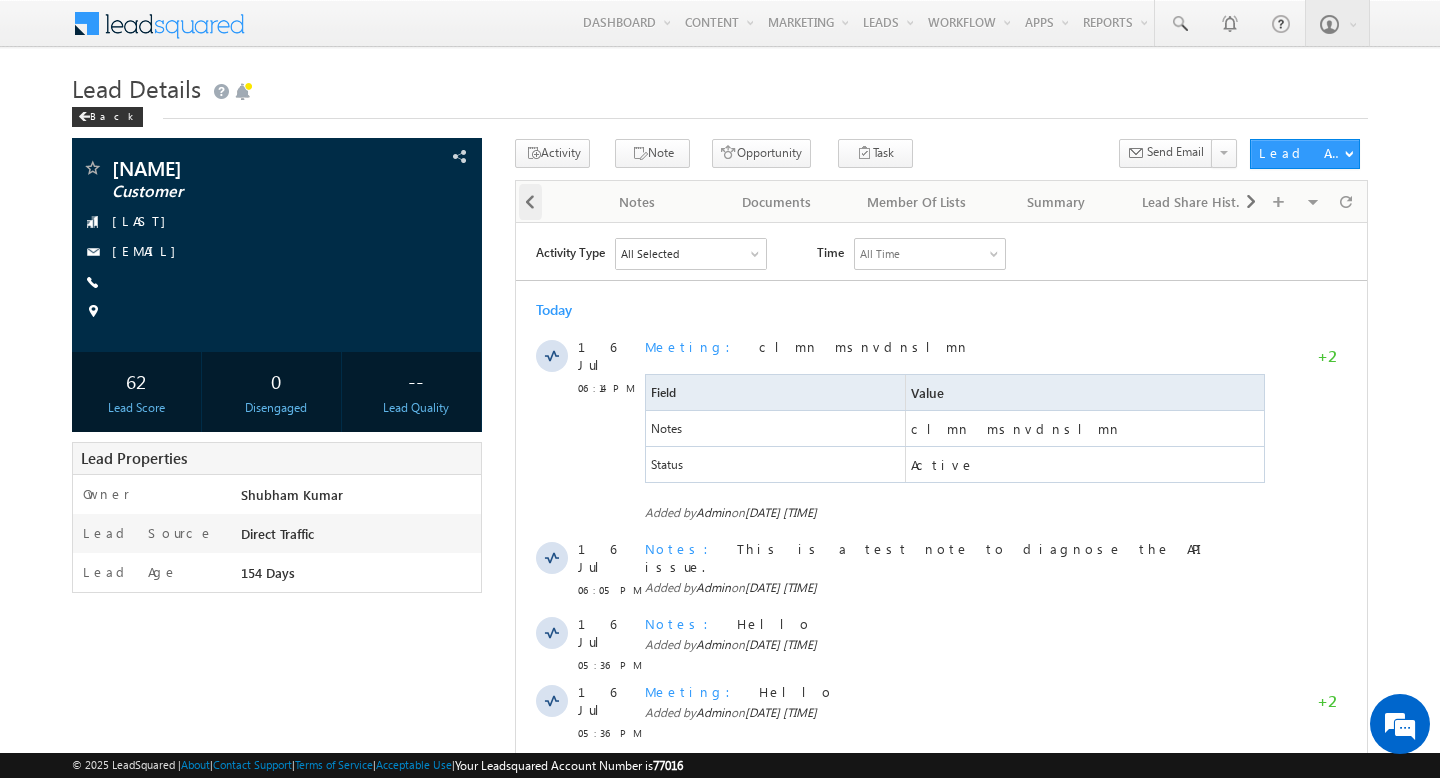 click at bounding box center (530, 202) 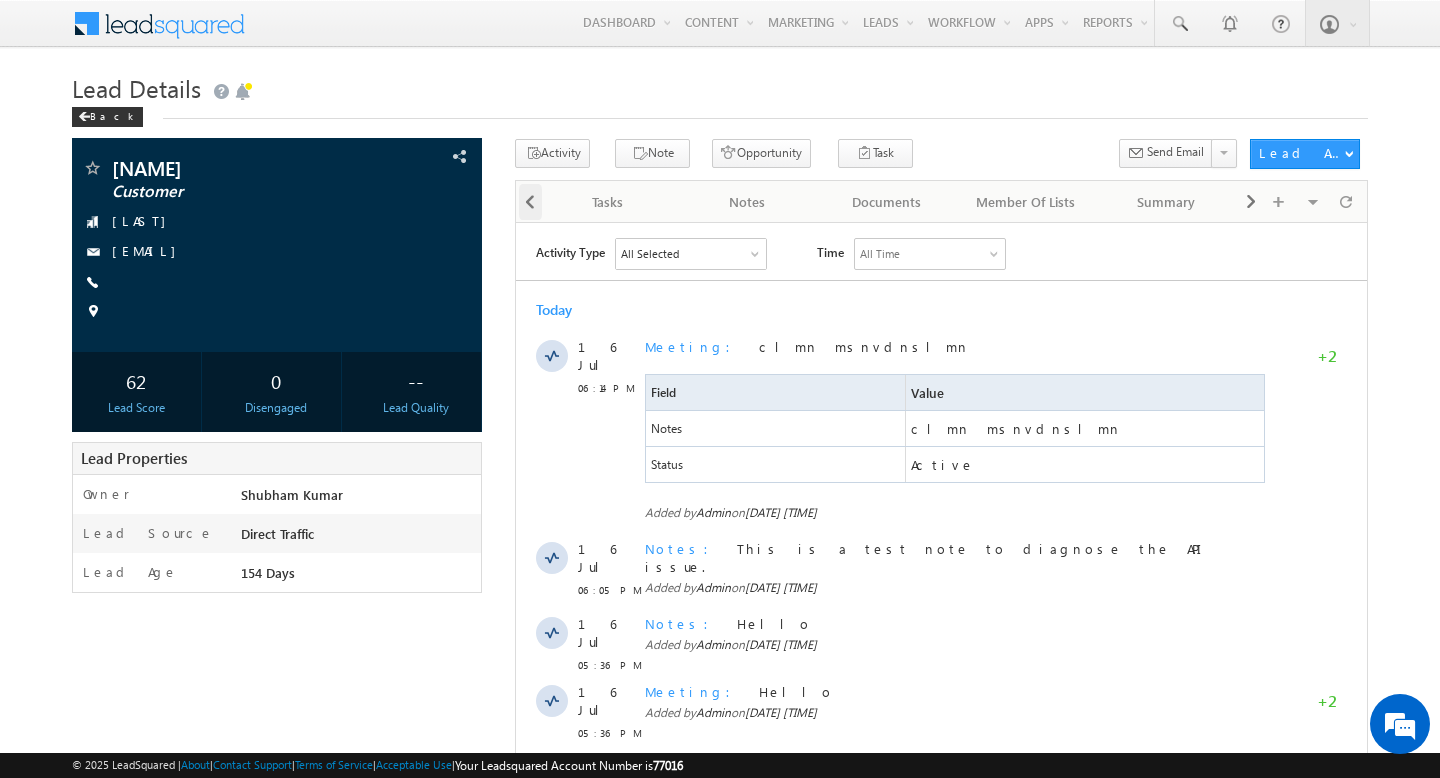 click at bounding box center (530, 202) 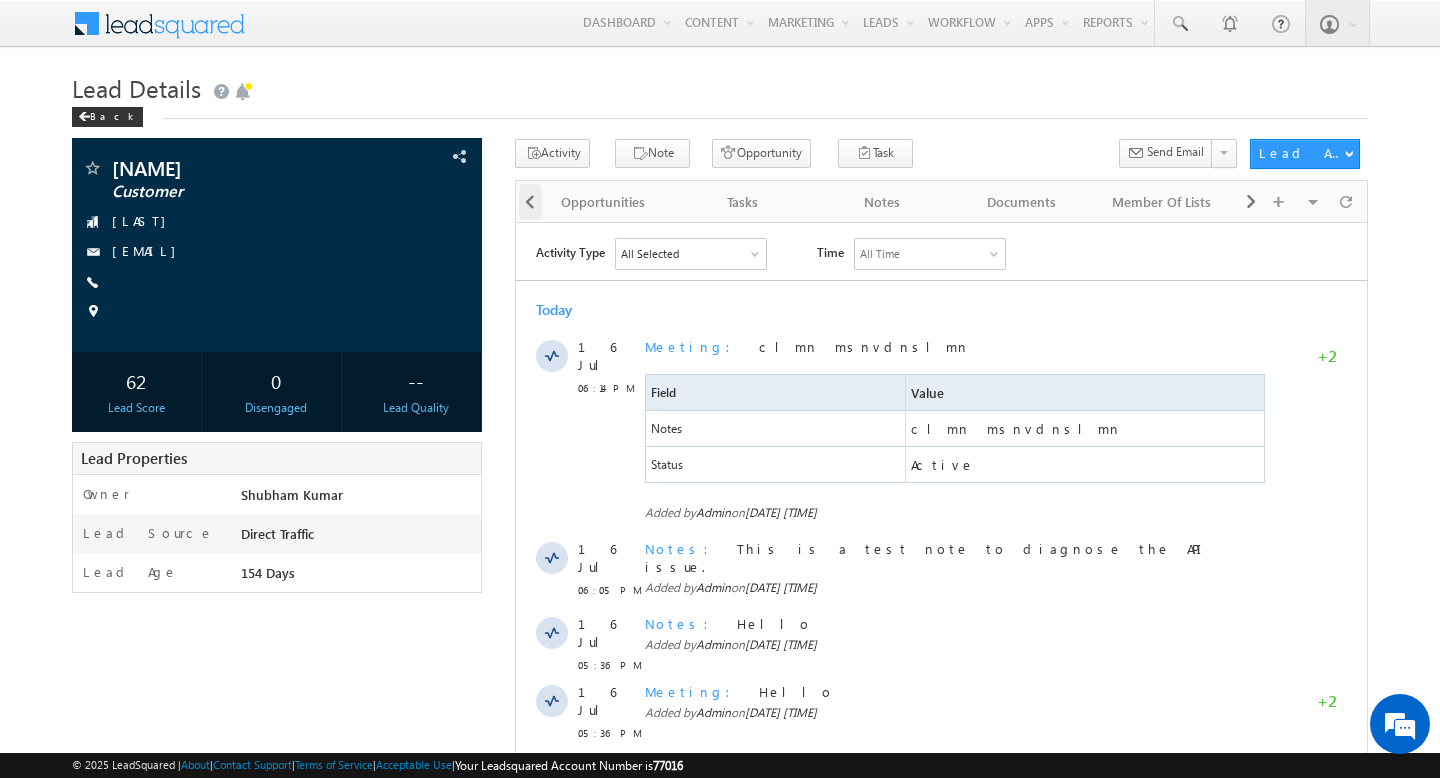 click at bounding box center [530, 202] 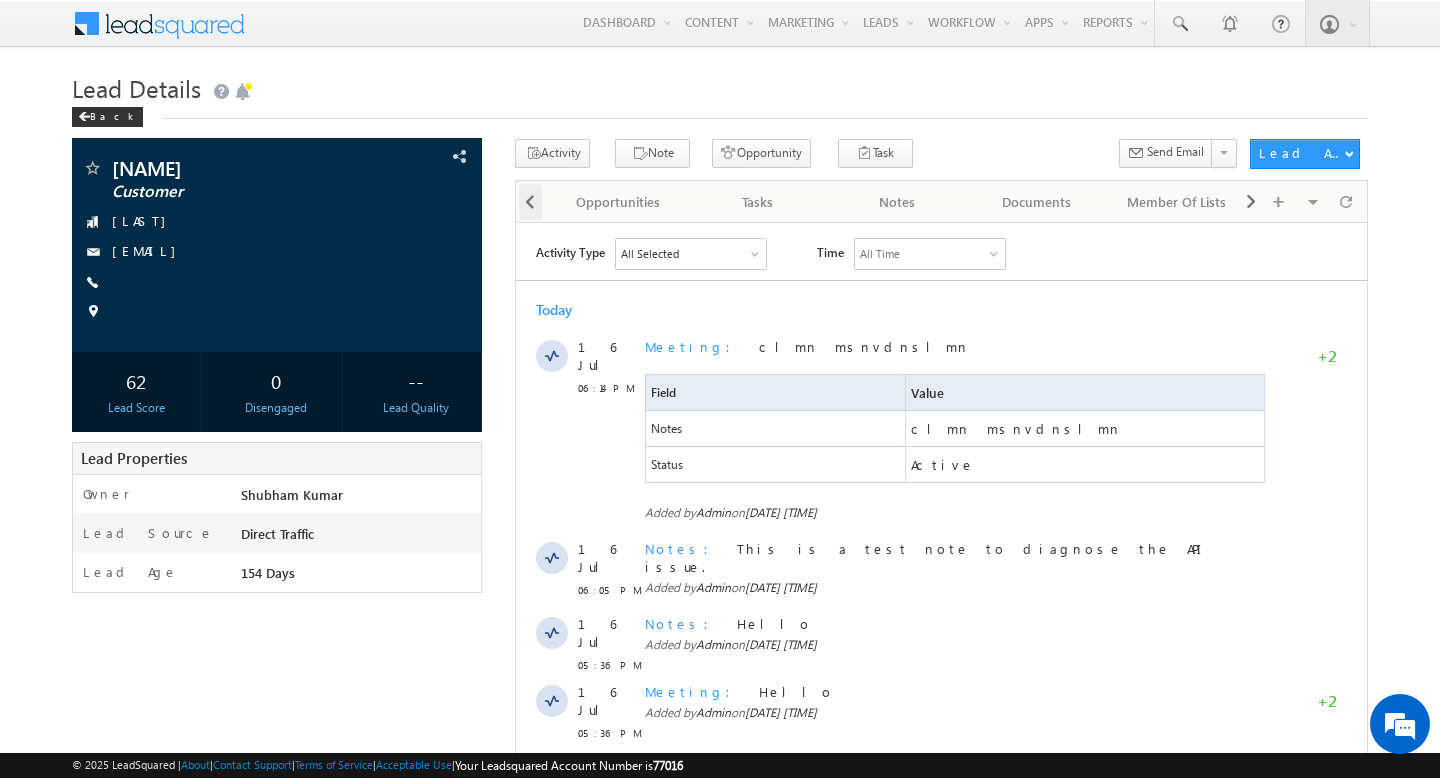 click at bounding box center [530, 202] 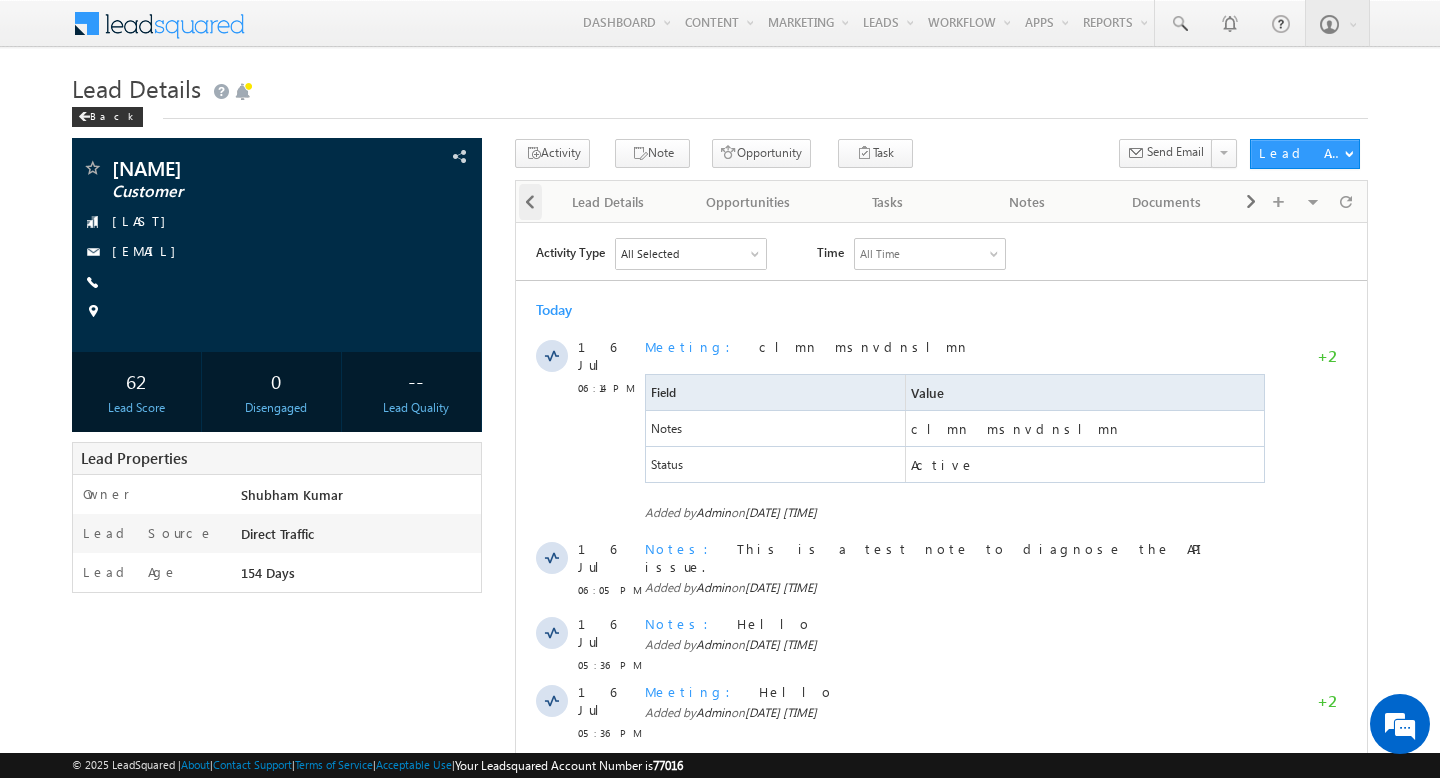 click at bounding box center [530, 202] 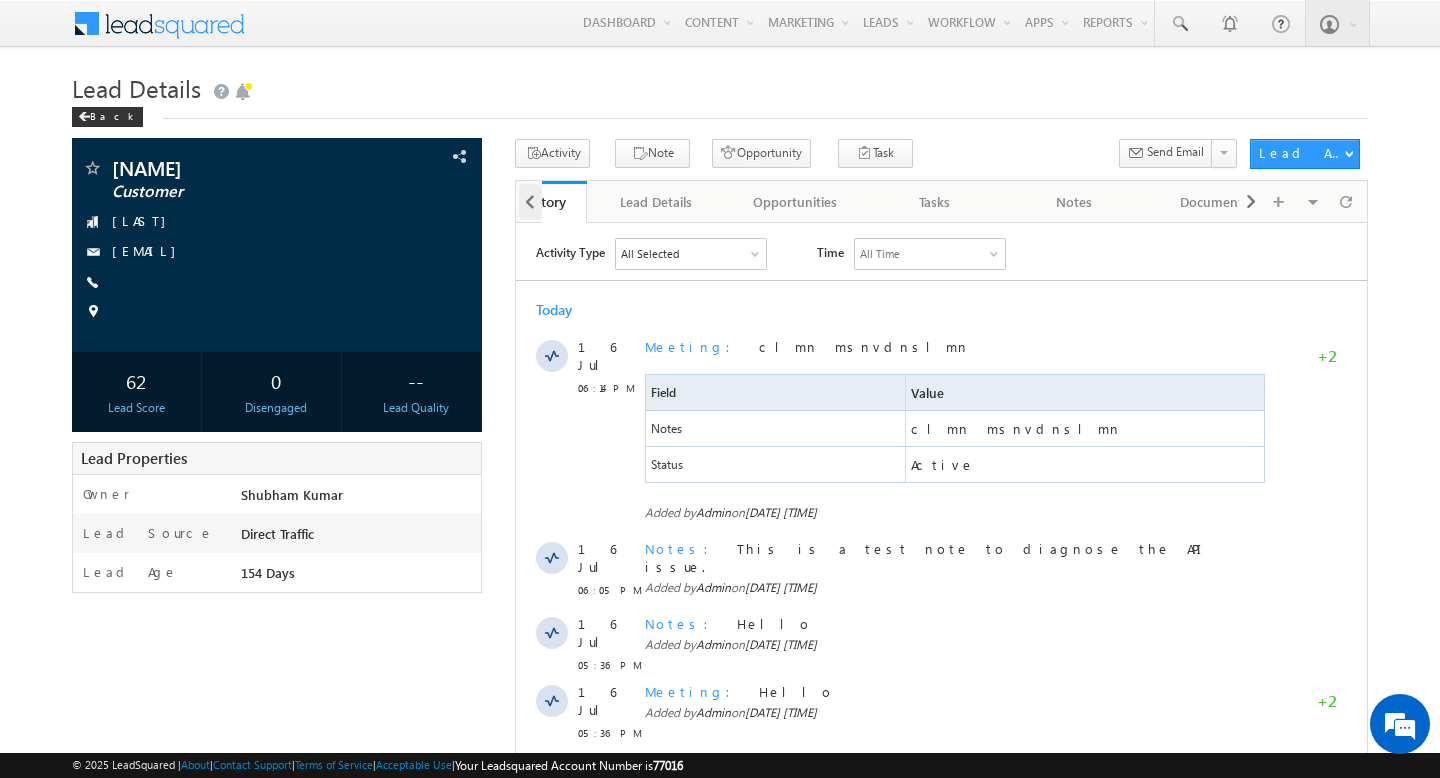 click at bounding box center [530, 202] 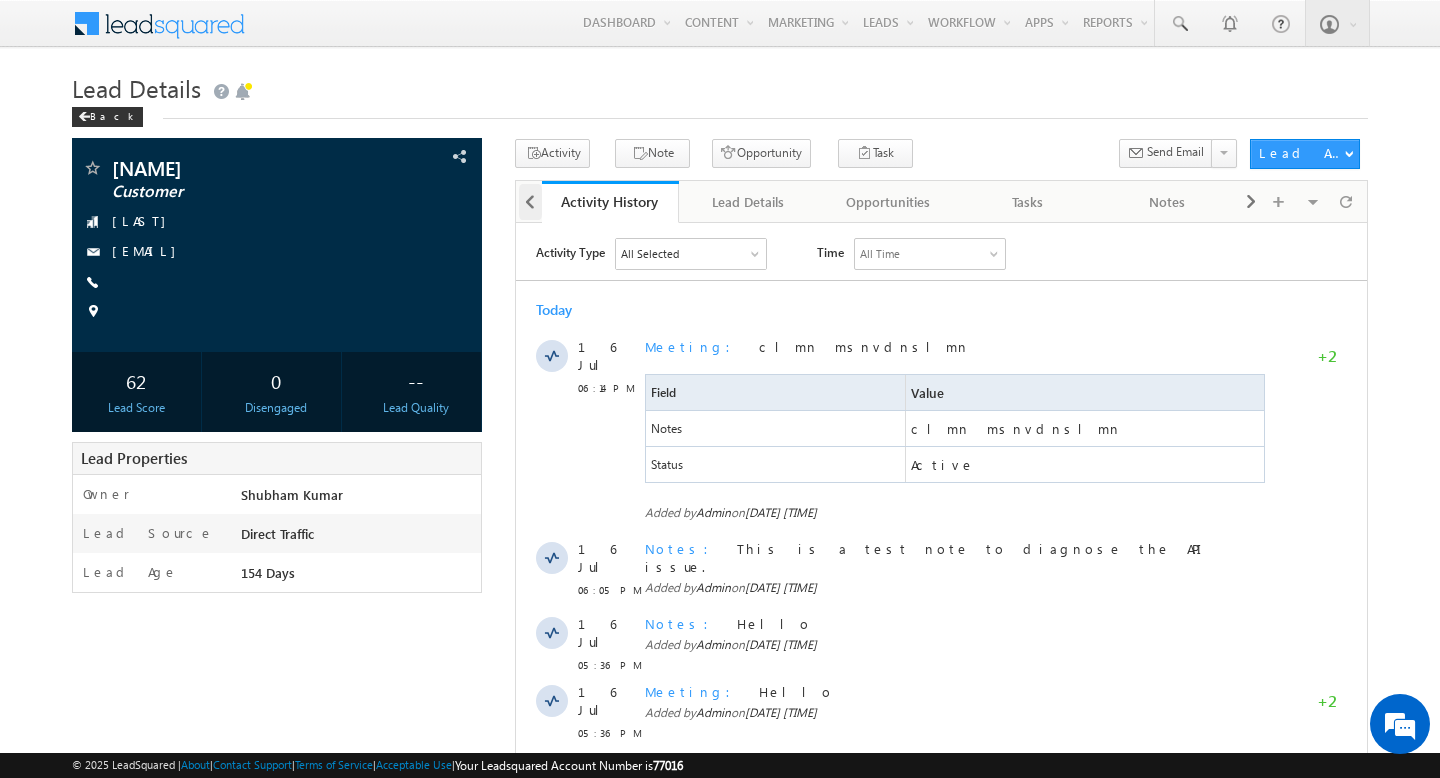 click at bounding box center (530, 202) 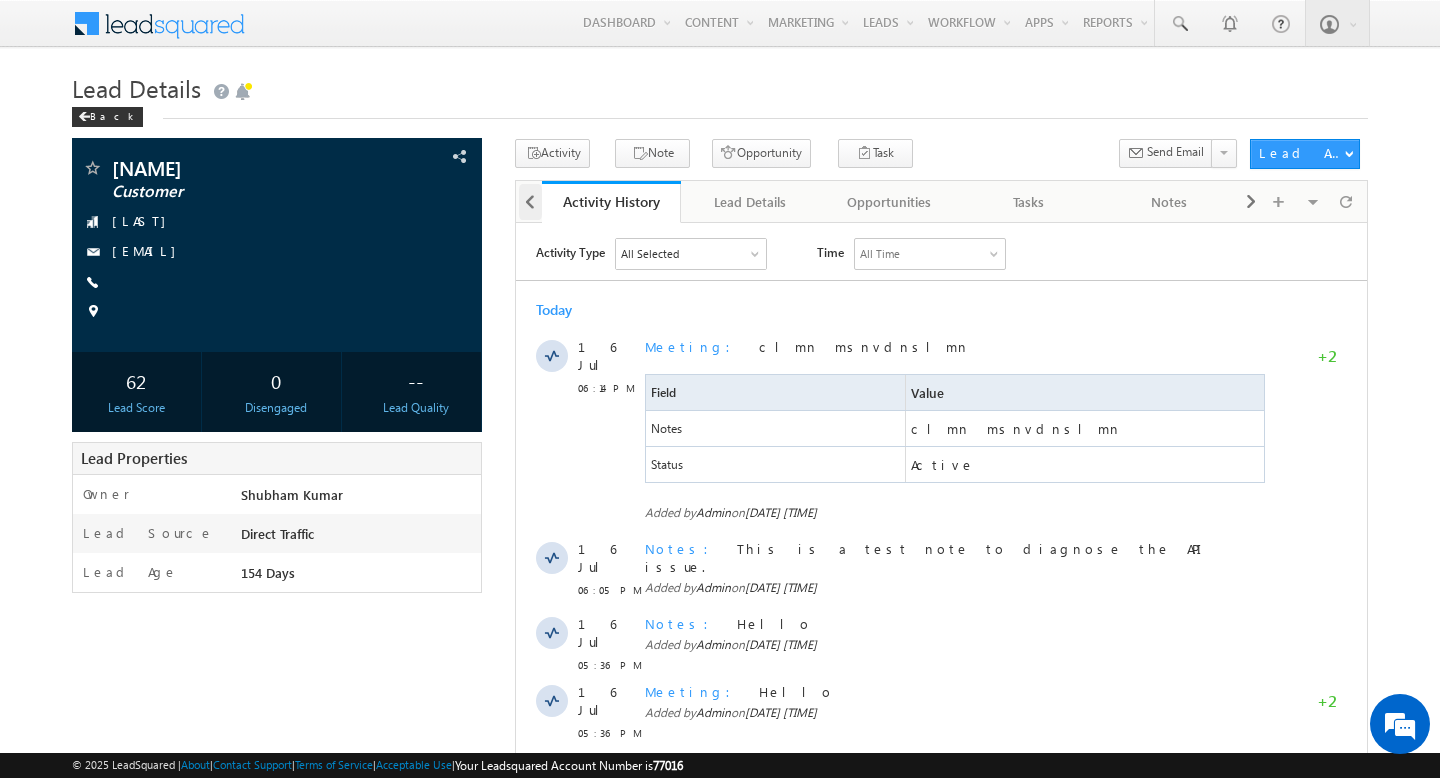 click at bounding box center (529, 200) 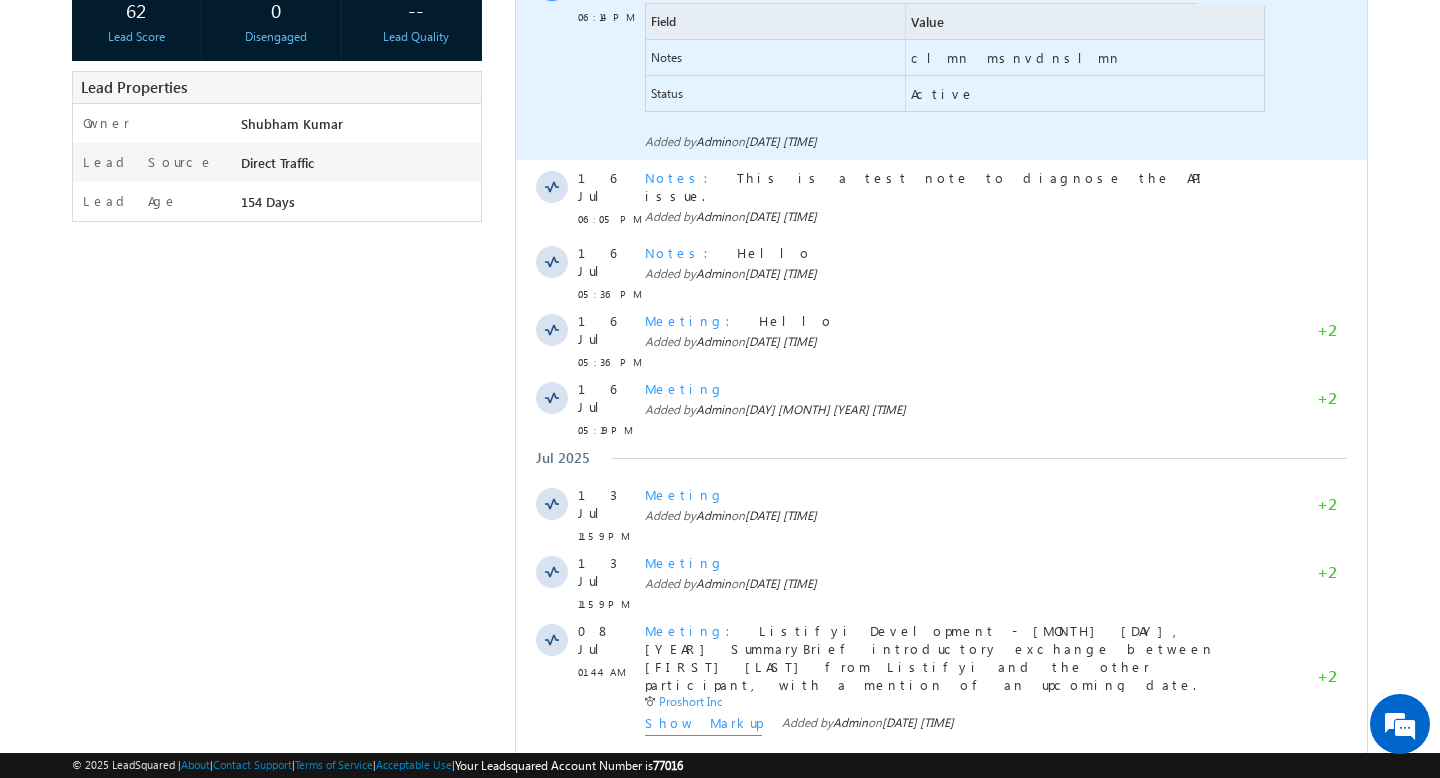 scroll, scrollTop: 373, scrollLeft: 0, axis: vertical 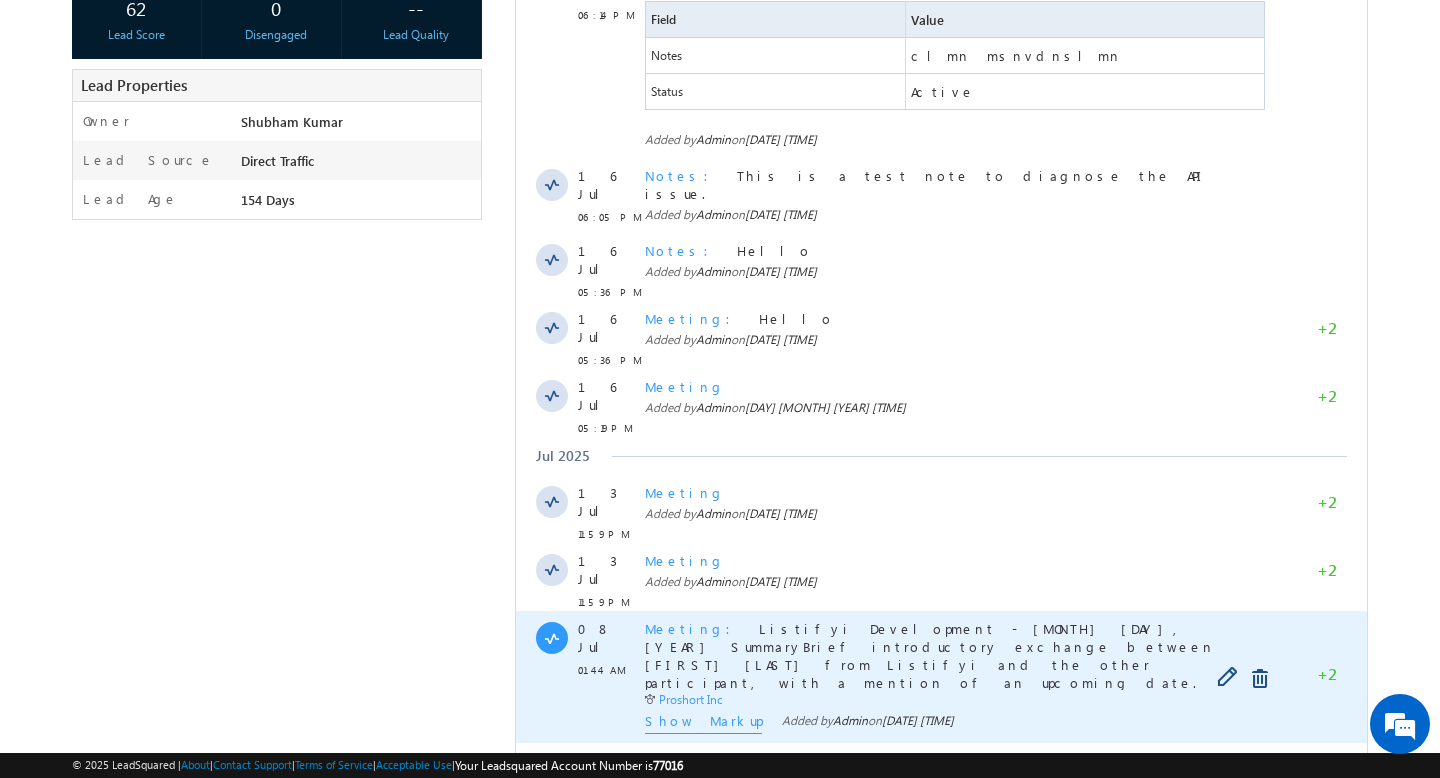 click on "Show Markup" at bounding box center [703, 723] 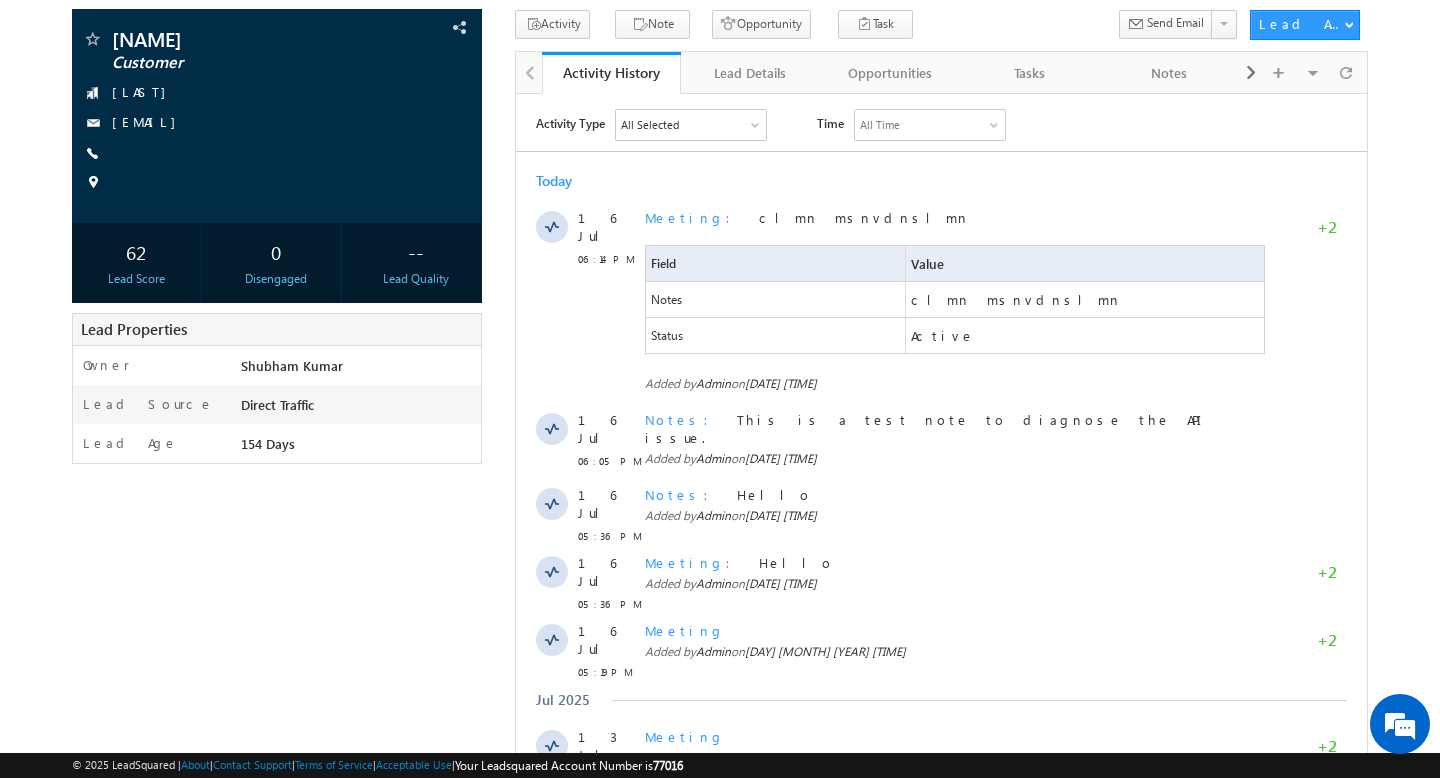 scroll, scrollTop: 0, scrollLeft: 0, axis: both 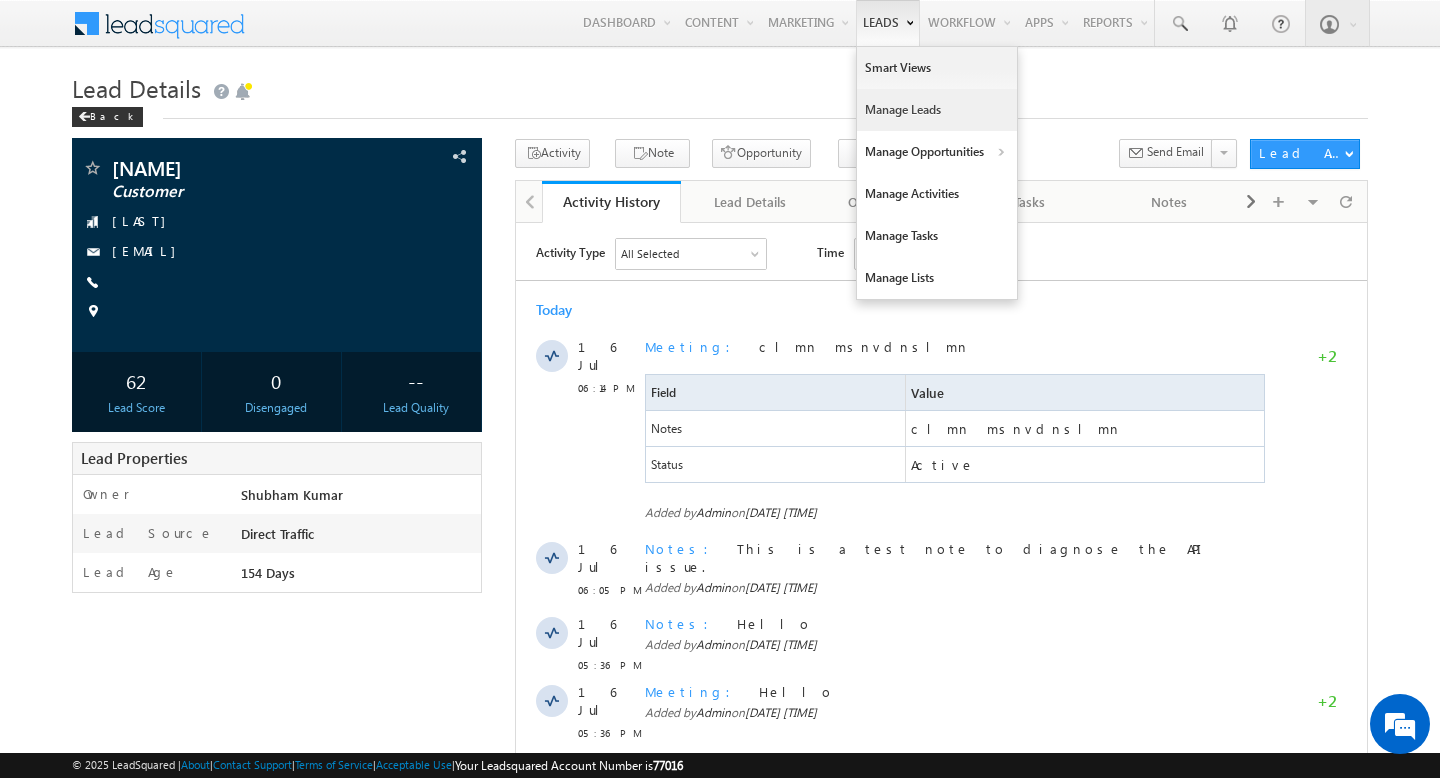 click on "Manage Leads" at bounding box center [937, 110] 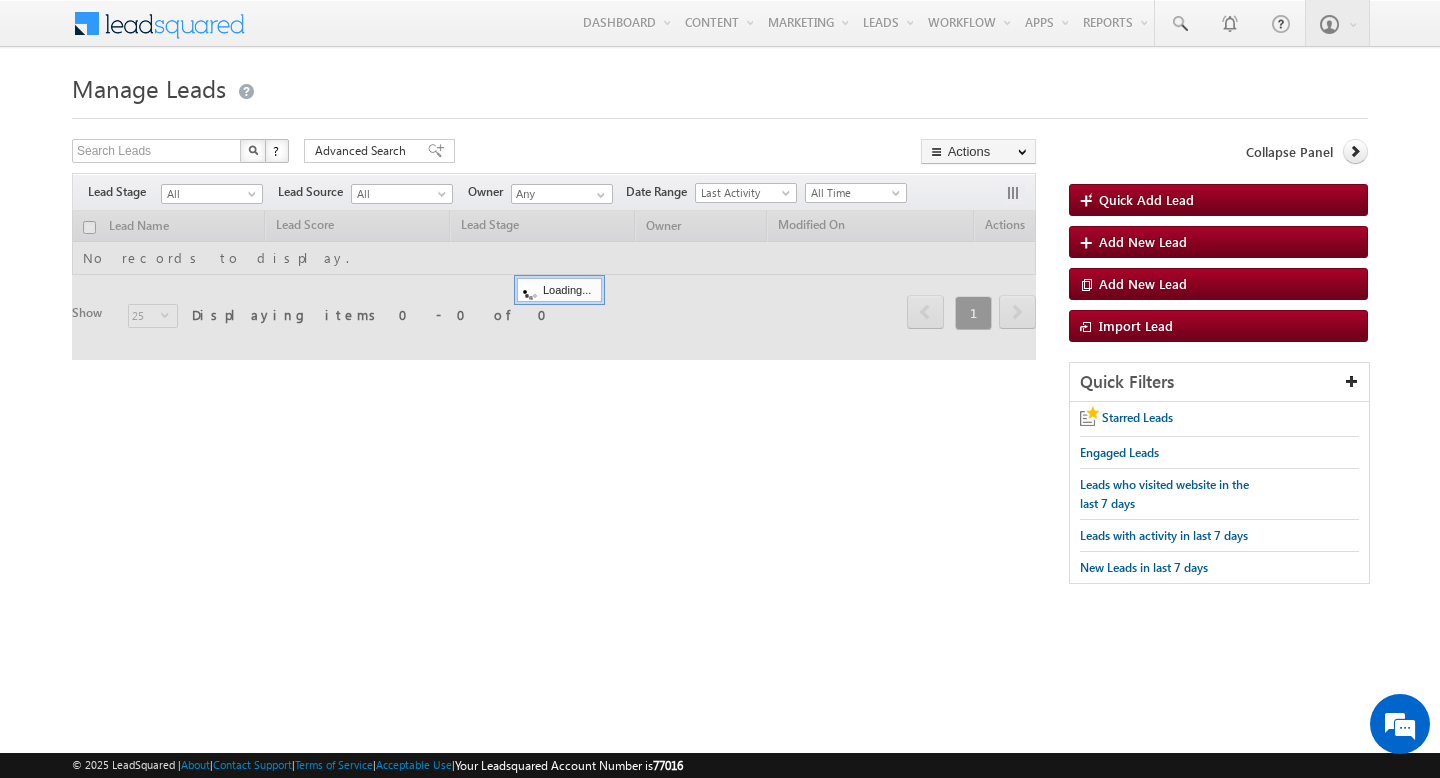 scroll, scrollTop: 0, scrollLeft: 0, axis: both 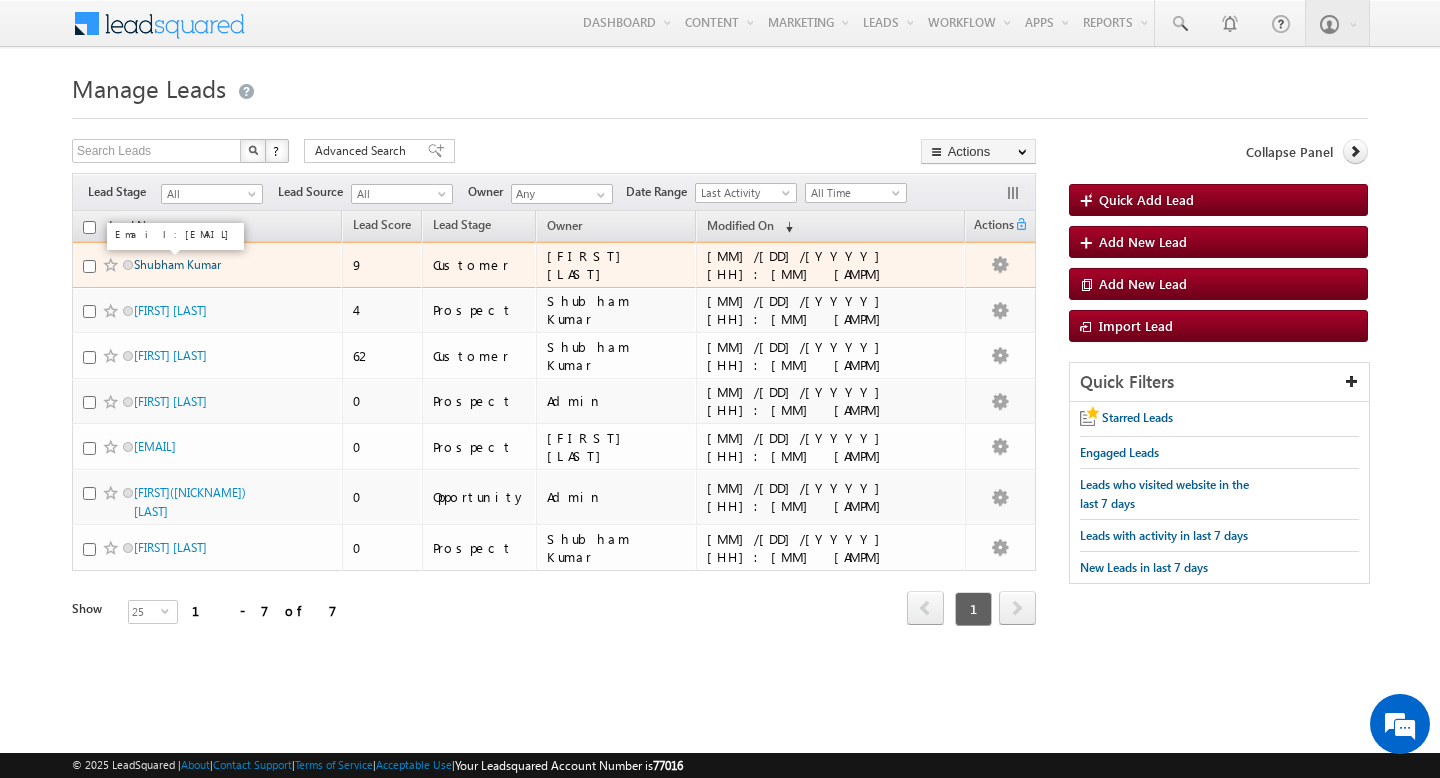 click on "Shubham Kumar" at bounding box center [177, 264] 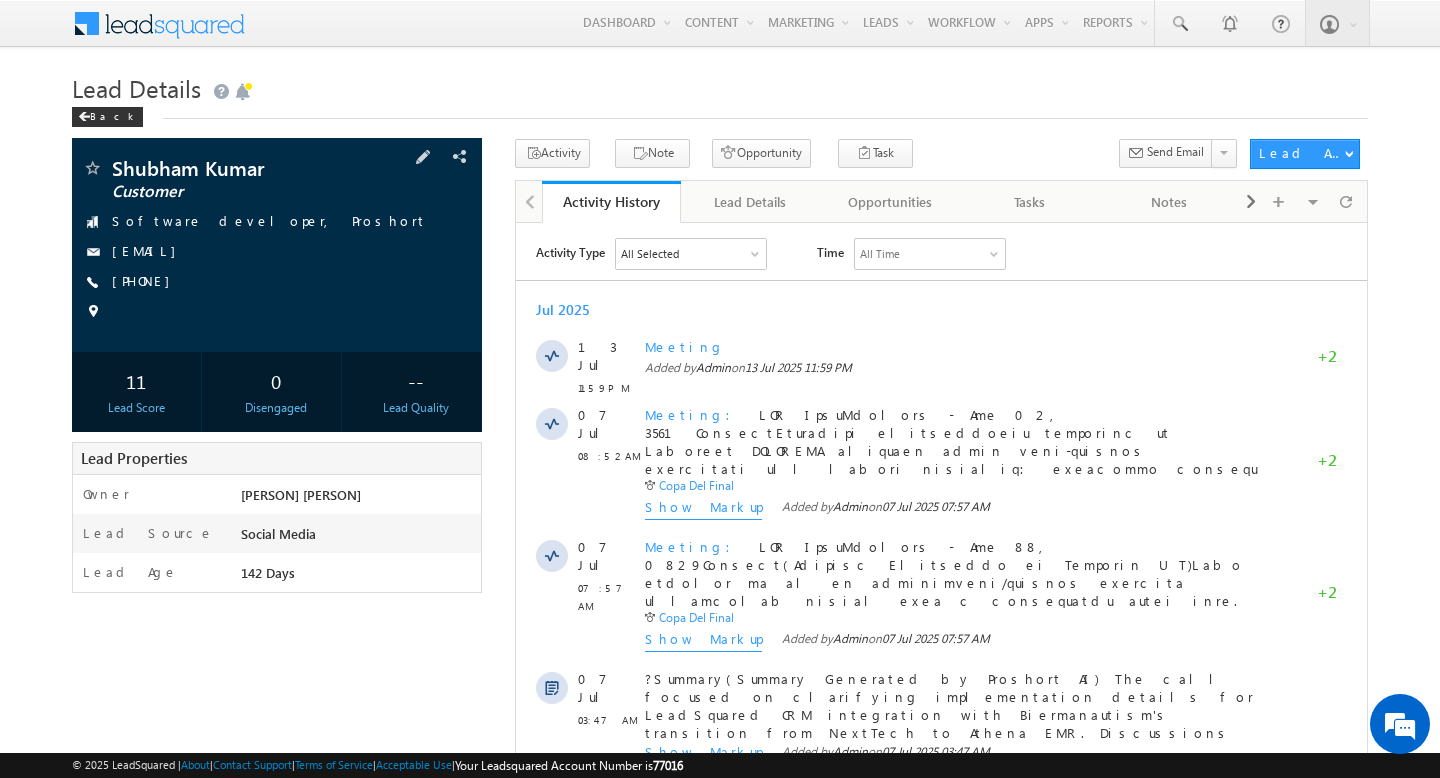 scroll, scrollTop: 0, scrollLeft: 0, axis: both 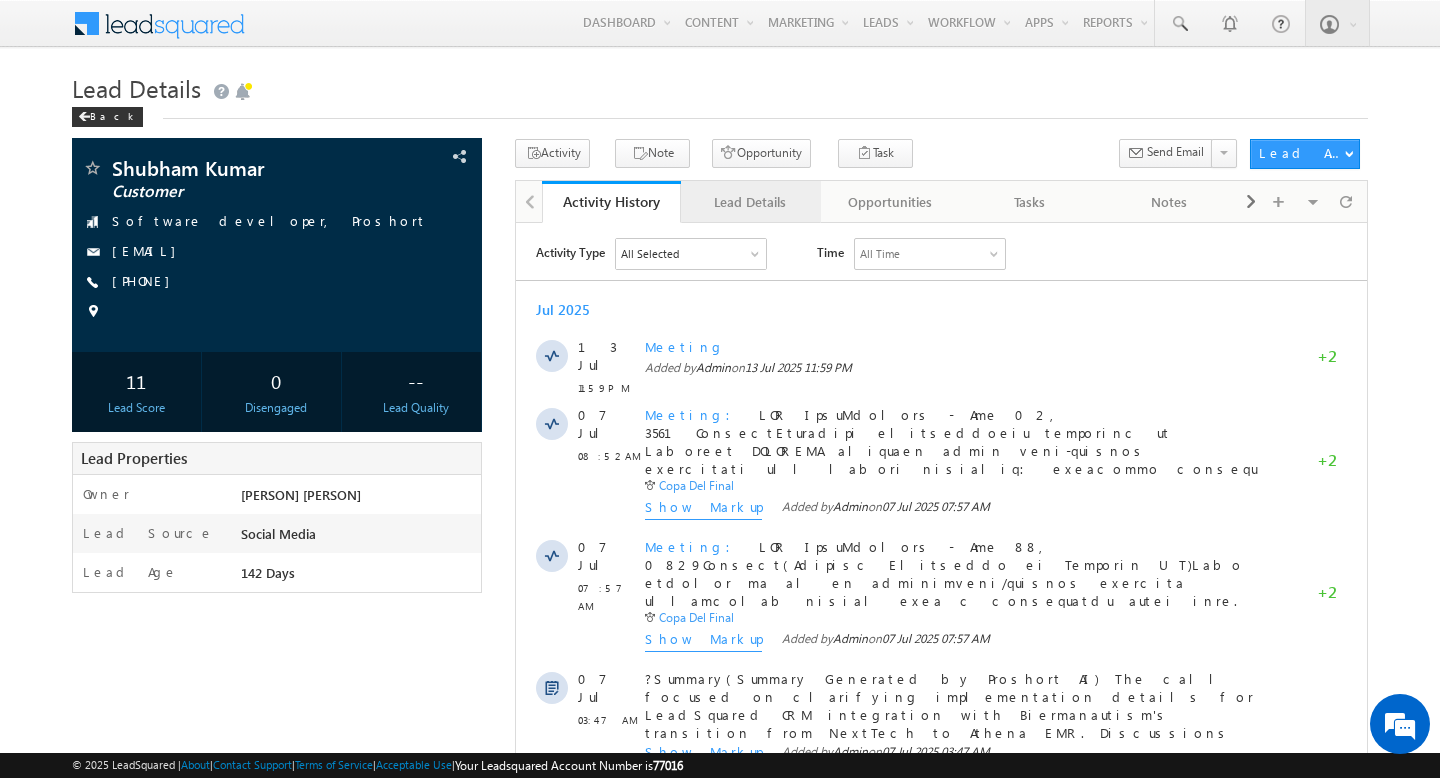 click on "Lead Details" at bounding box center (750, 202) 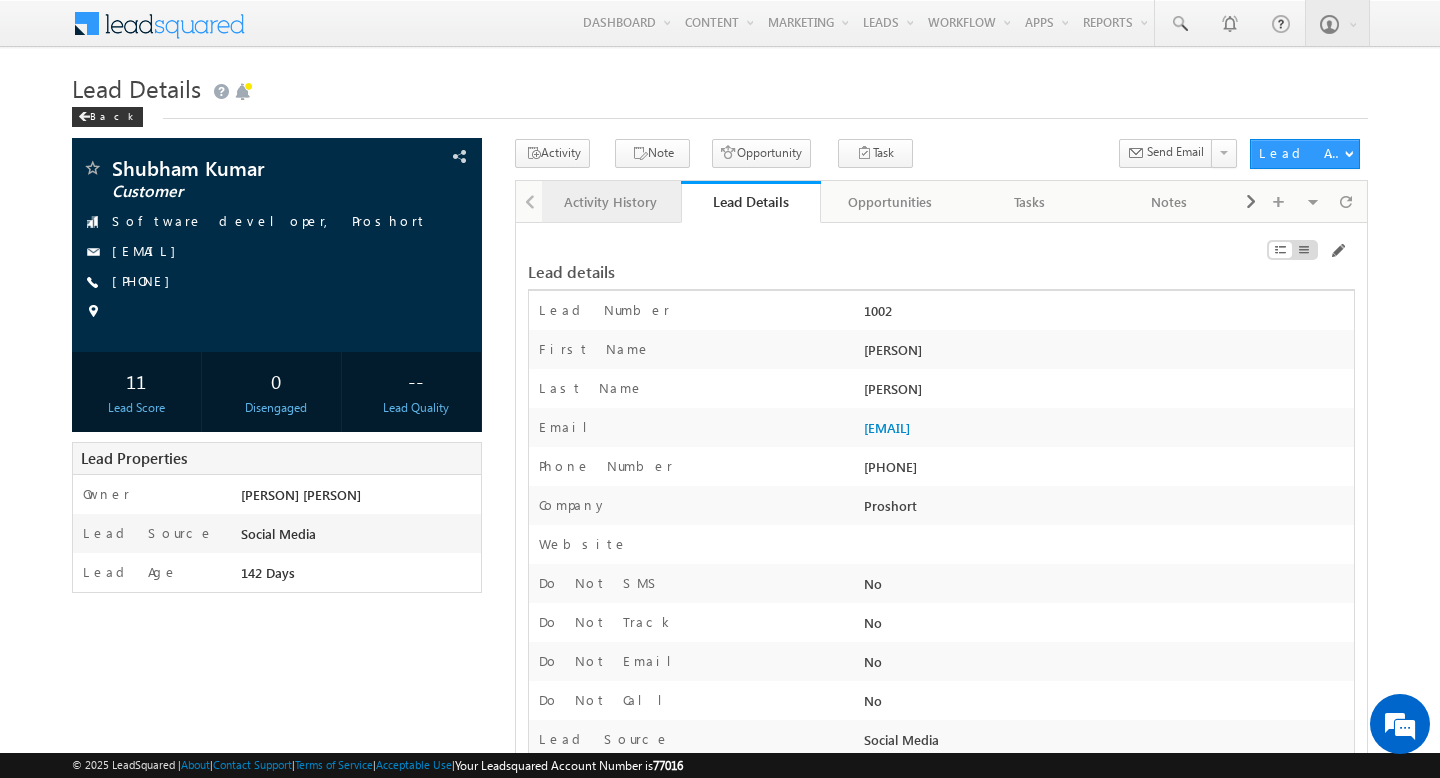 click on "Activity History" at bounding box center (611, 202) 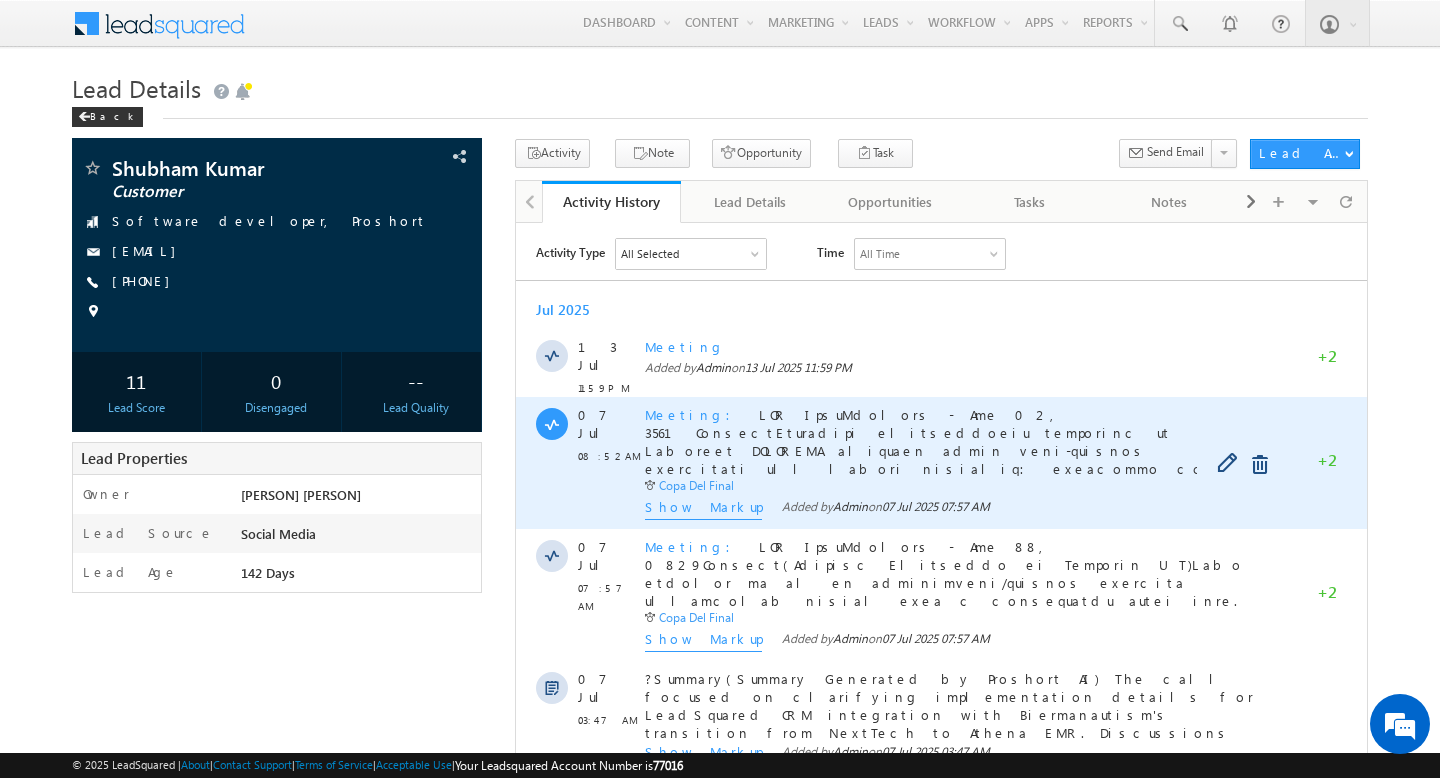 scroll, scrollTop: 0, scrollLeft: 0, axis: both 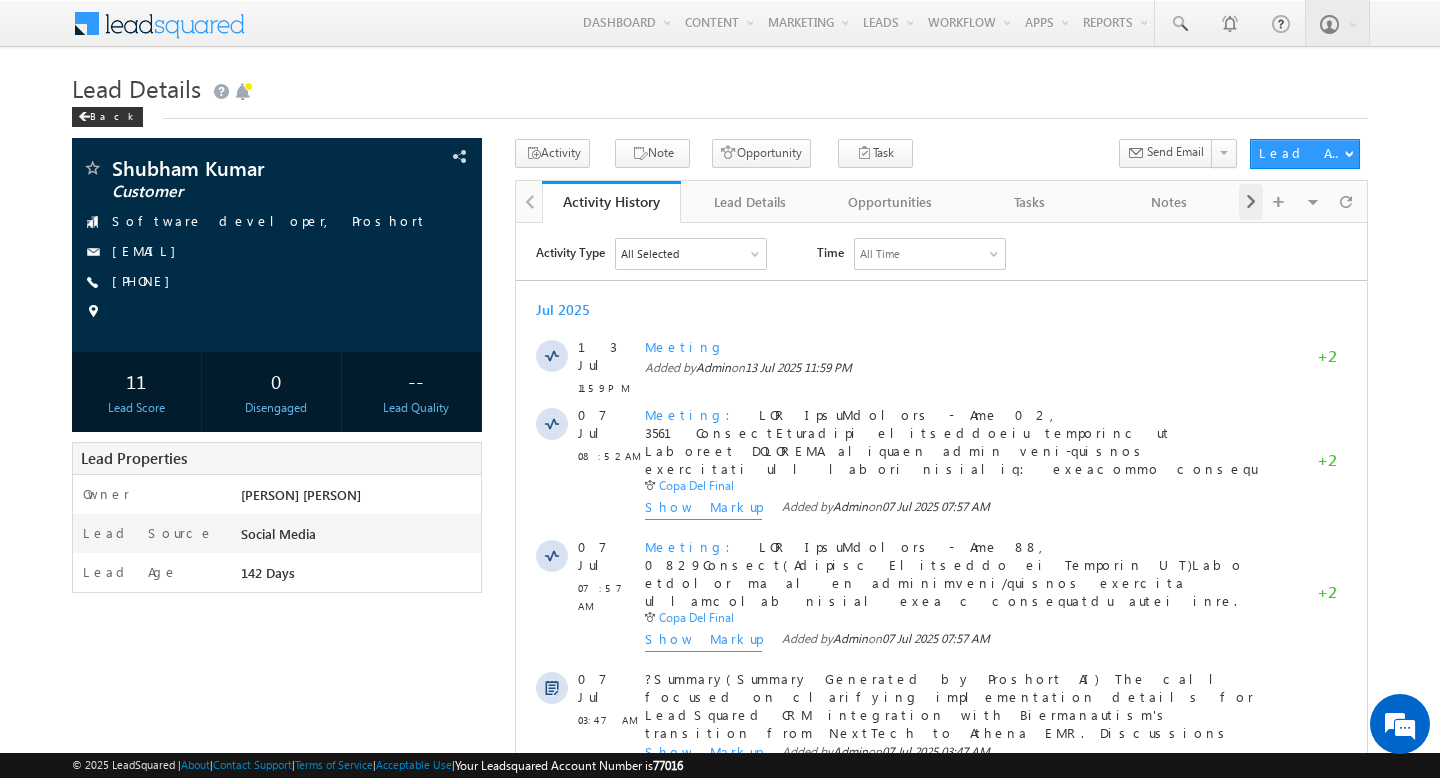 click at bounding box center [1251, 202] 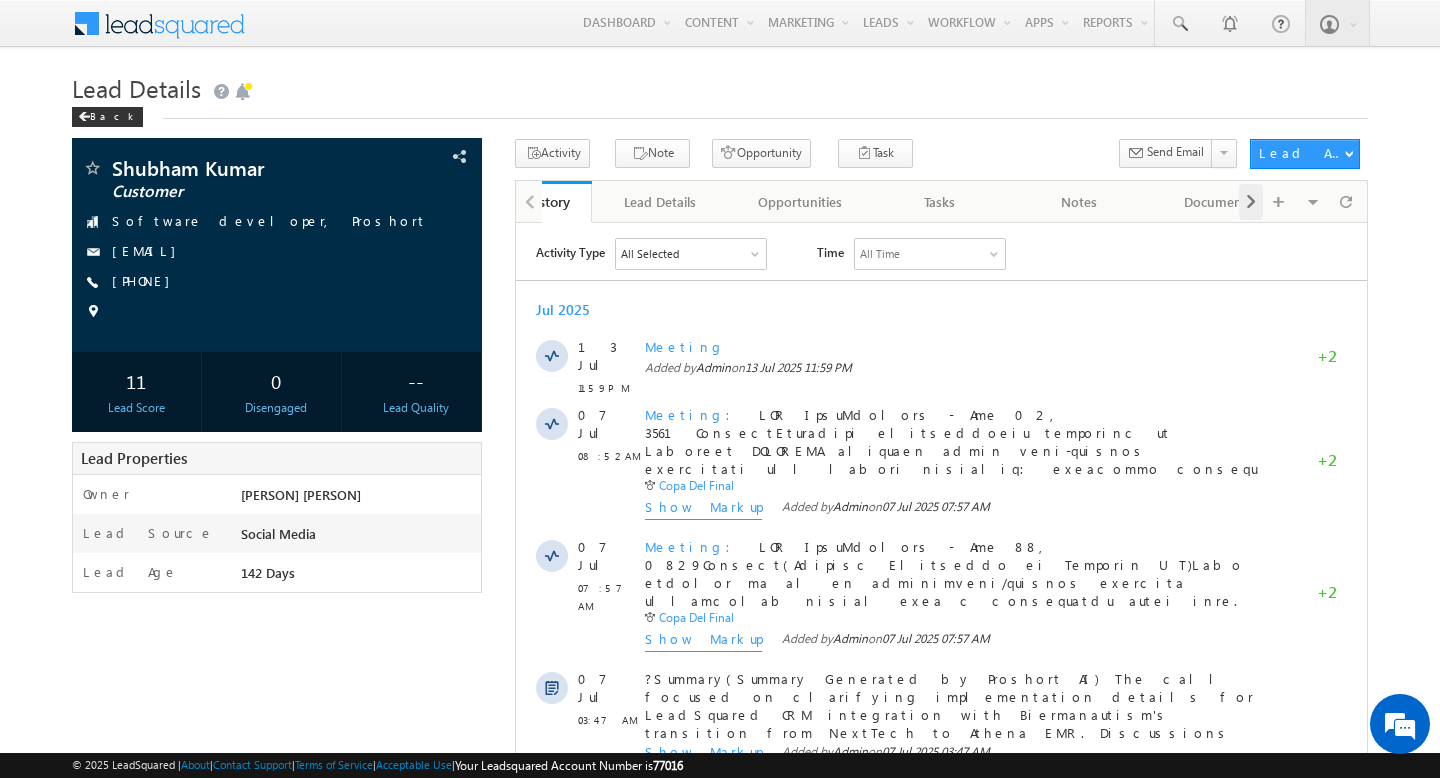 click at bounding box center (1251, 202) 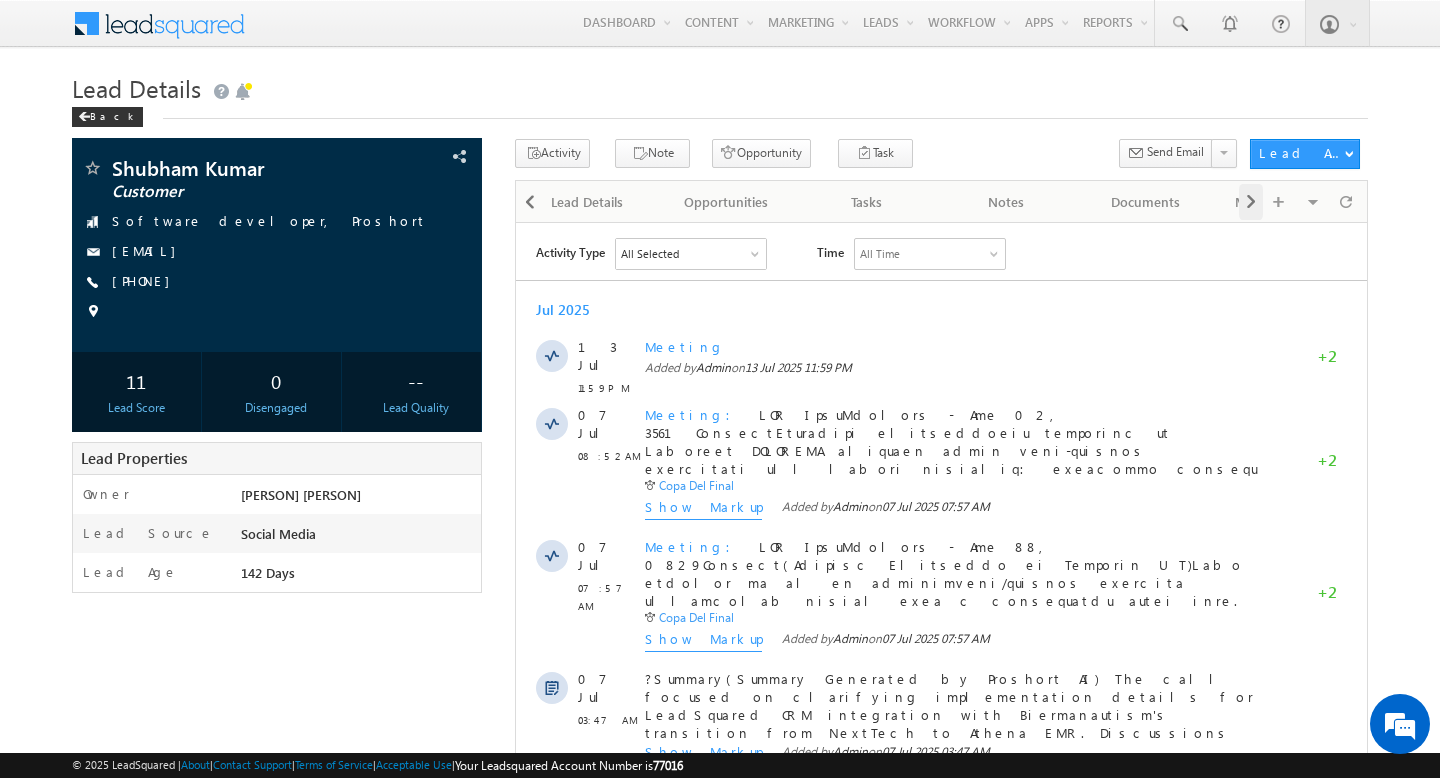 click at bounding box center (1251, 202) 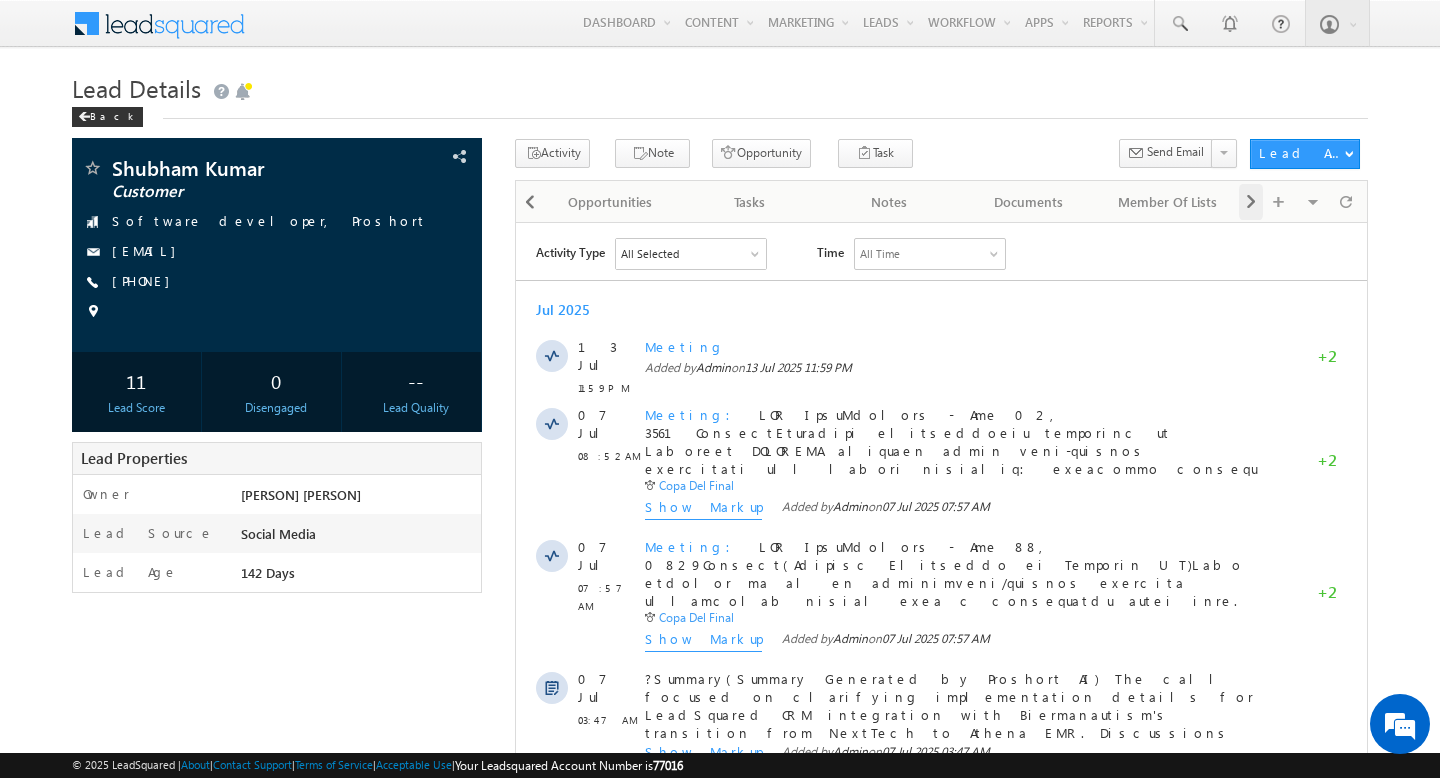 click at bounding box center (1251, 202) 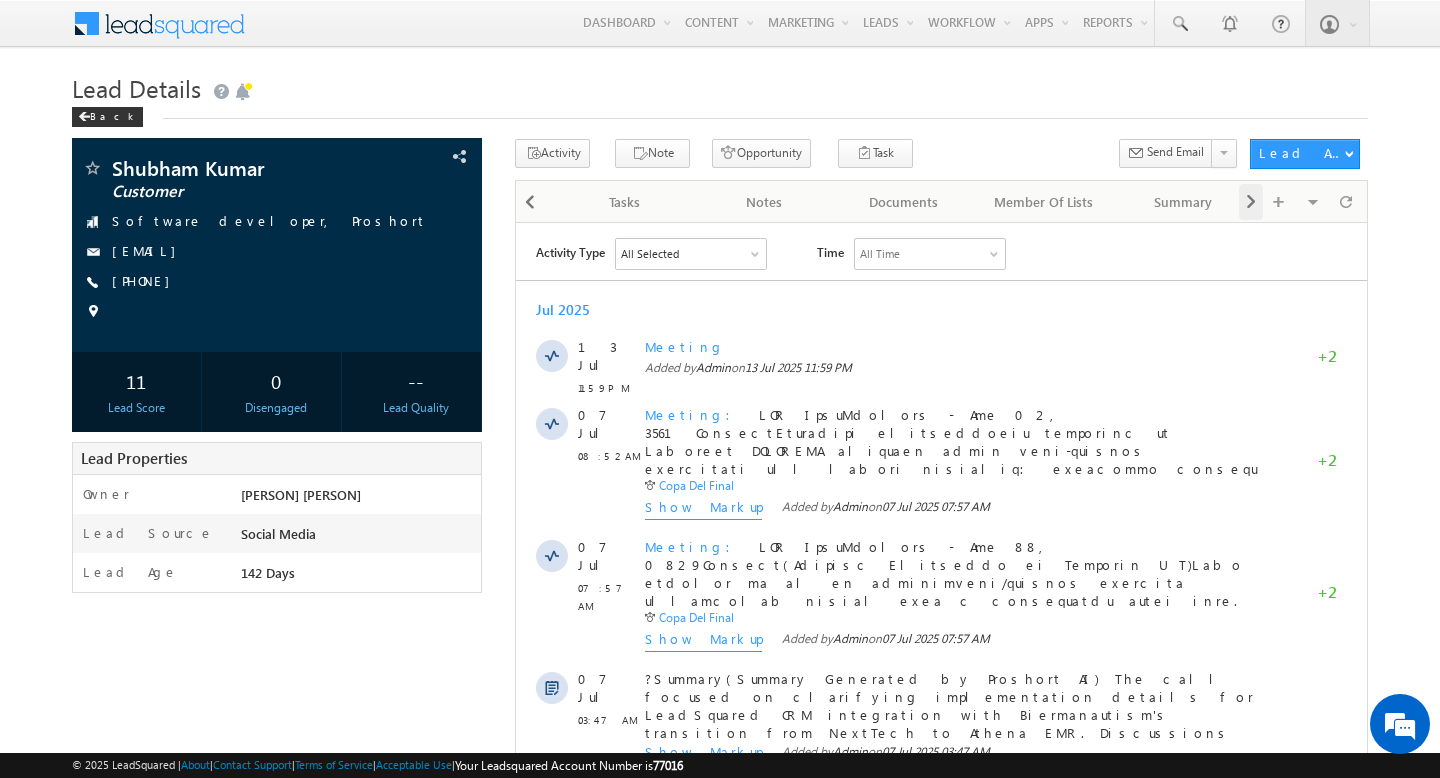 click at bounding box center (1251, 202) 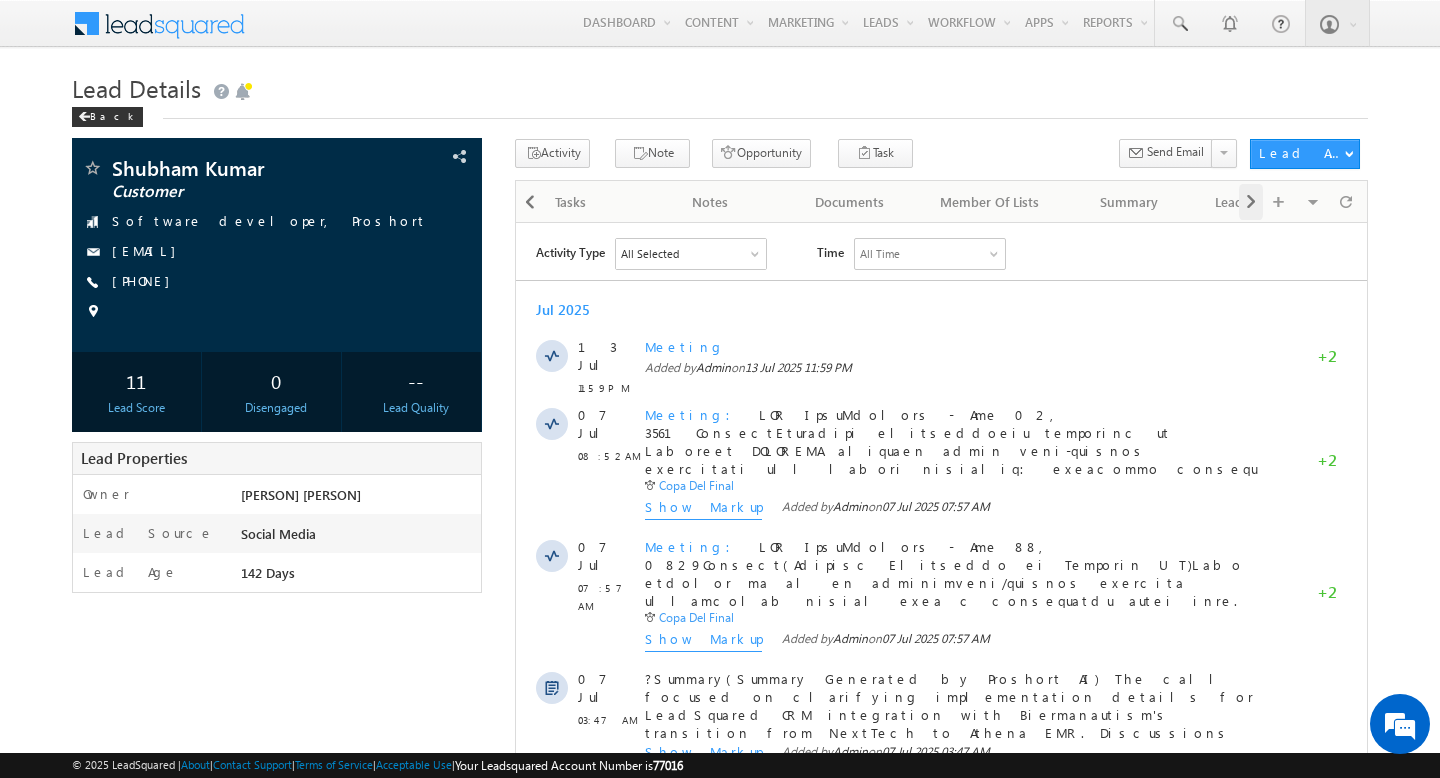 click at bounding box center (1251, 202) 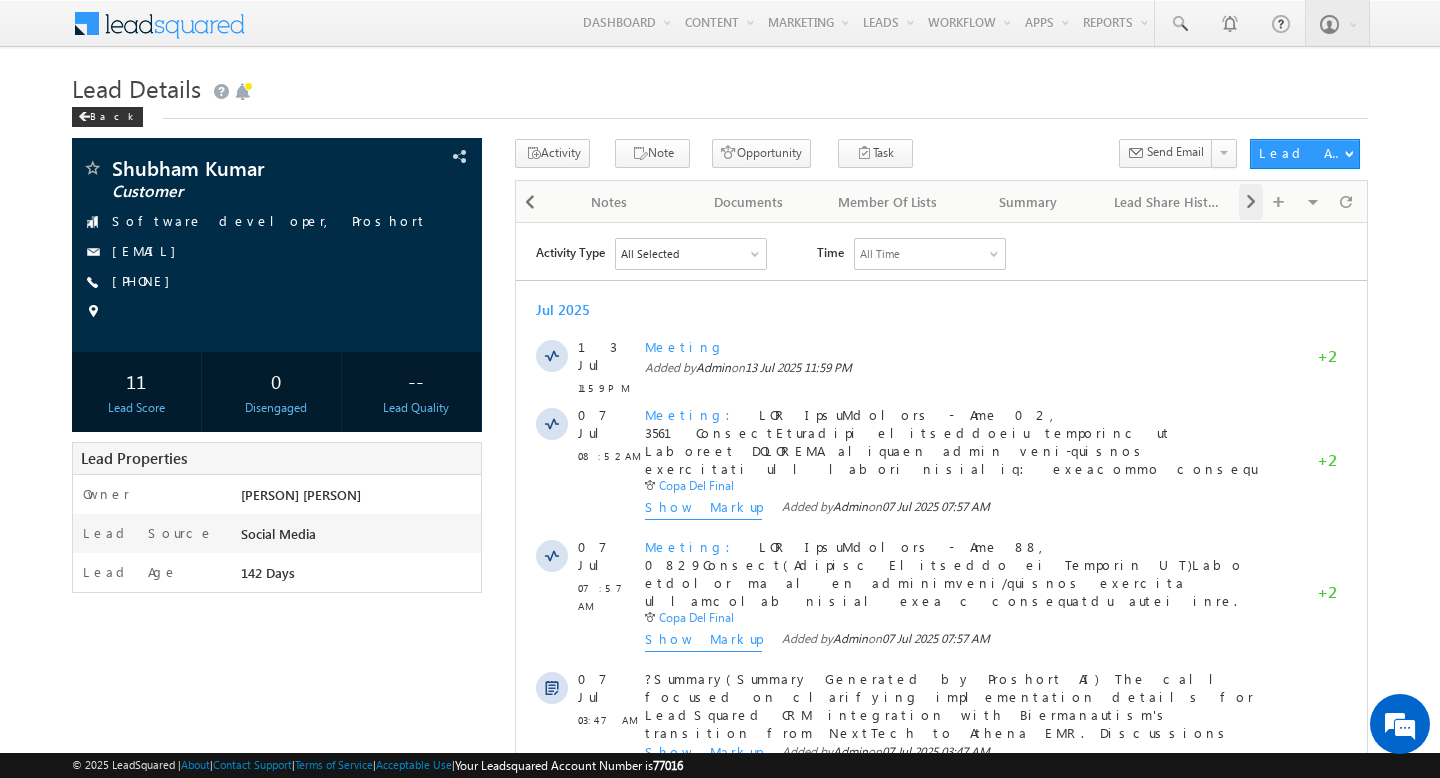 click at bounding box center (1251, 202) 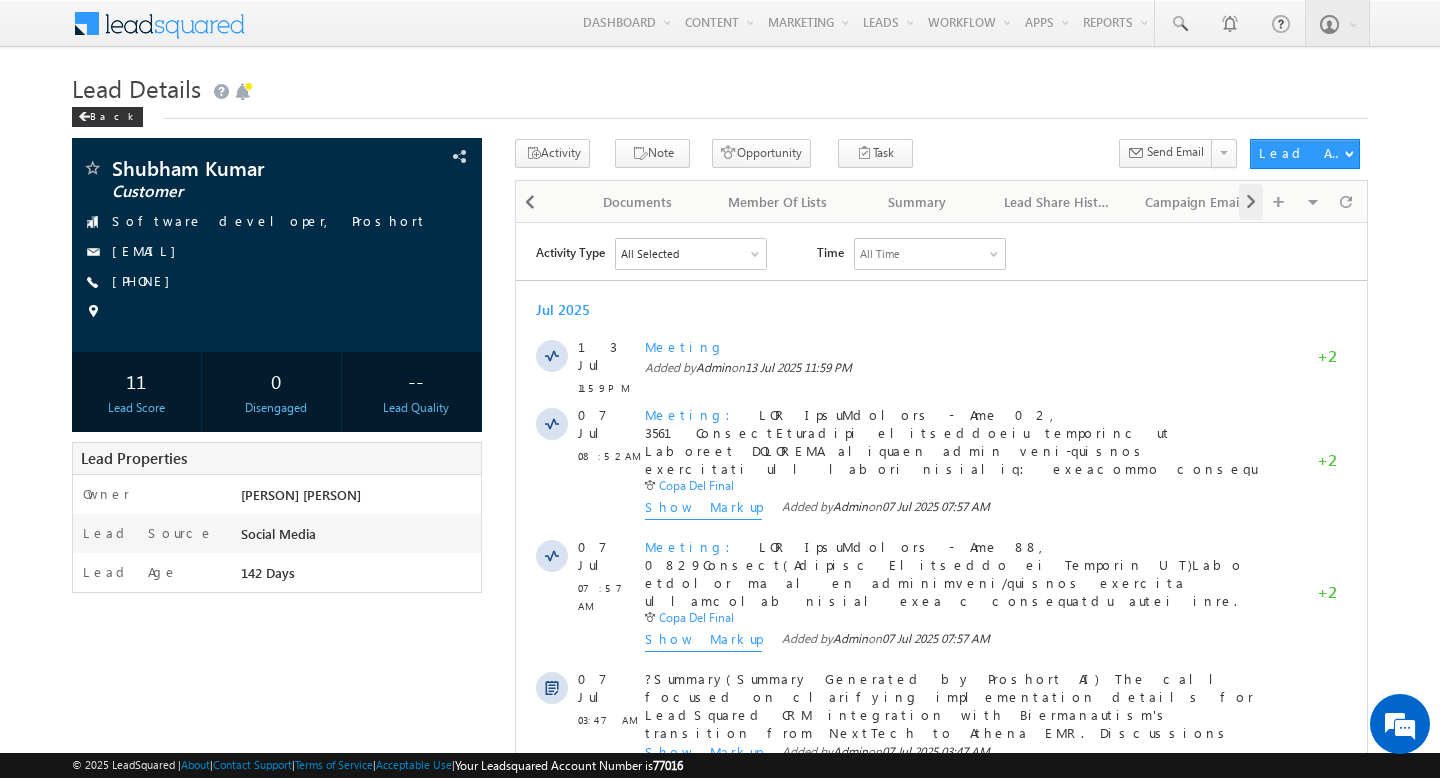 click at bounding box center [1251, 202] 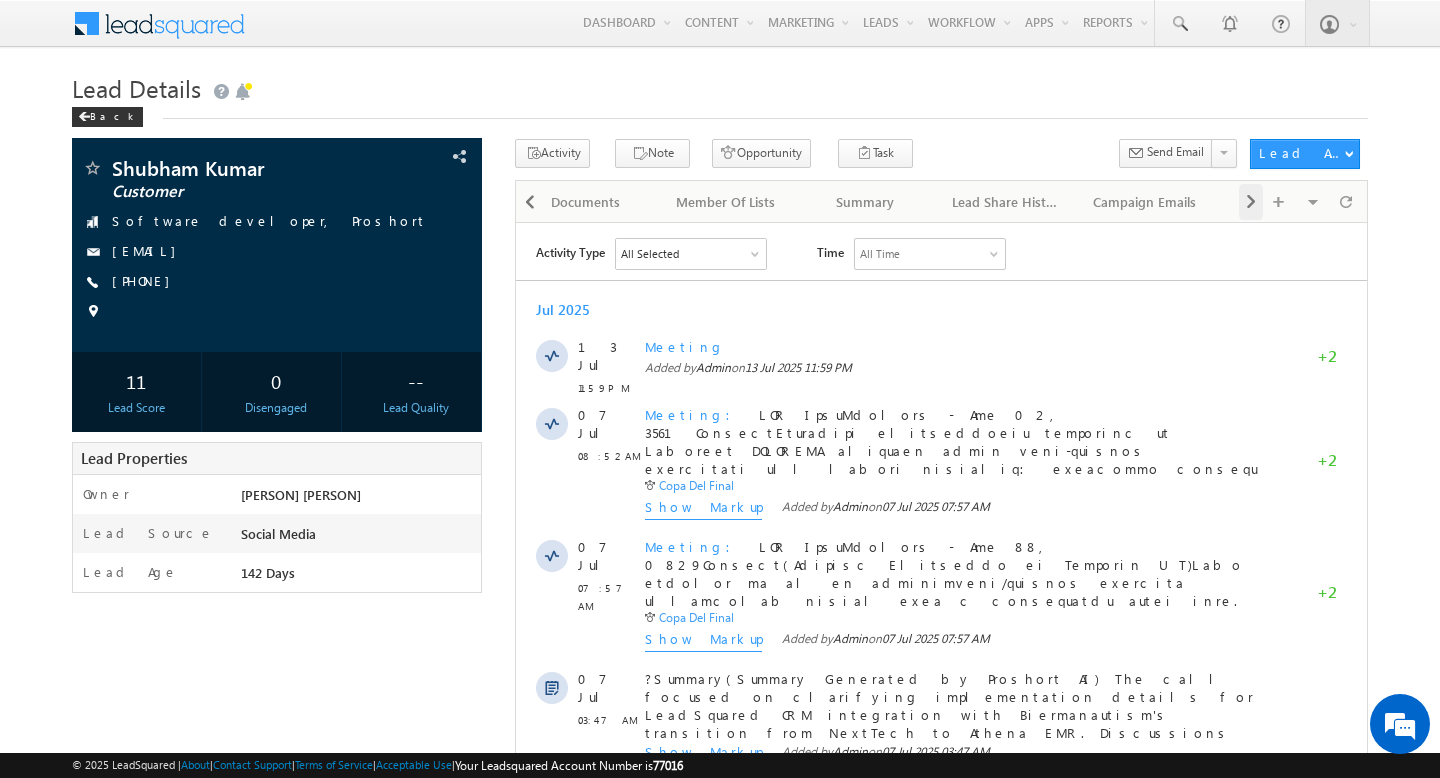 click at bounding box center (1251, 202) 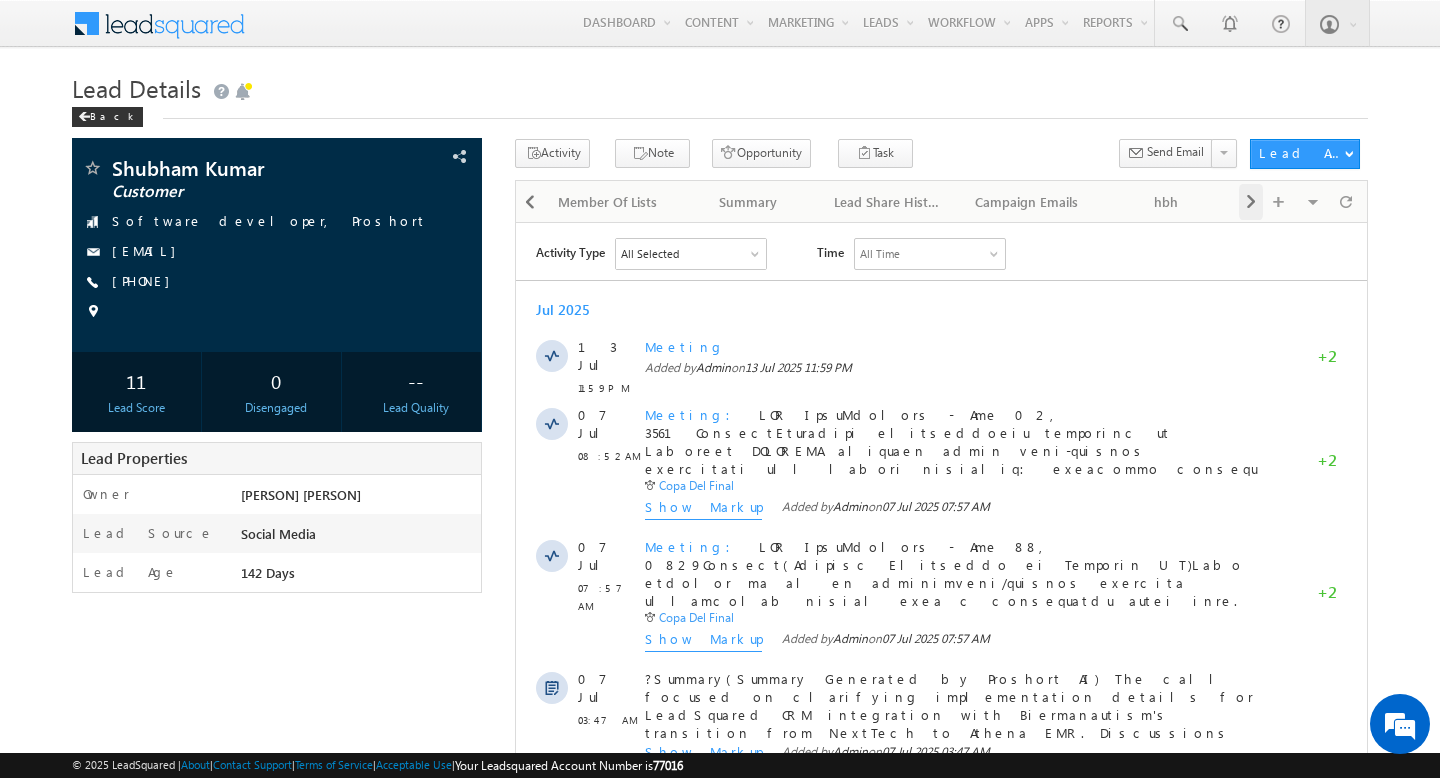 click at bounding box center (1251, 202) 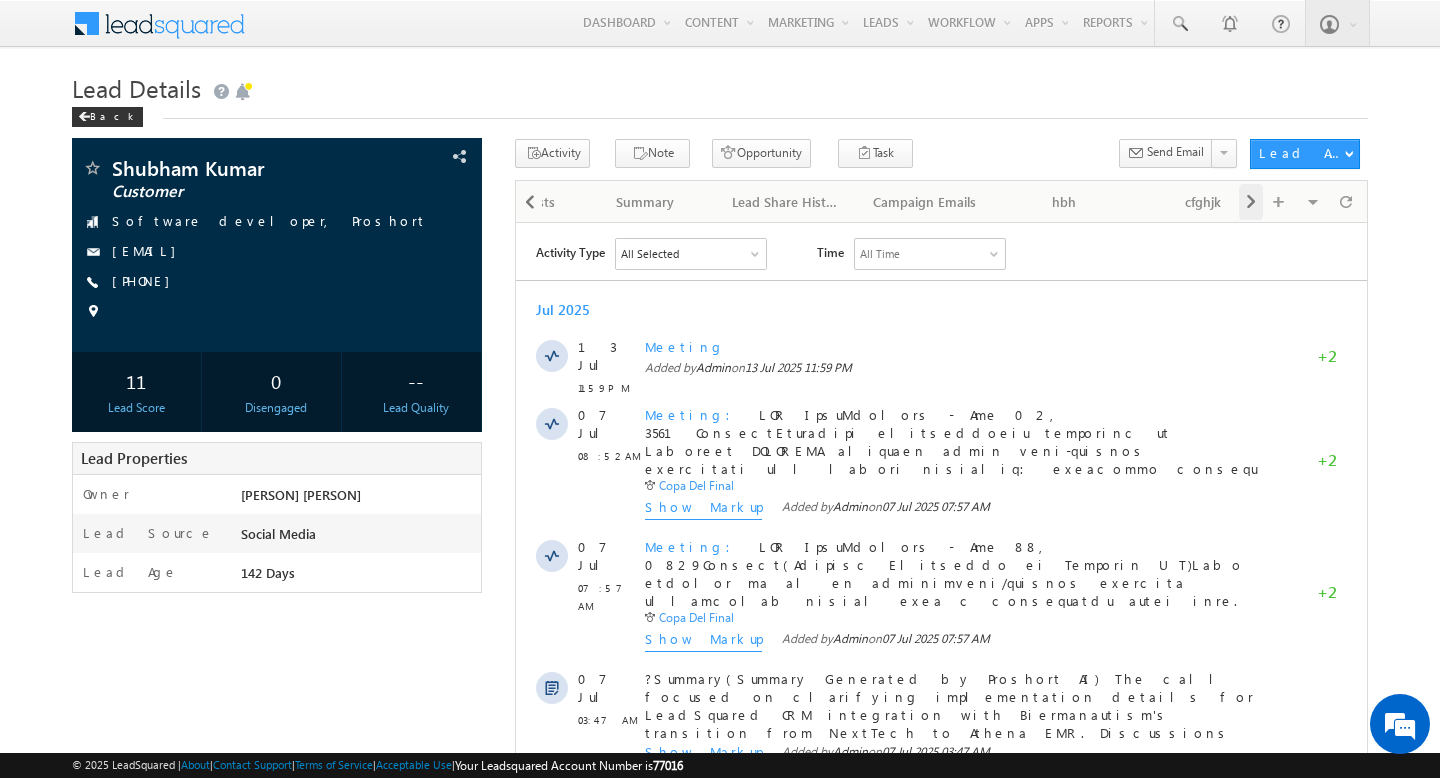 click at bounding box center [1251, 202] 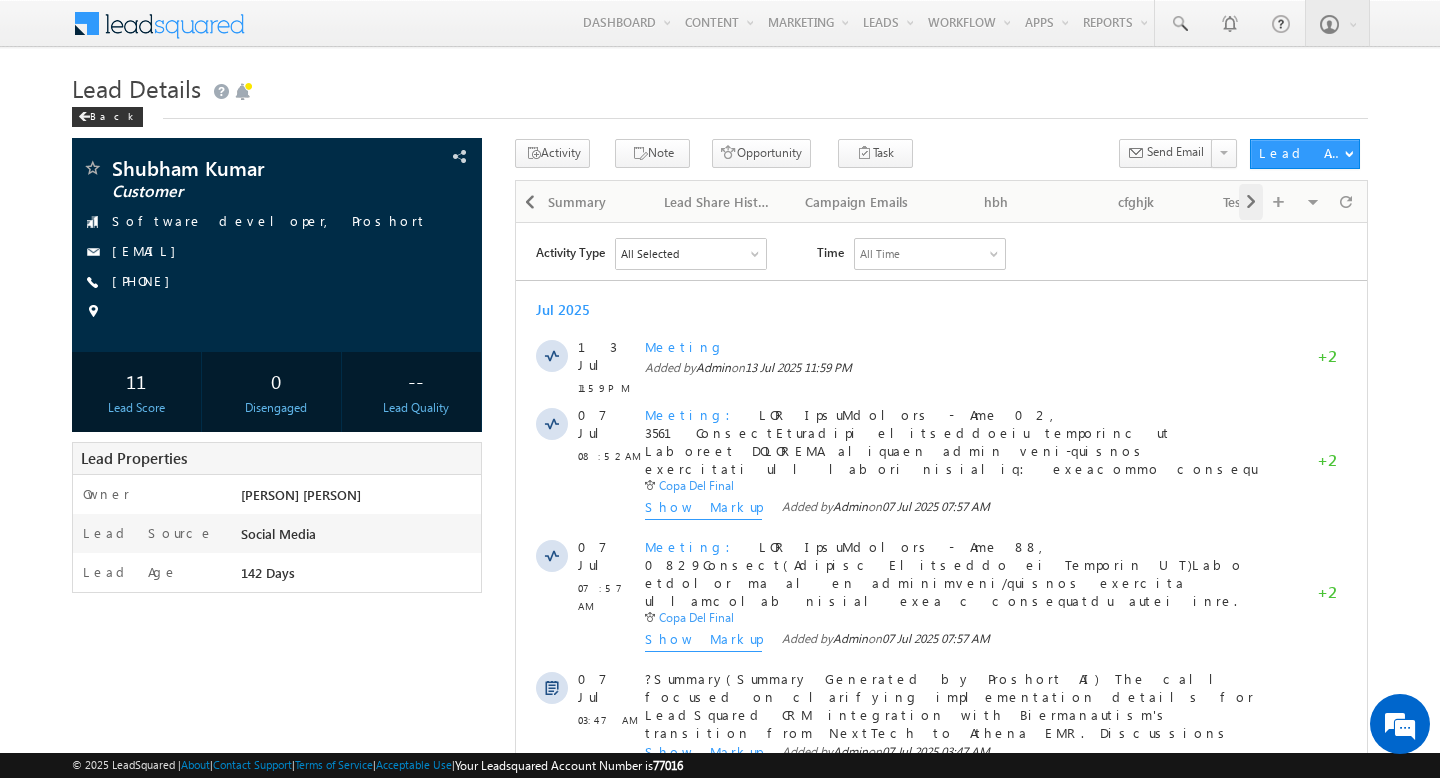 click at bounding box center (1251, 202) 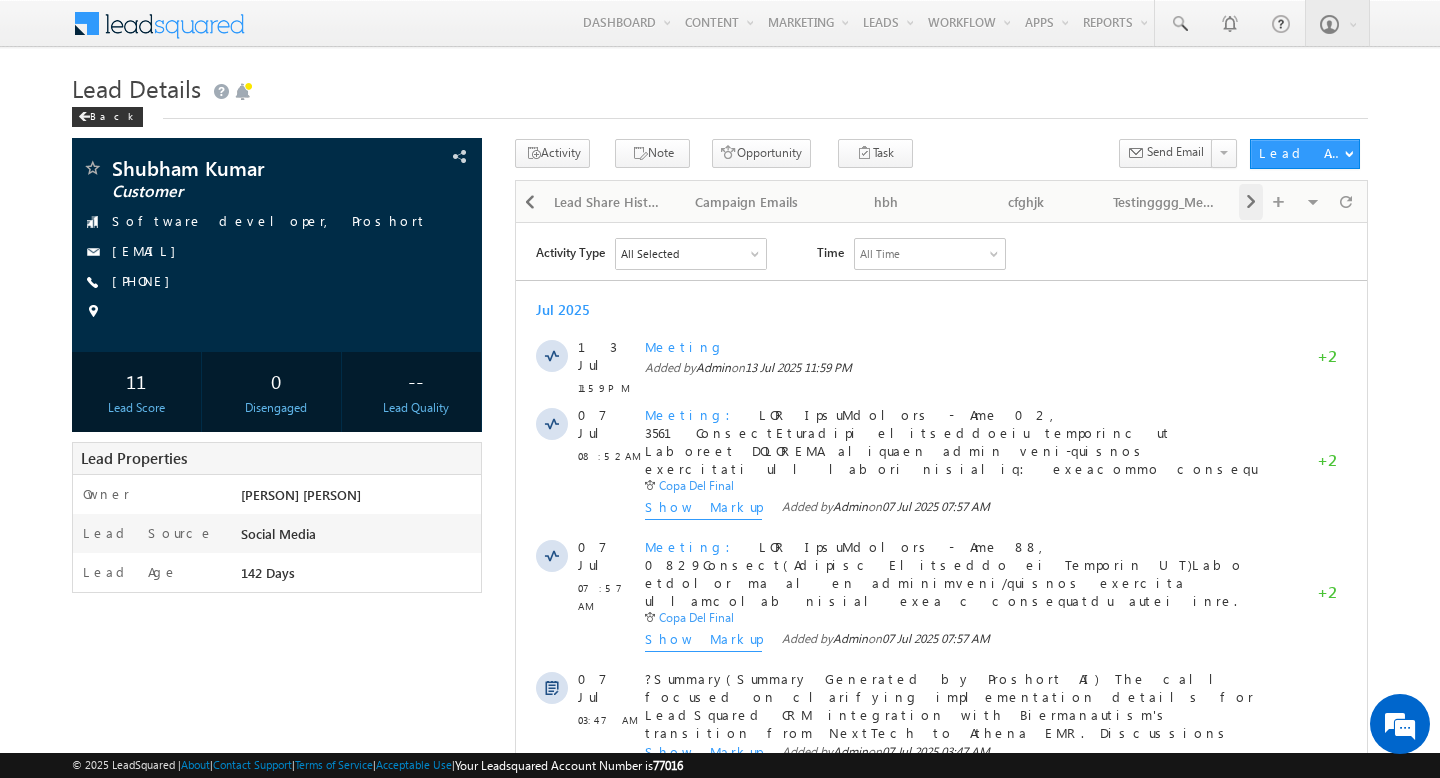 click at bounding box center (1251, 202) 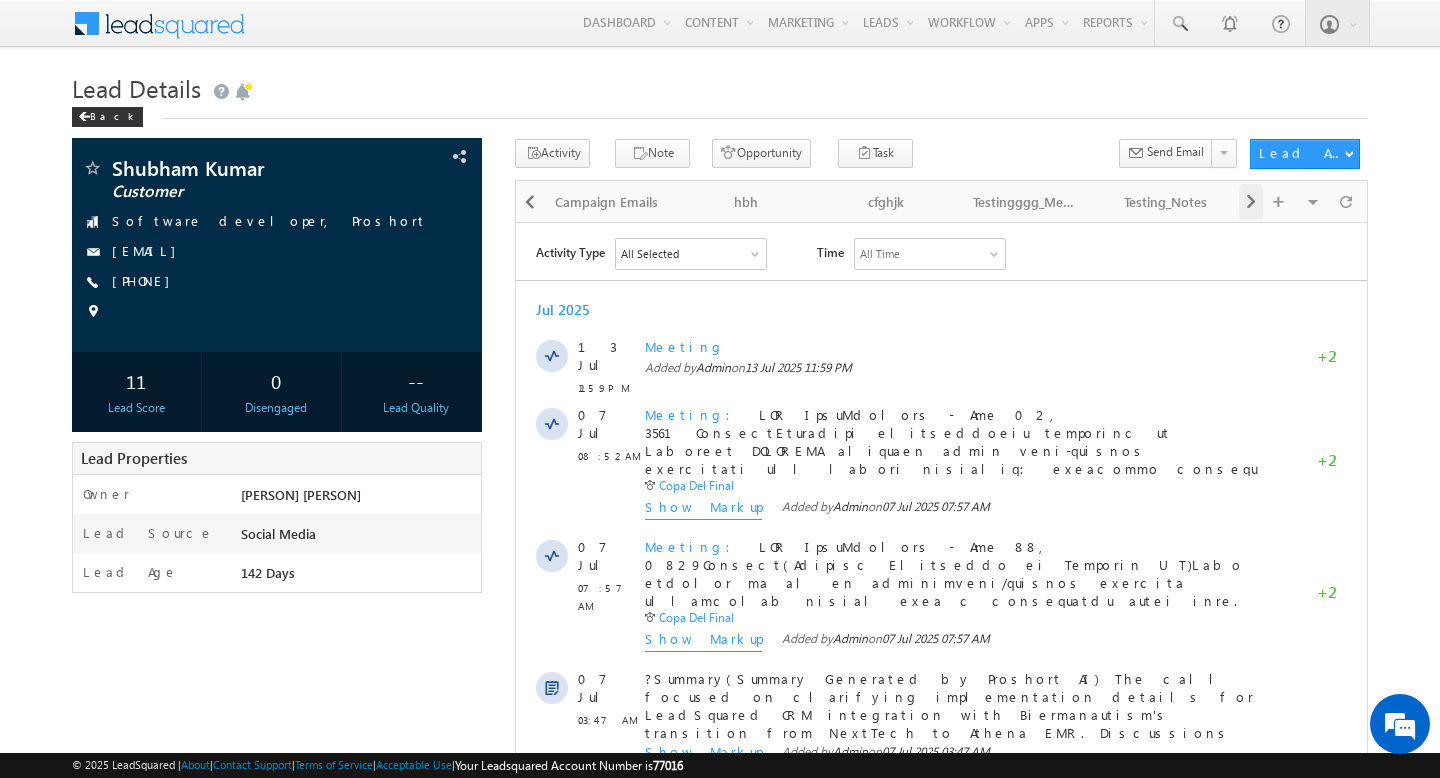 click at bounding box center (1251, 202) 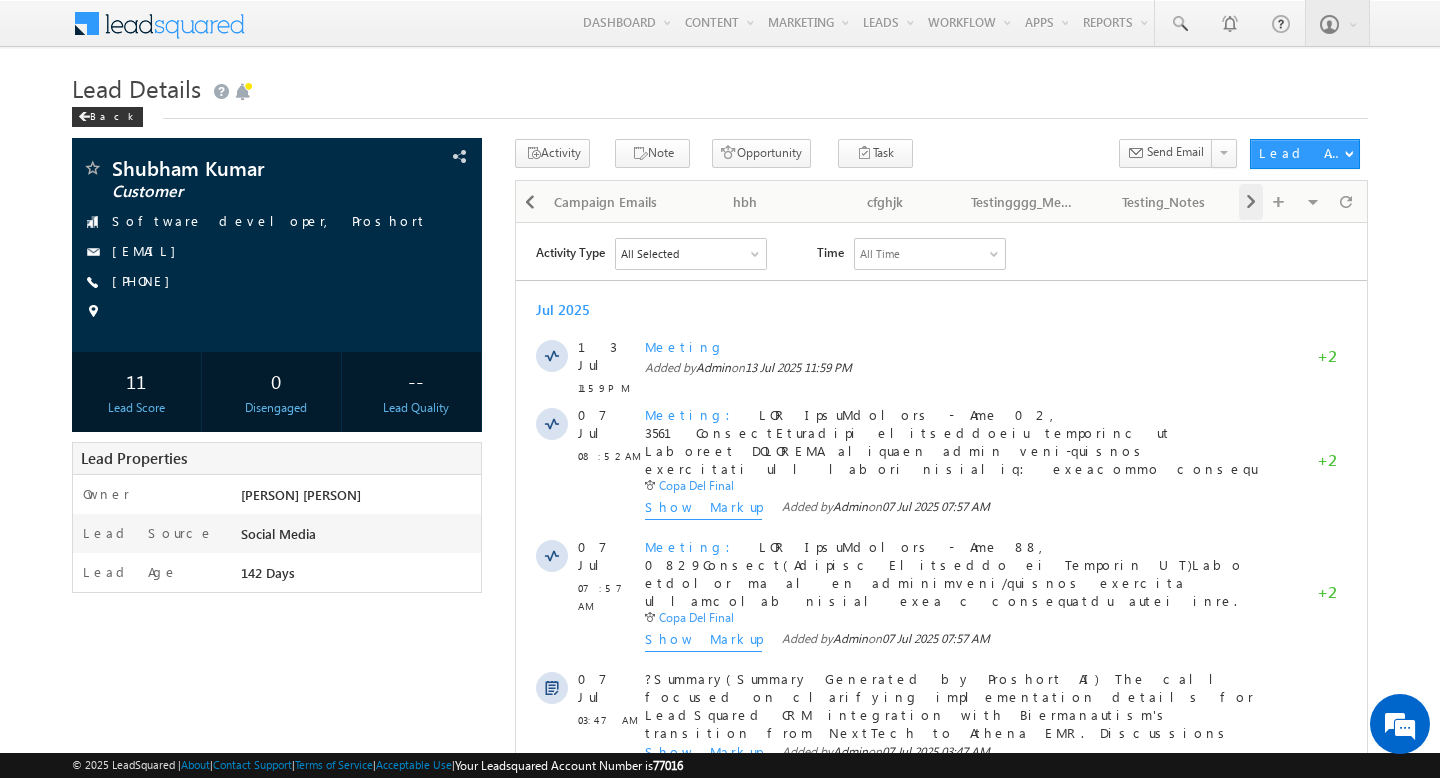 click at bounding box center [1251, 202] 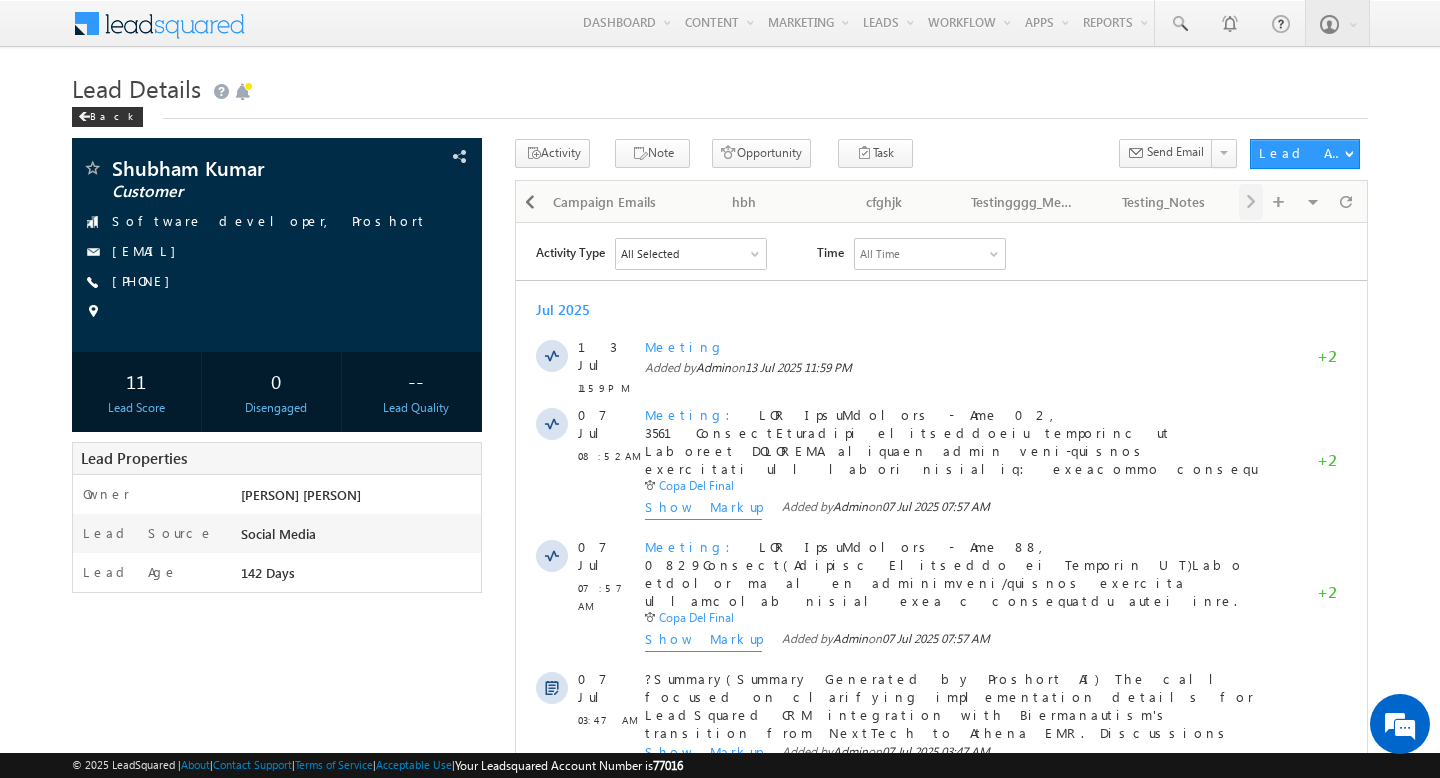 click on "Visible Tabs Activity History Default Lead Details Default Opportunities Default Tasks Default Notes Default Documents Default Member Of Lists Default Summary Default Lead Share History Default Campaign Emails Default hbh Default cfghjk Default Testingggg_Meeting Default Testing_Notes Default" at bounding box center (1300, 200) 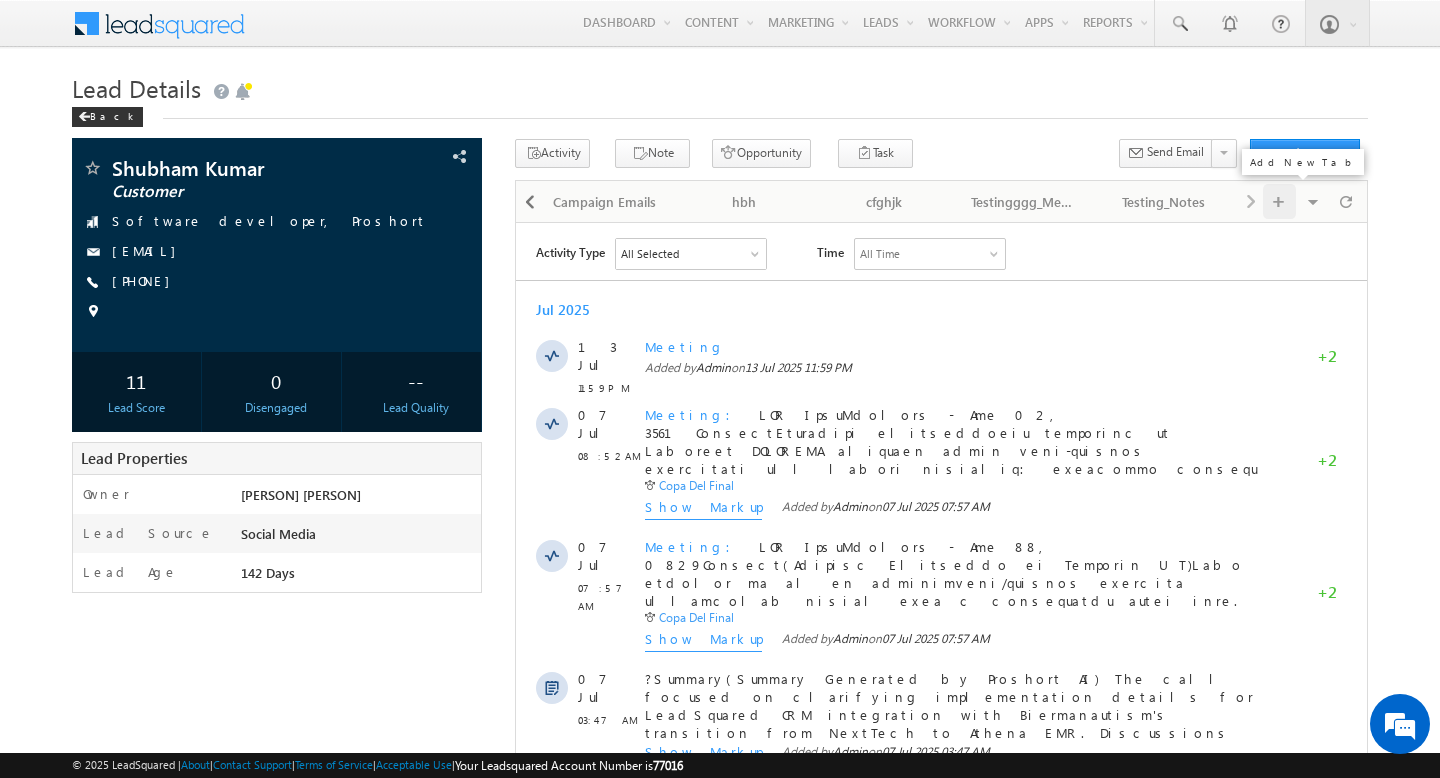 click at bounding box center [1279, 201] 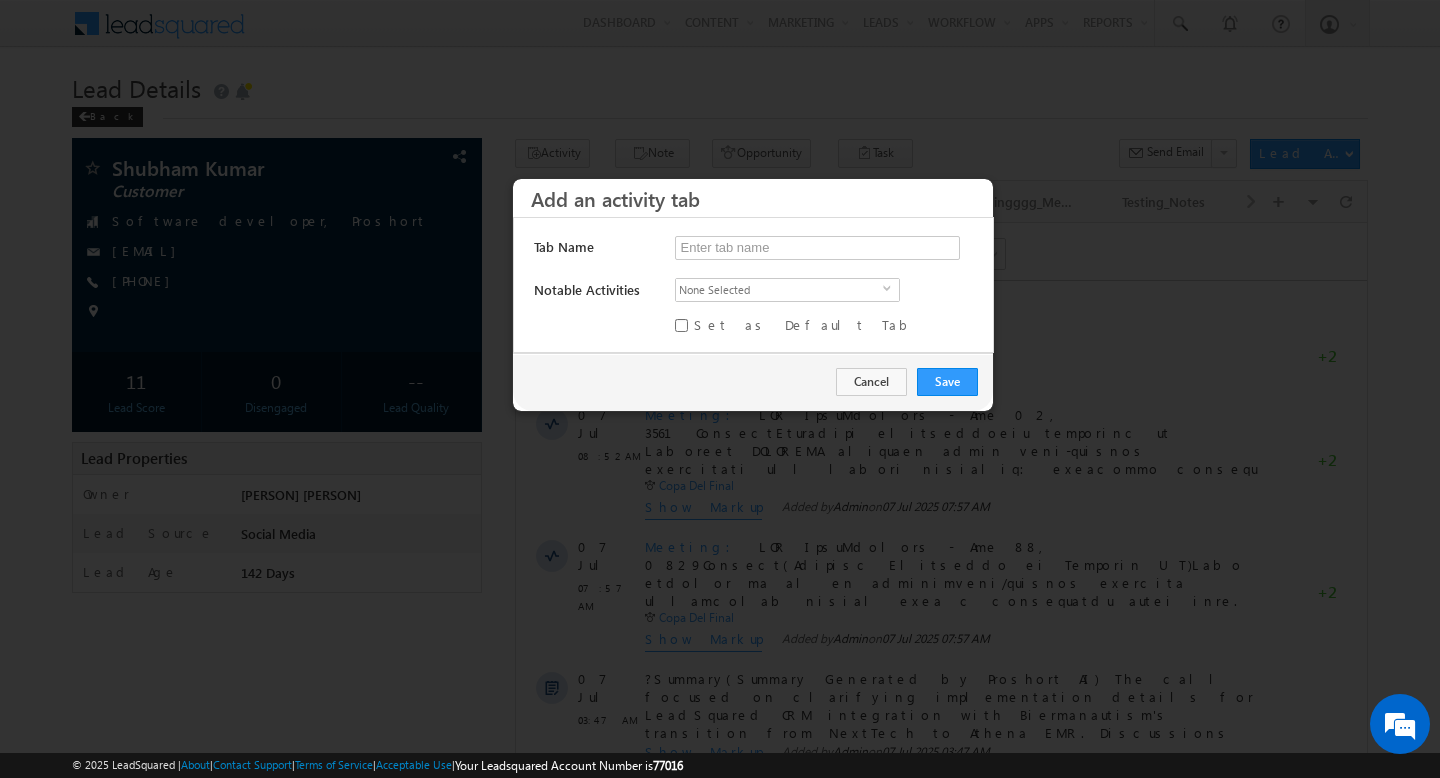 click on "None Selected" at bounding box center [779, 290] 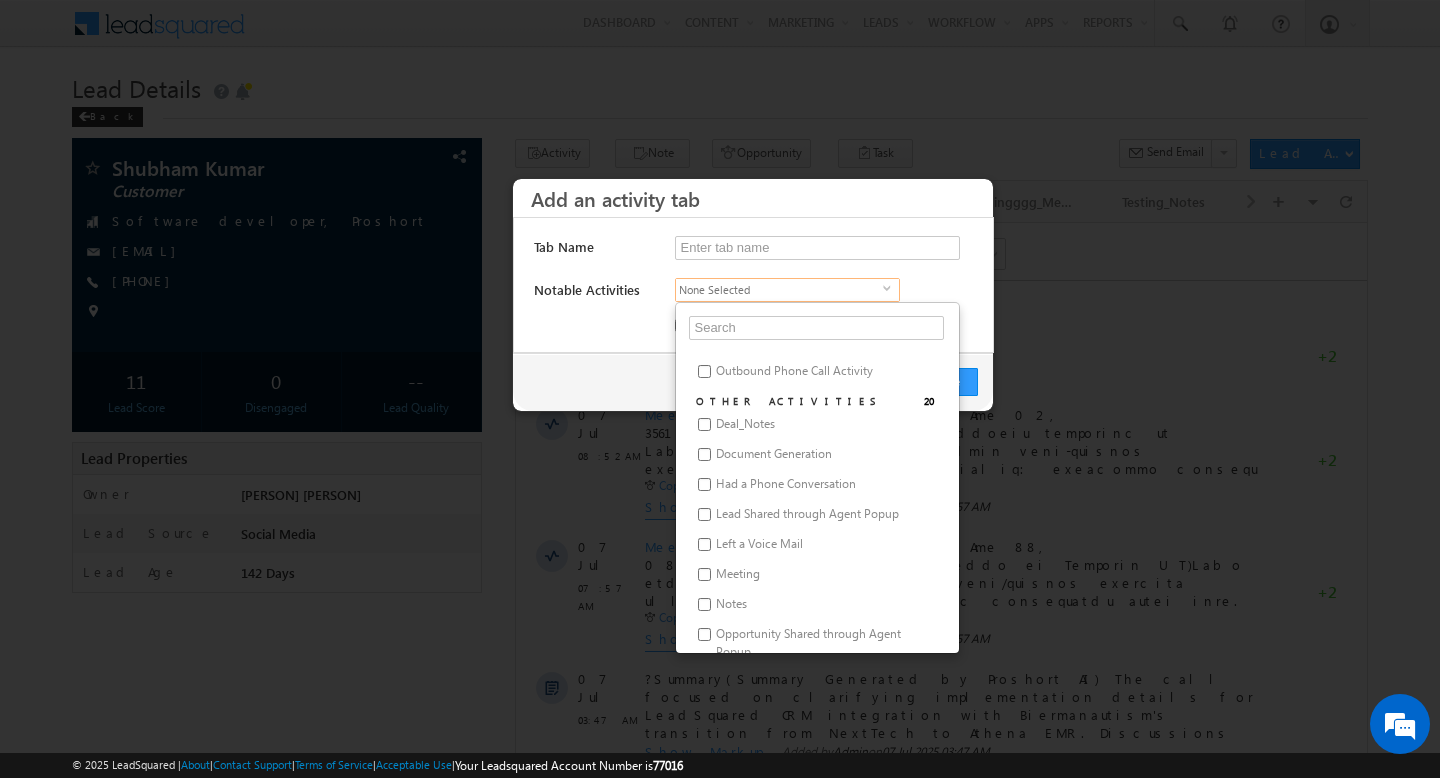 scroll, scrollTop: 1011, scrollLeft: 0, axis: vertical 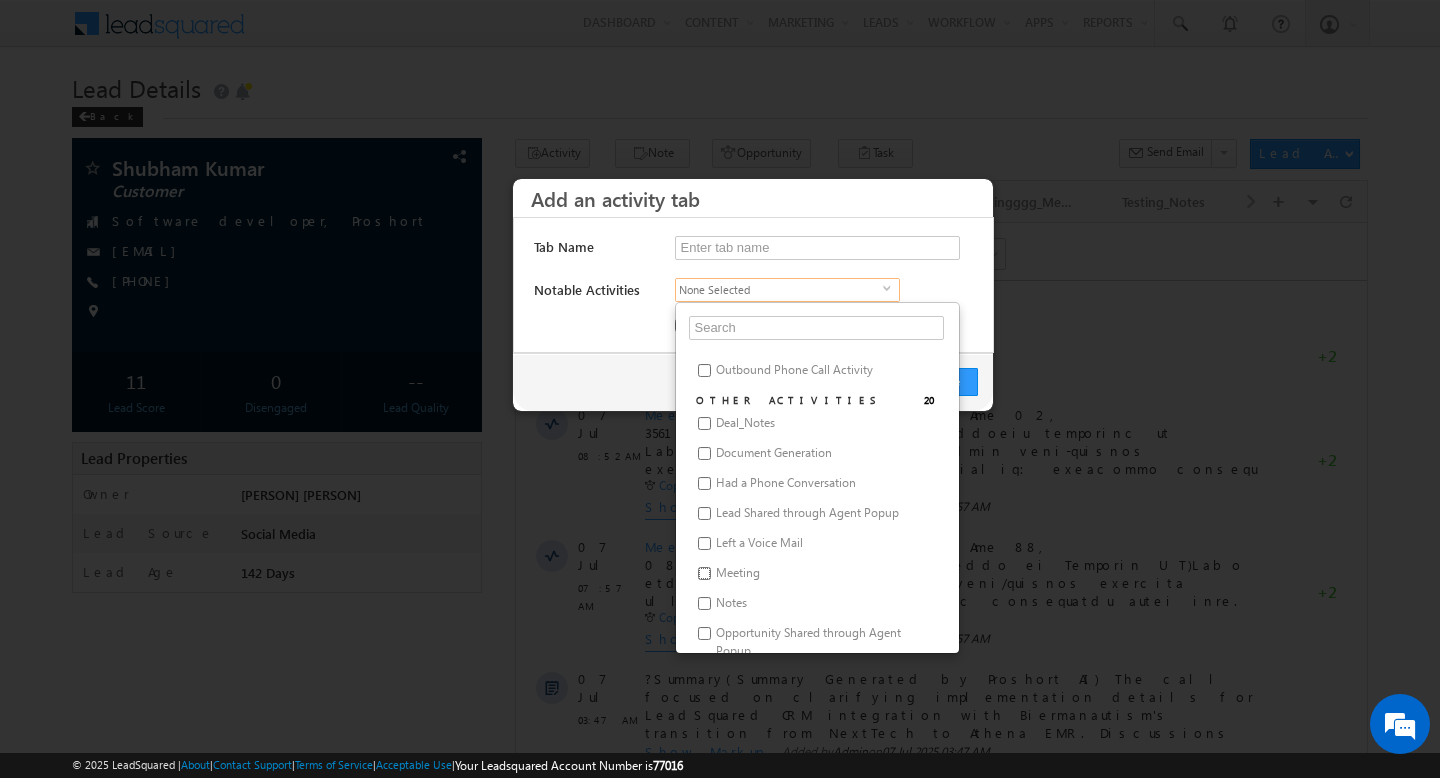 click on "Meeting" at bounding box center (704, 573) 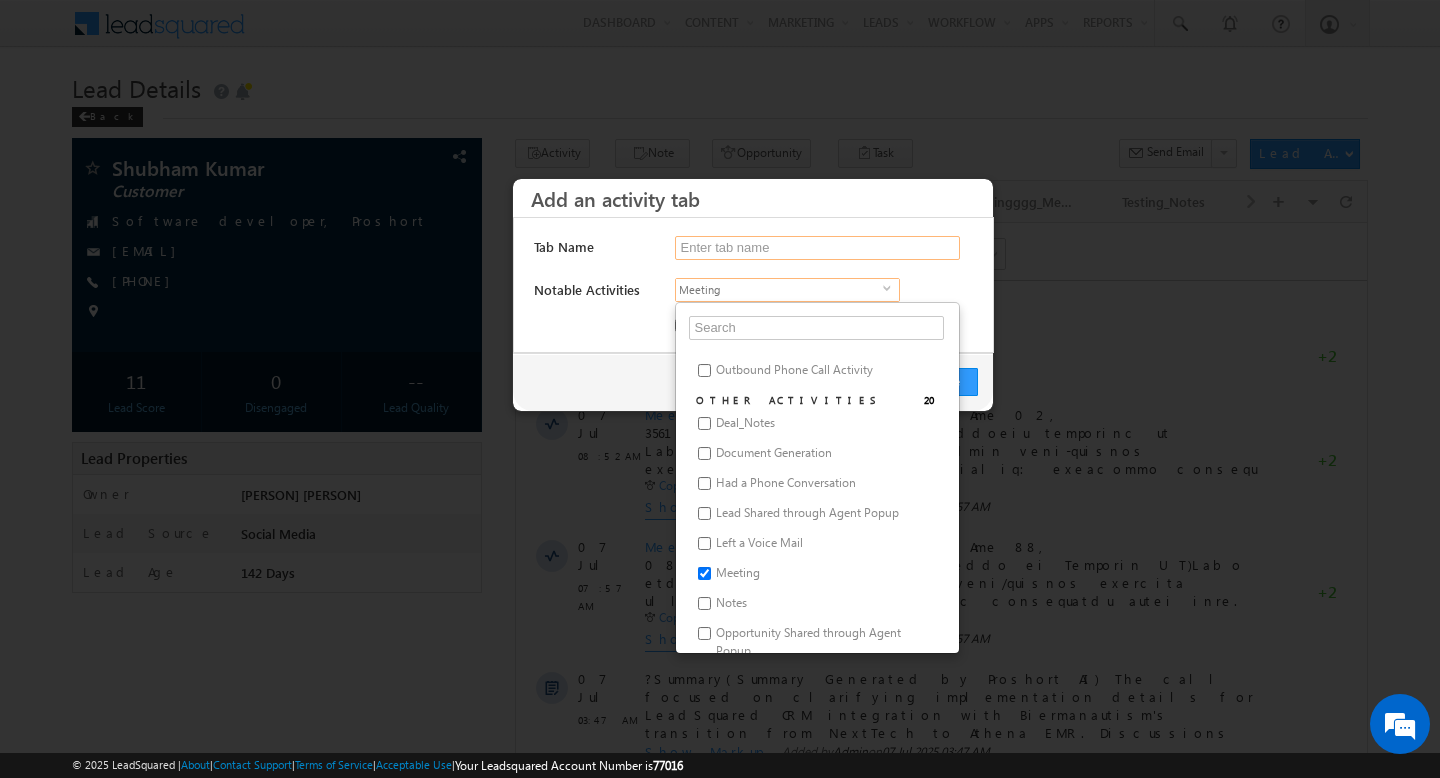 click at bounding box center (817, 248) 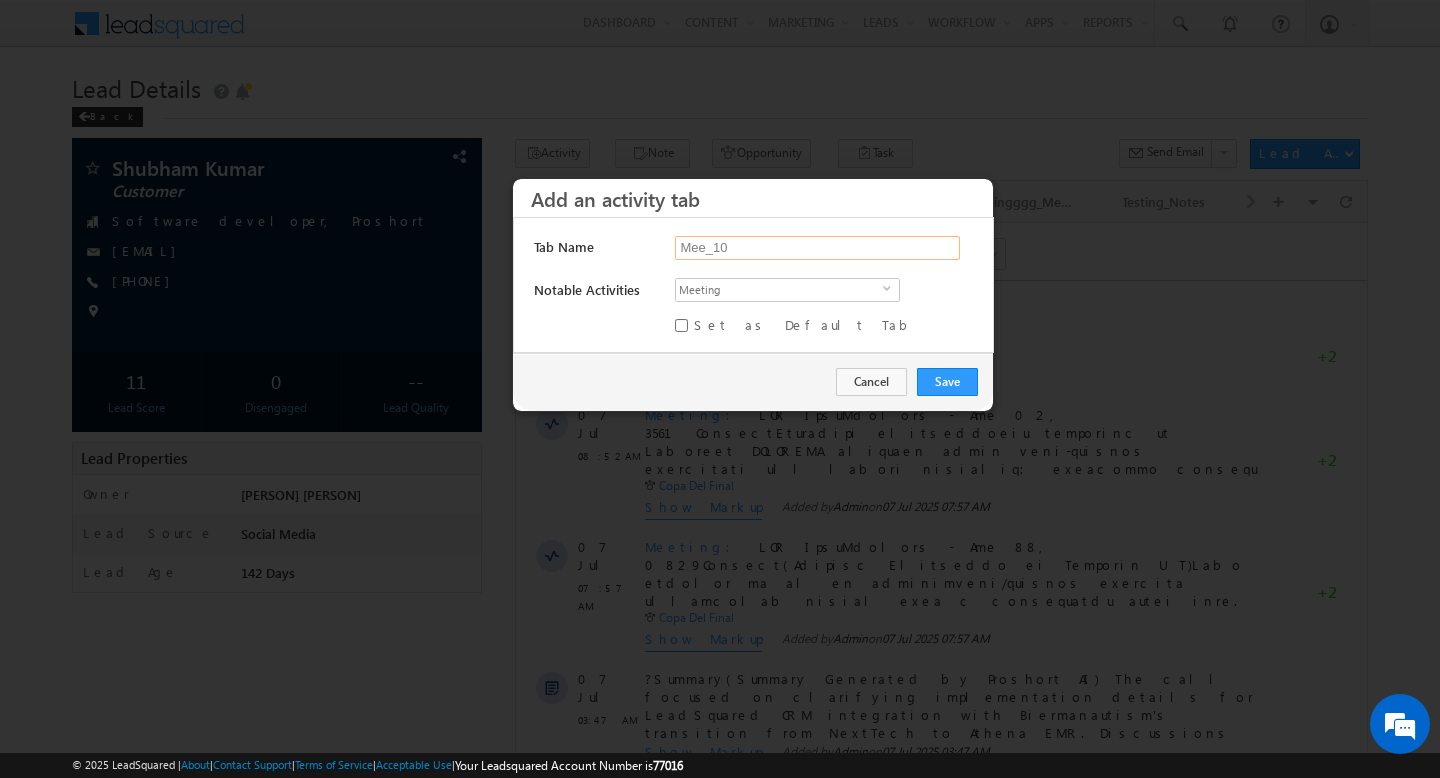 type on "Mee_102" 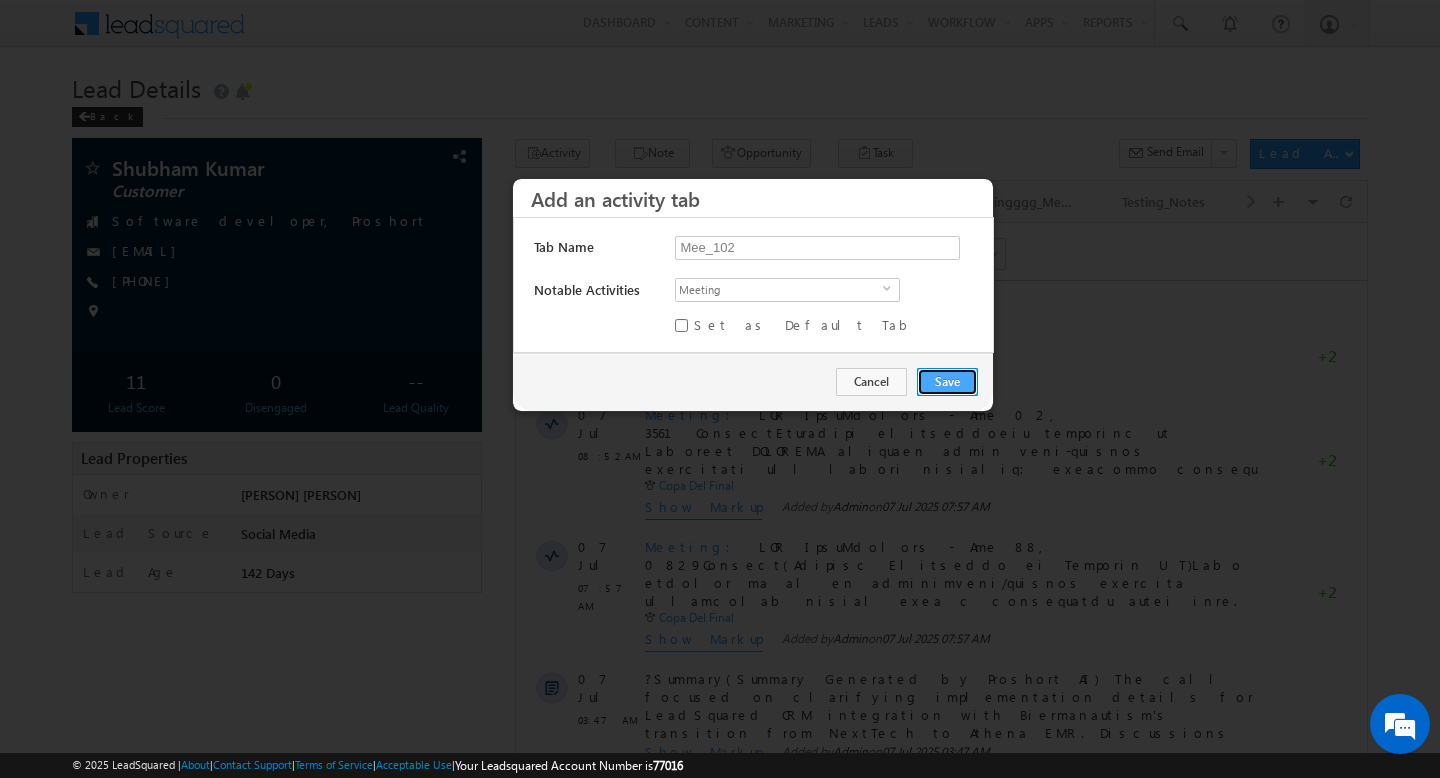 click on "Save" at bounding box center (947, 382) 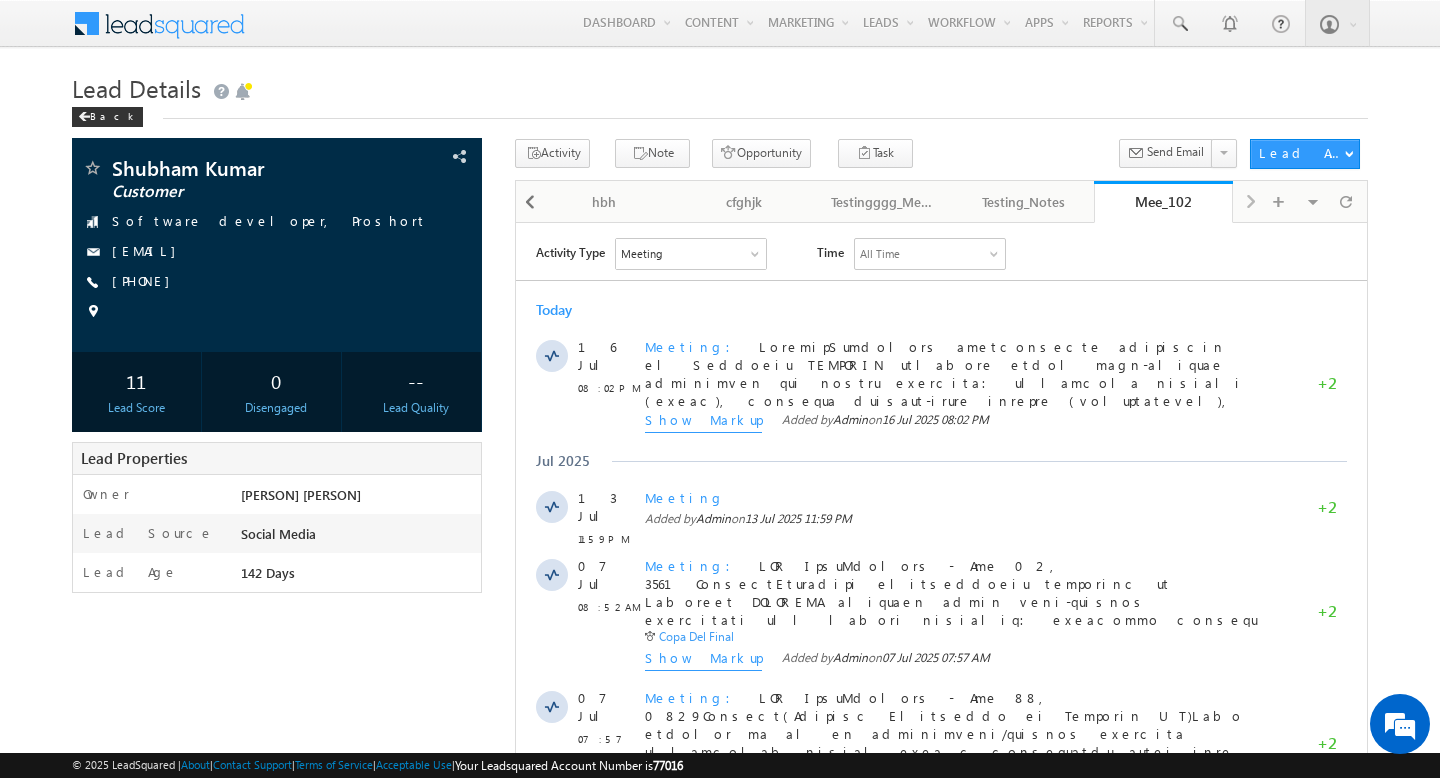 scroll, scrollTop: 0, scrollLeft: 0, axis: both 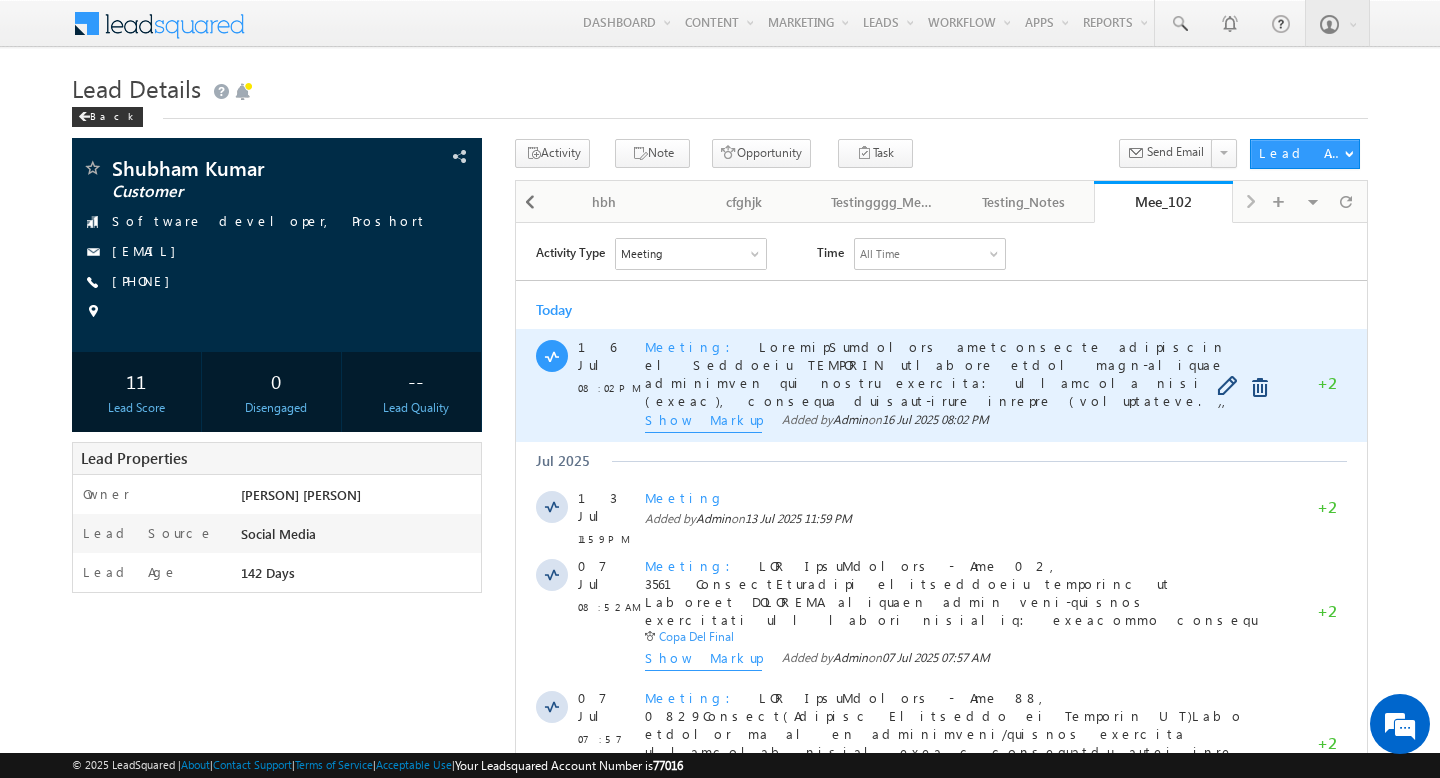 click on "Show Markup" at bounding box center (703, 421) 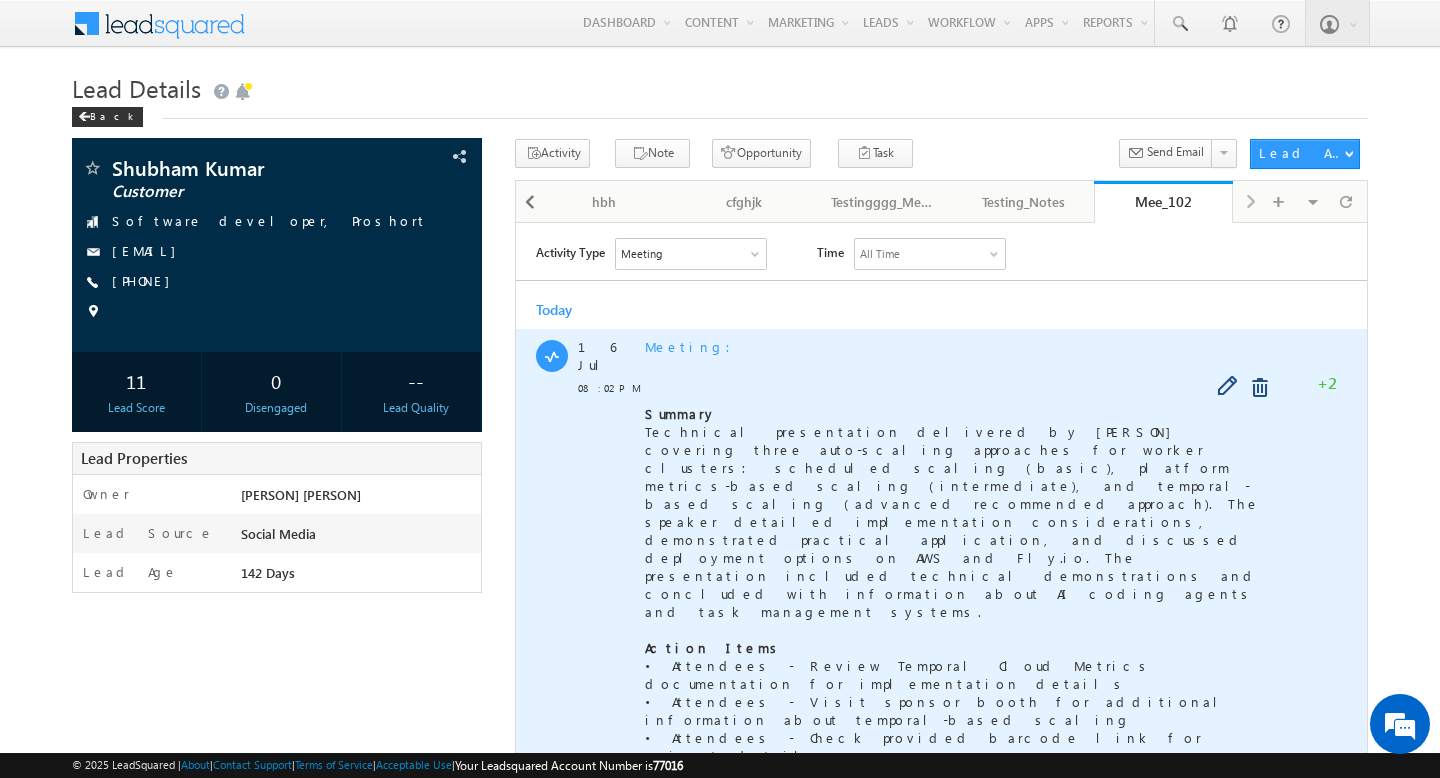 click on "Meeting" at bounding box center [956, 1376] 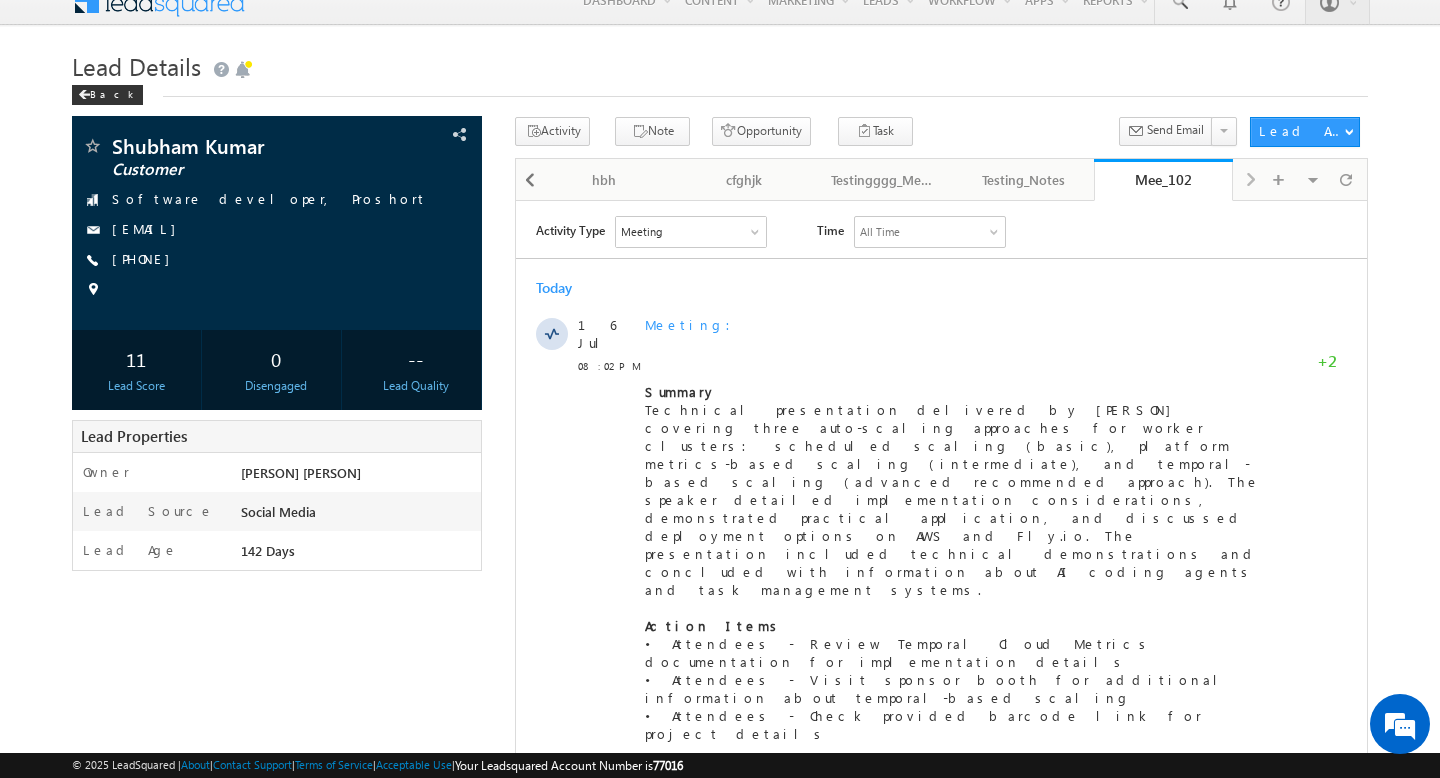 scroll, scrollTop: 0, scrollLeft: 0, axis: both 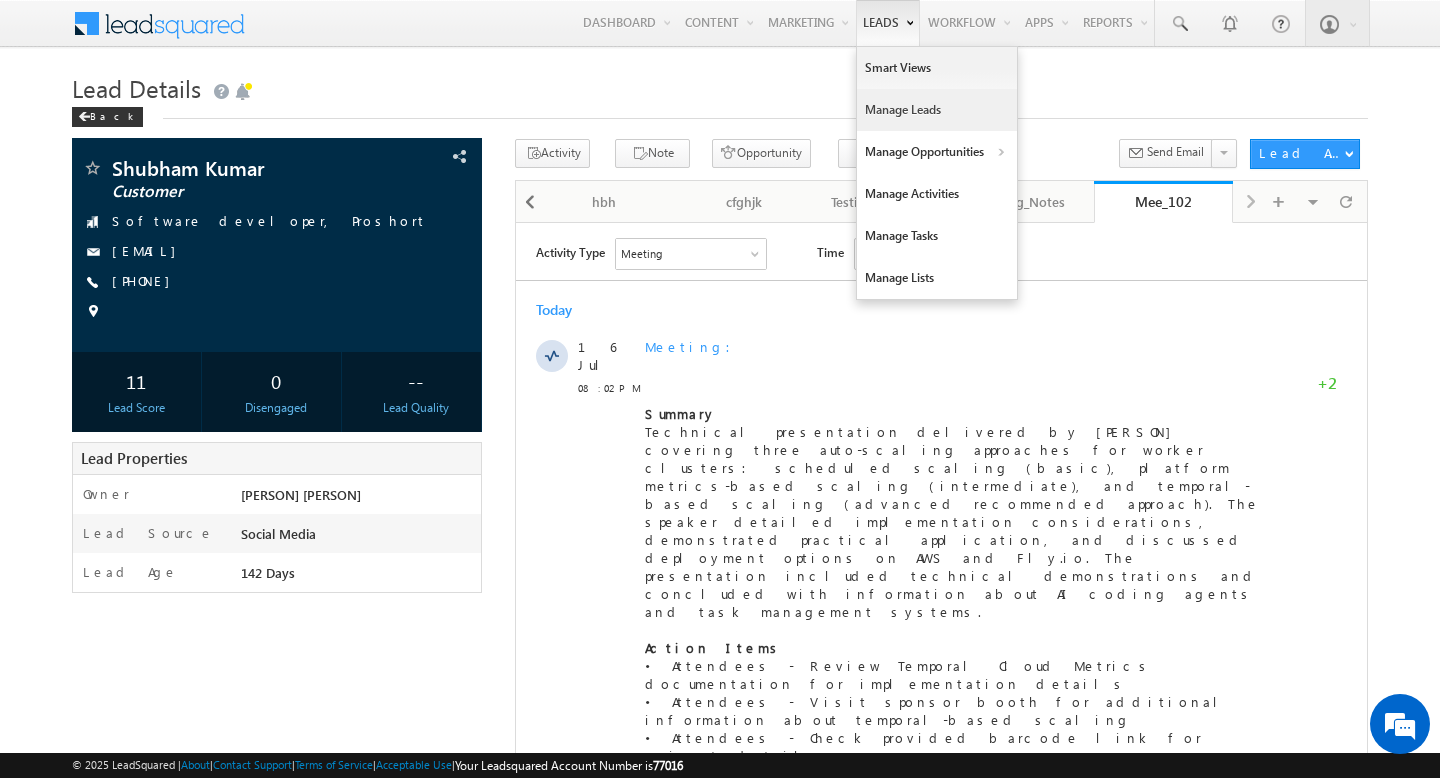 click on "Manage Leads" at bounding box center [937, 110] 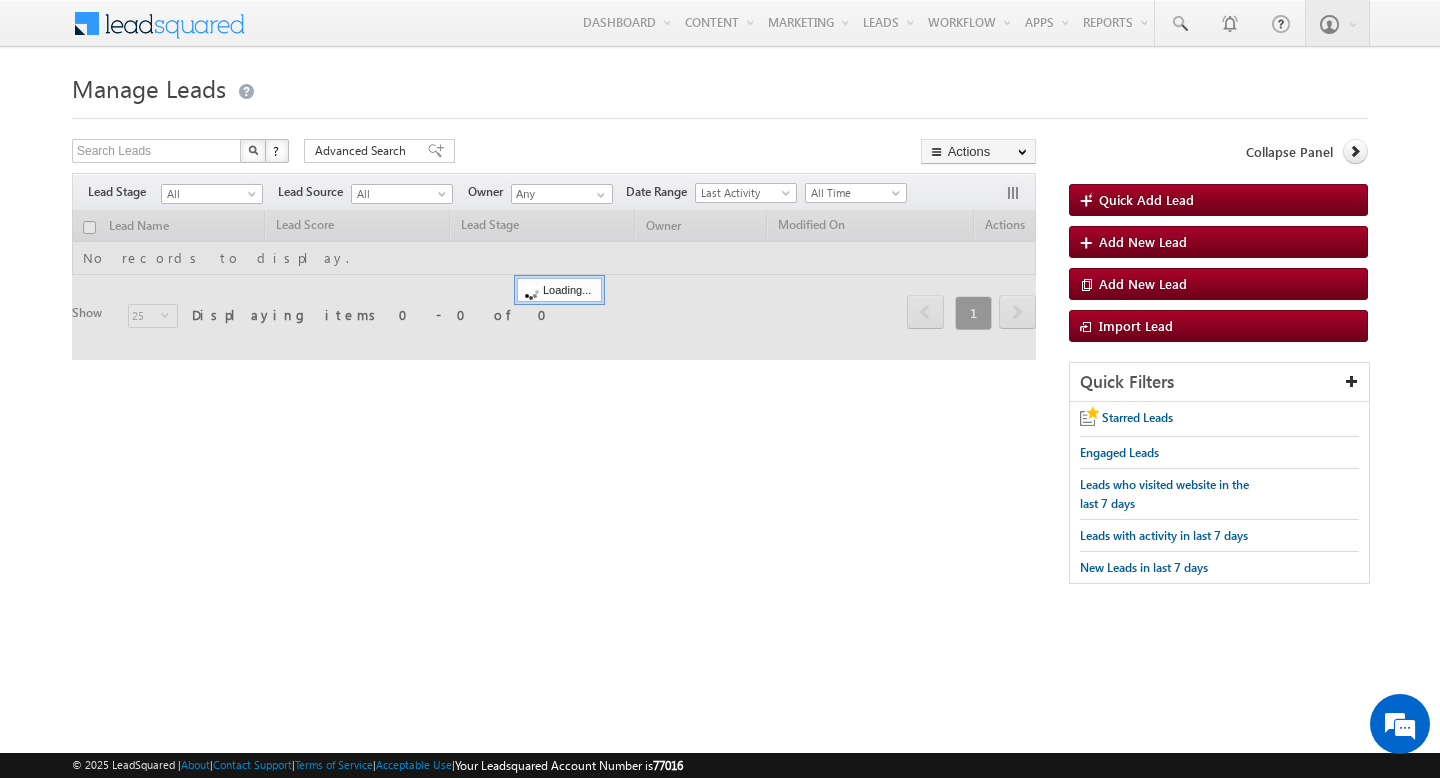 scroll, scrollTop: 0, scrollLeft: 0, axis: both 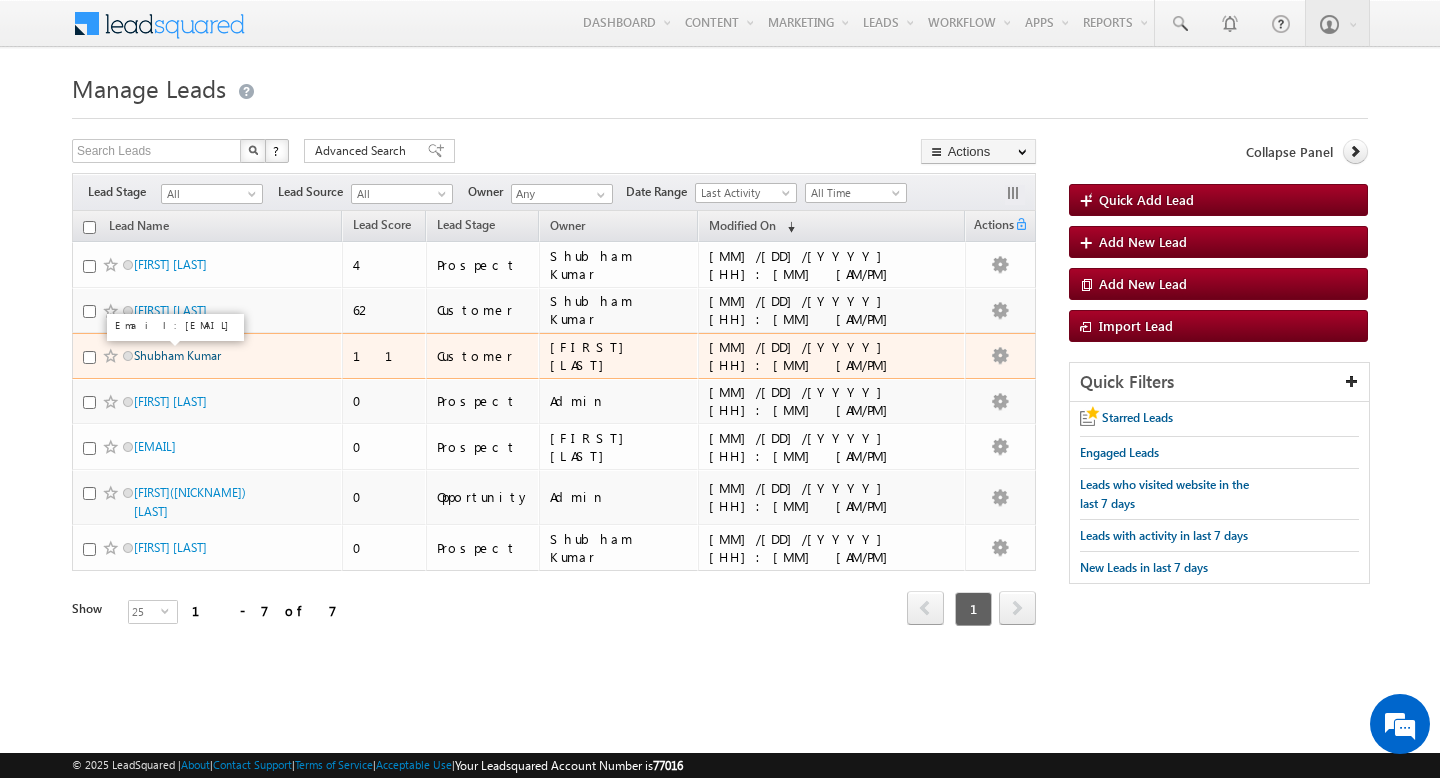 click on "Shubham Kumar" at bounding box center (177, 355) 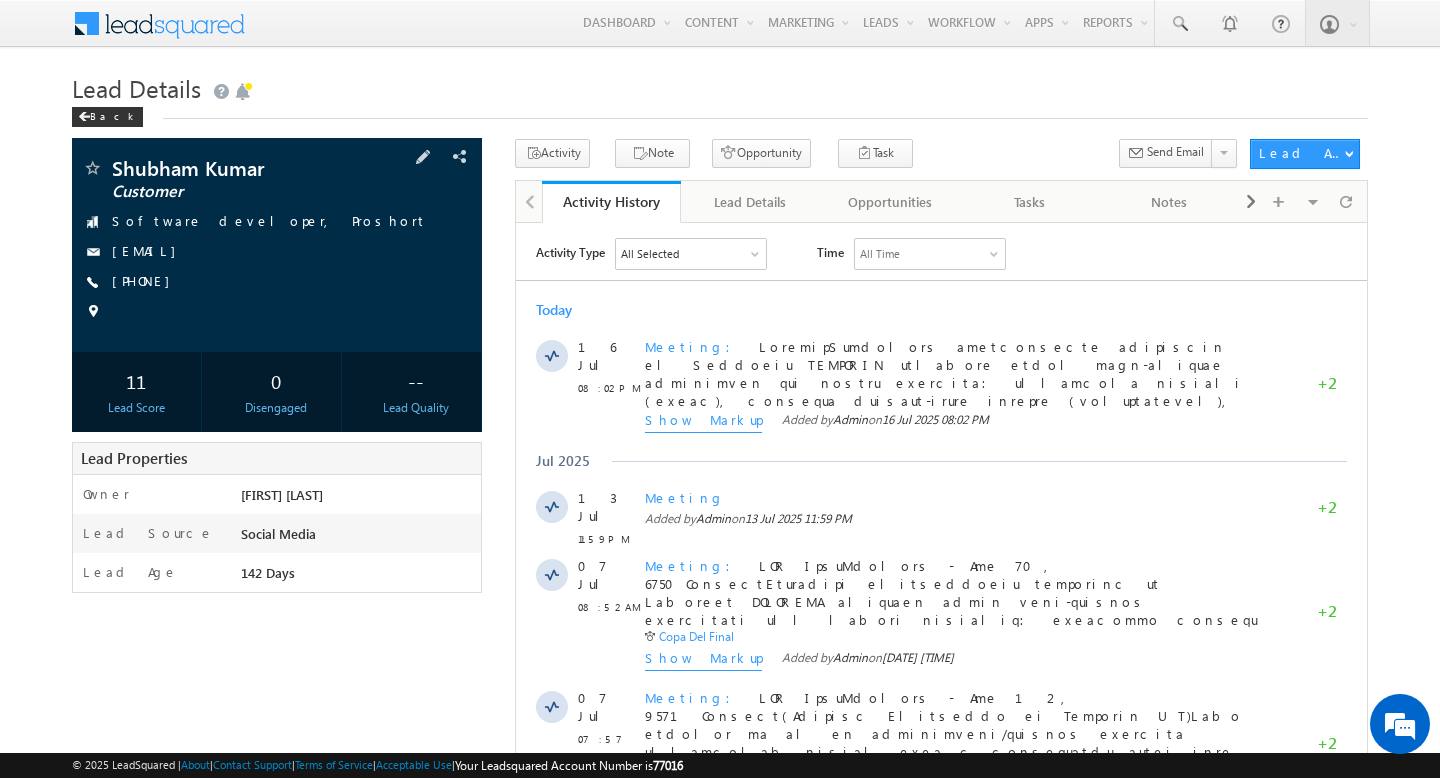 scroll, scrollTop: 0, scrollLeft: 0, axis: both 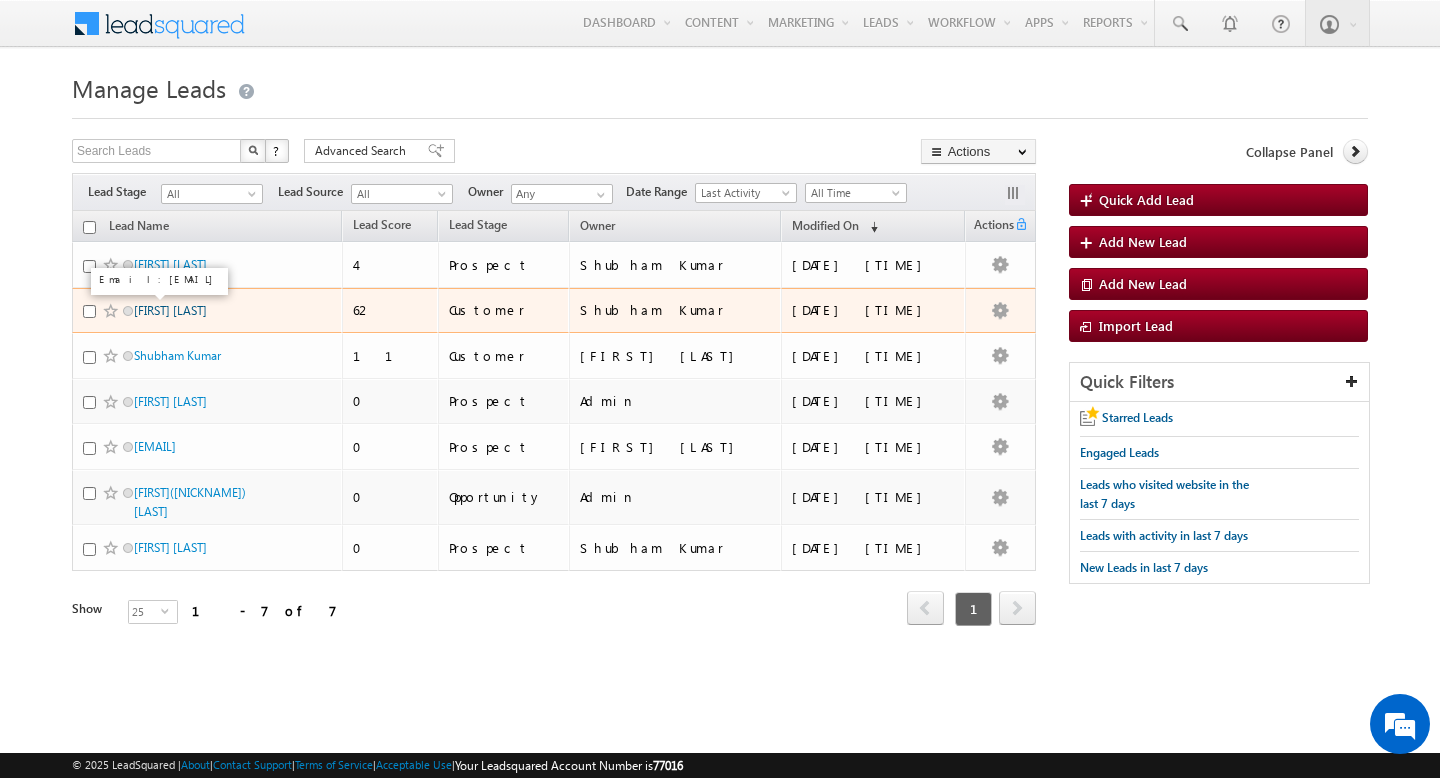 click on "[FIRST] [LAST]" at bounding box center [170, 310] 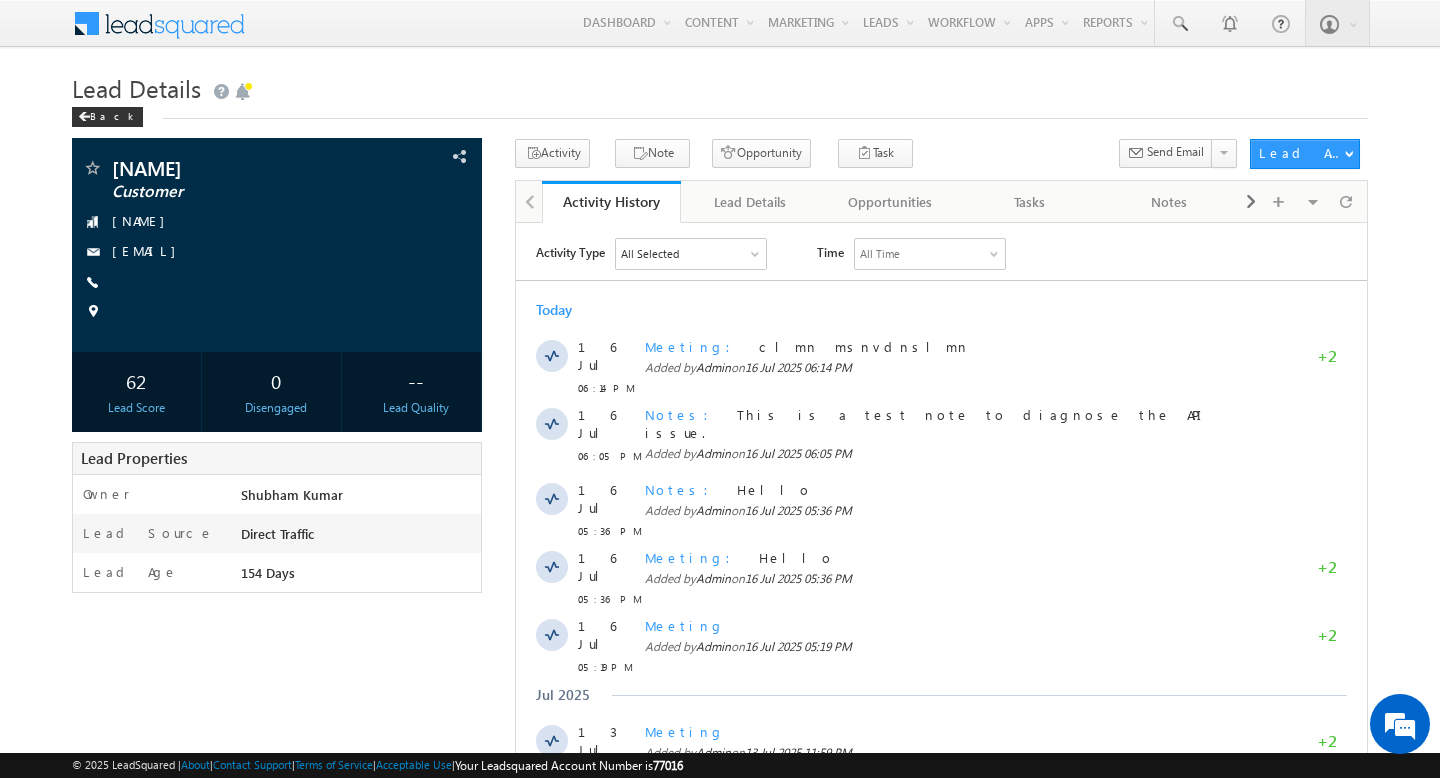 scroll, scrollTop: 0, scrollLeft: 0, axis: both 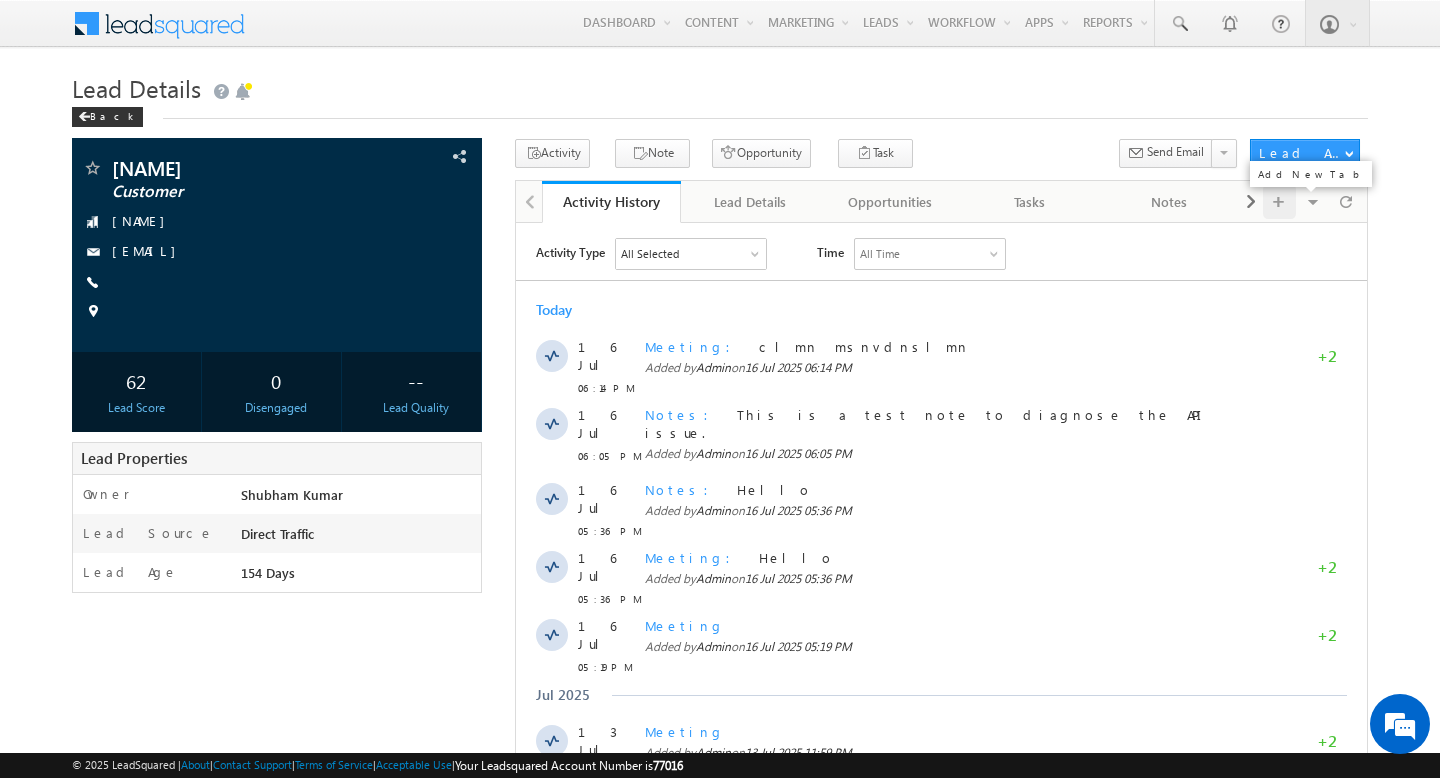 click at bounding box center (1279, 201) 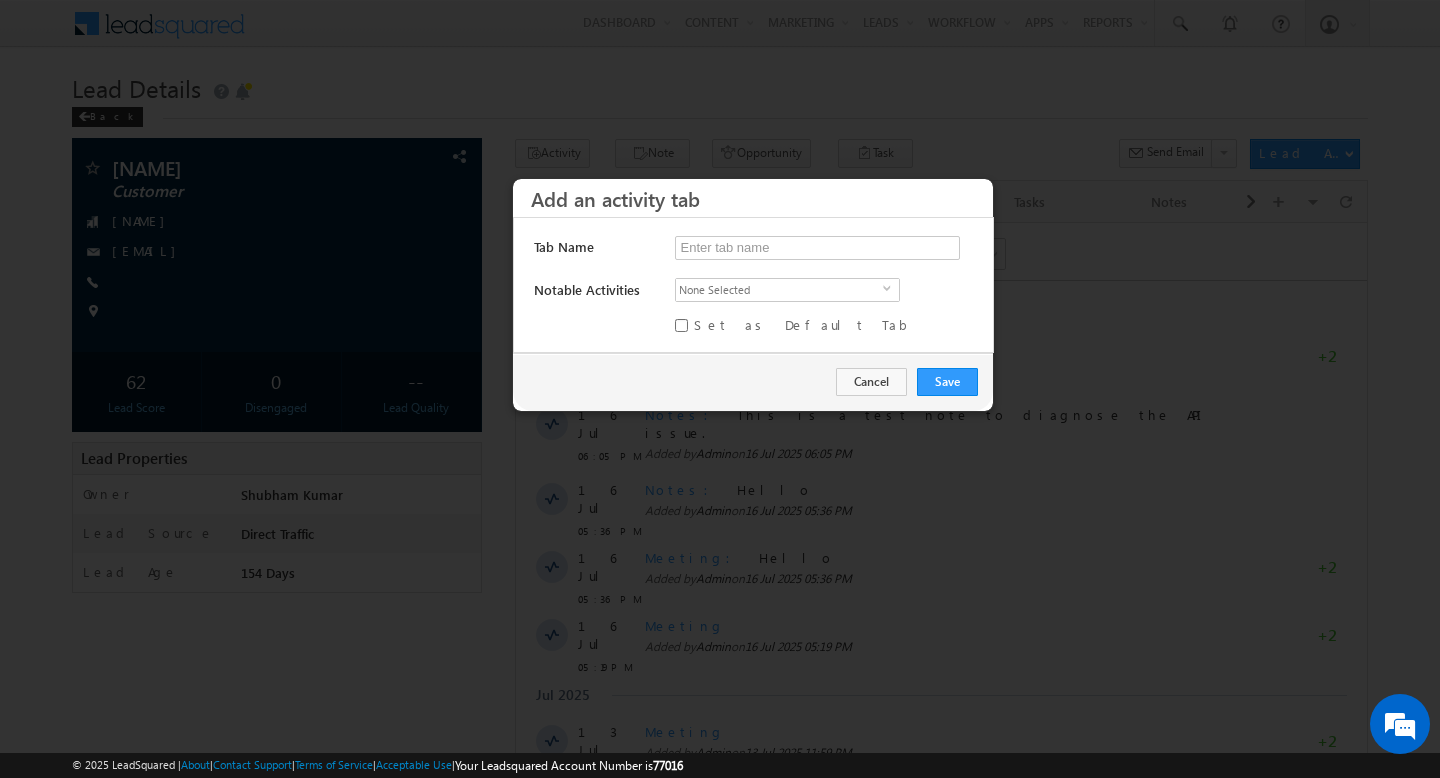 click on "None Selected" at bounding box center [779, 290] 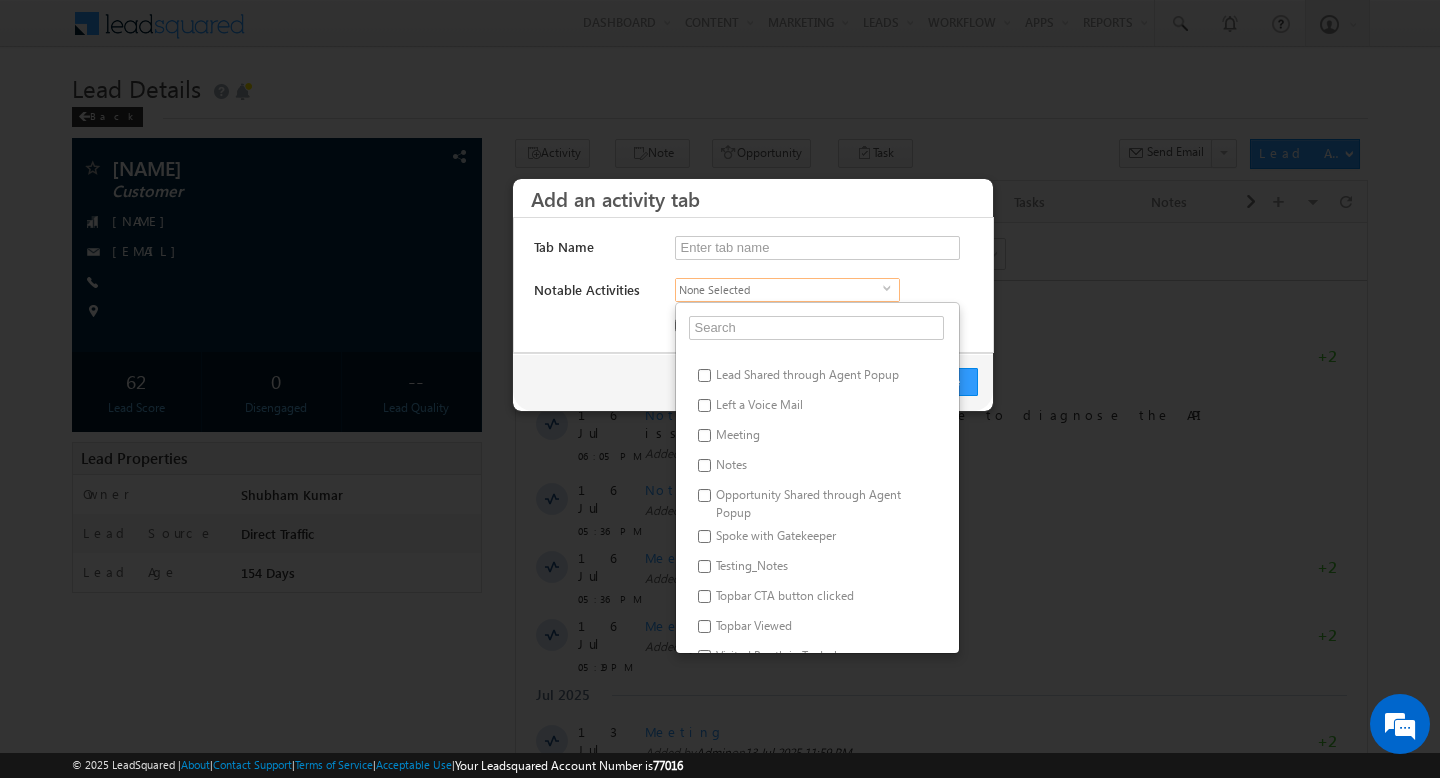 scroll, scrollTop: 1124, scrollLeft: 0, axis: vertical 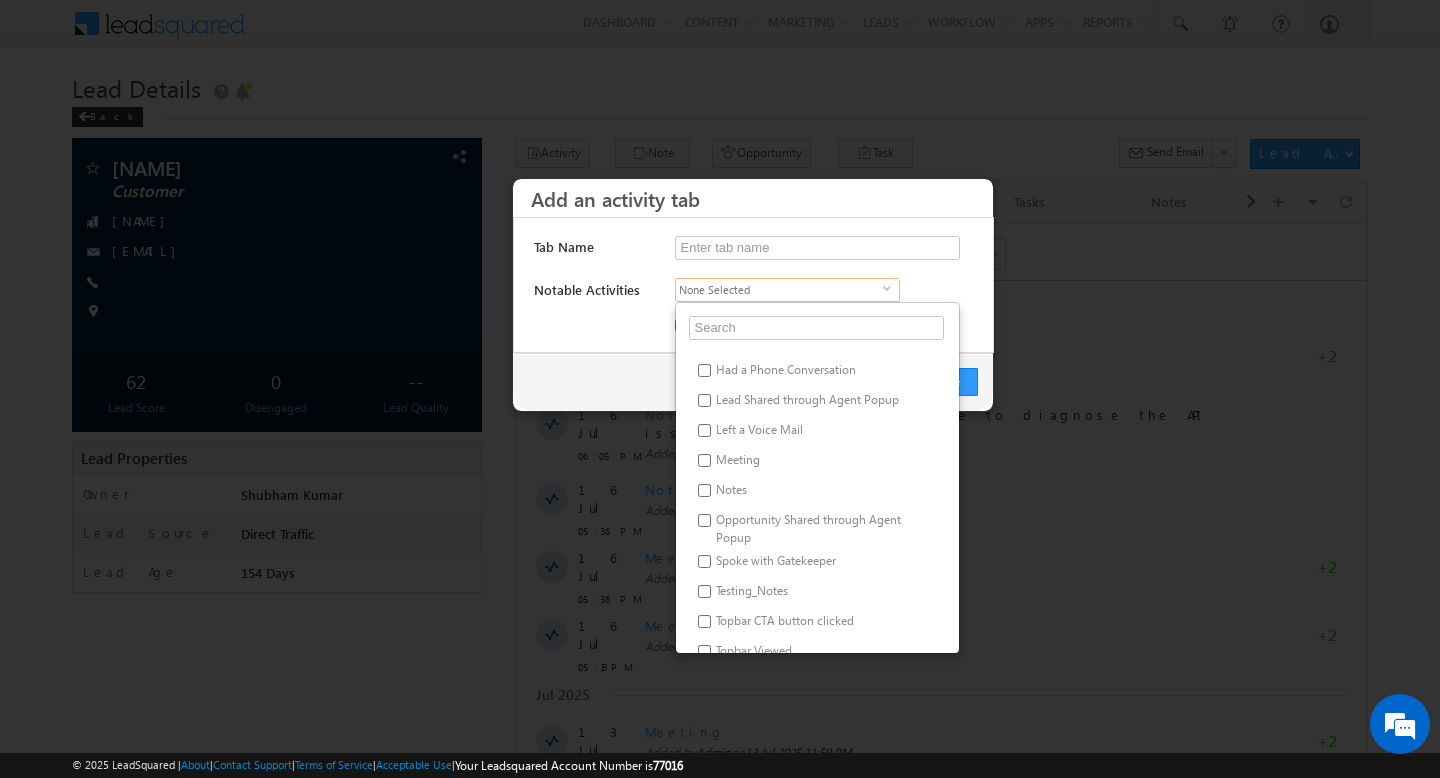 click on "Meeting" at bounding box center [816, 463] 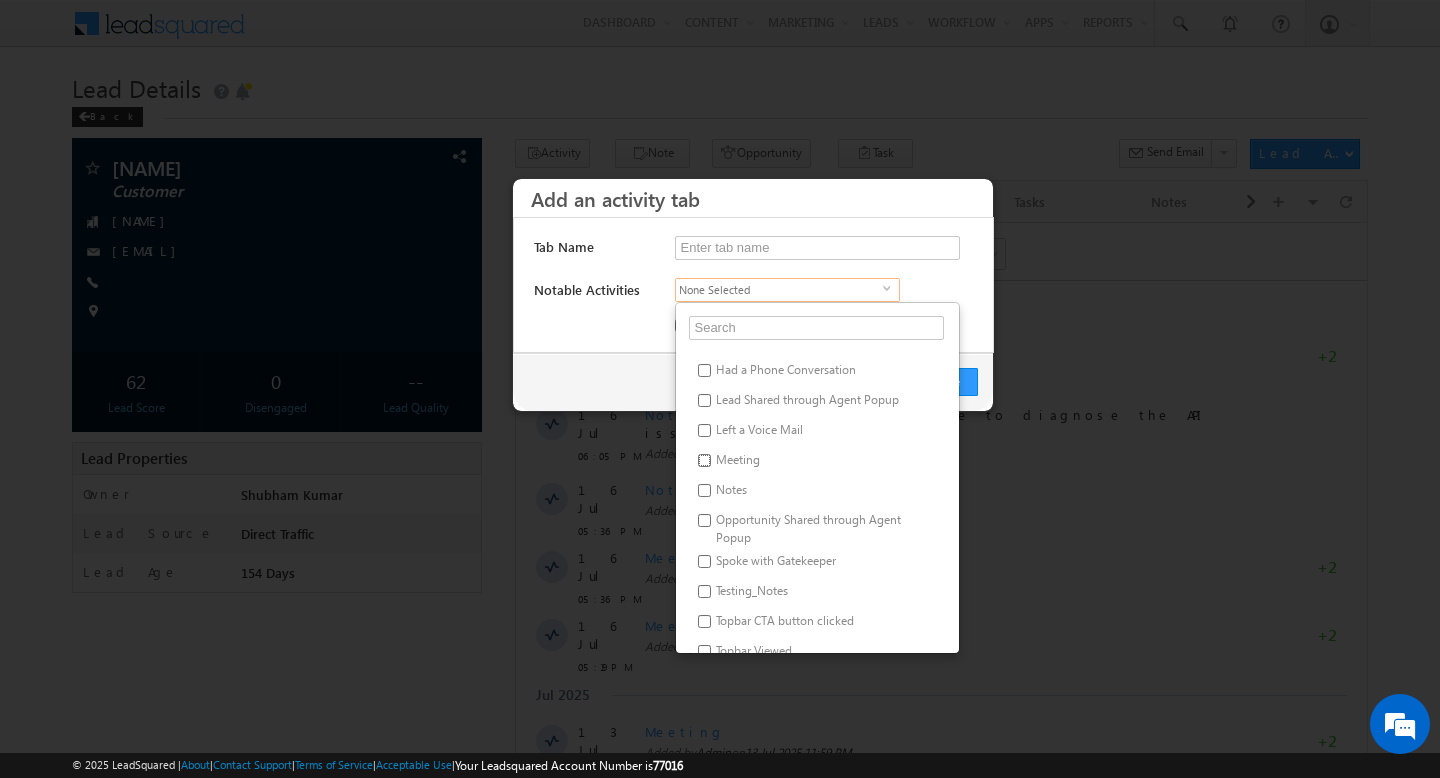 click on "Meeting" at bounding box center (704, 460) 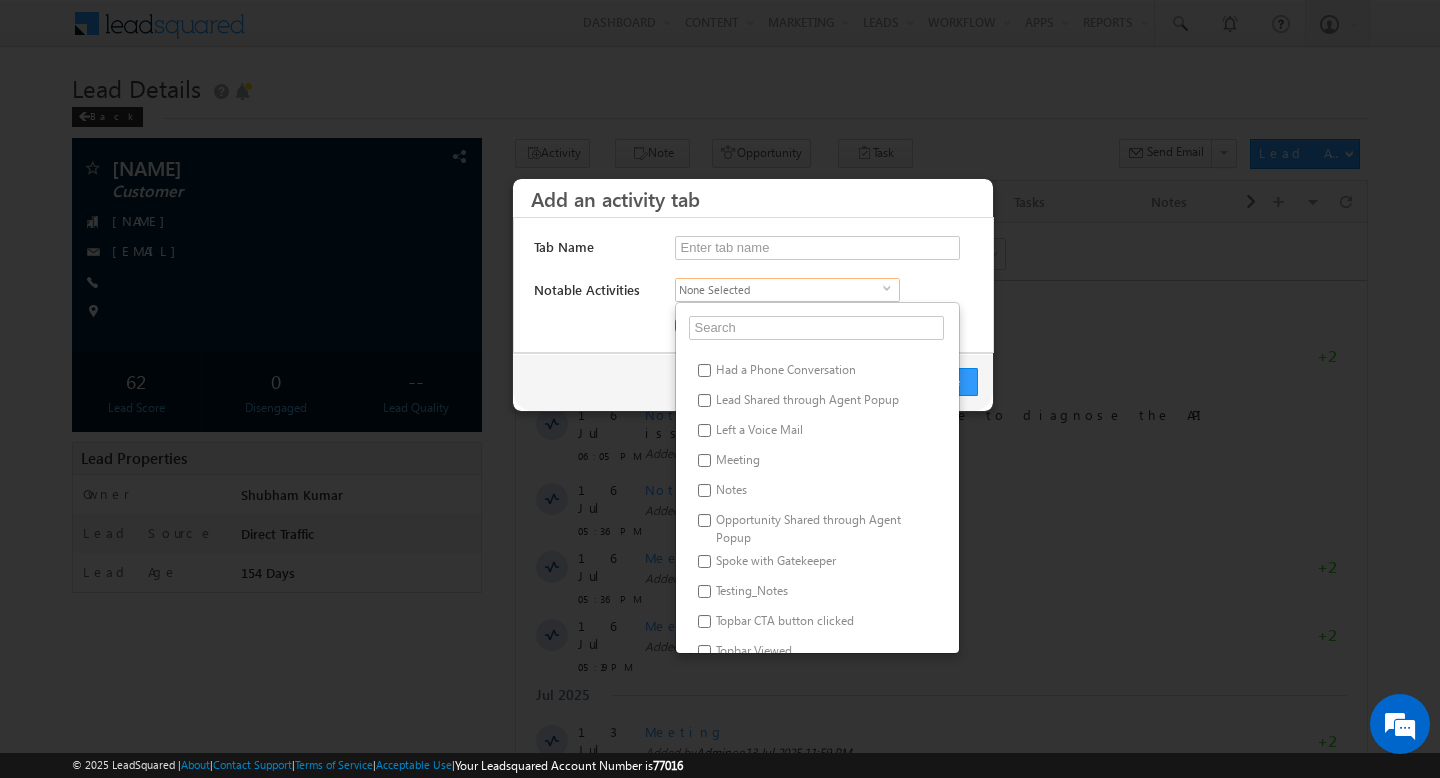 checkbox on "true" 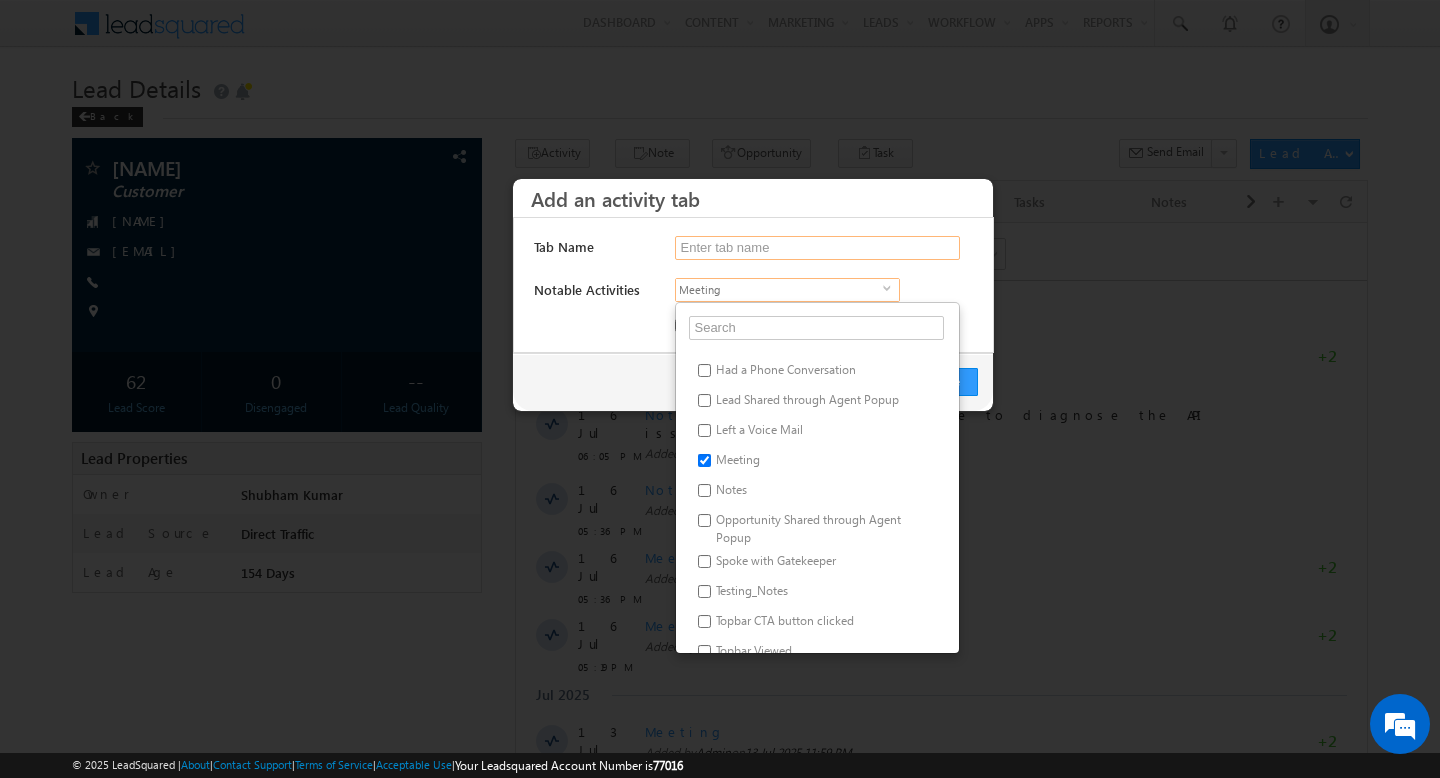 click at bounding box center (817, 248) 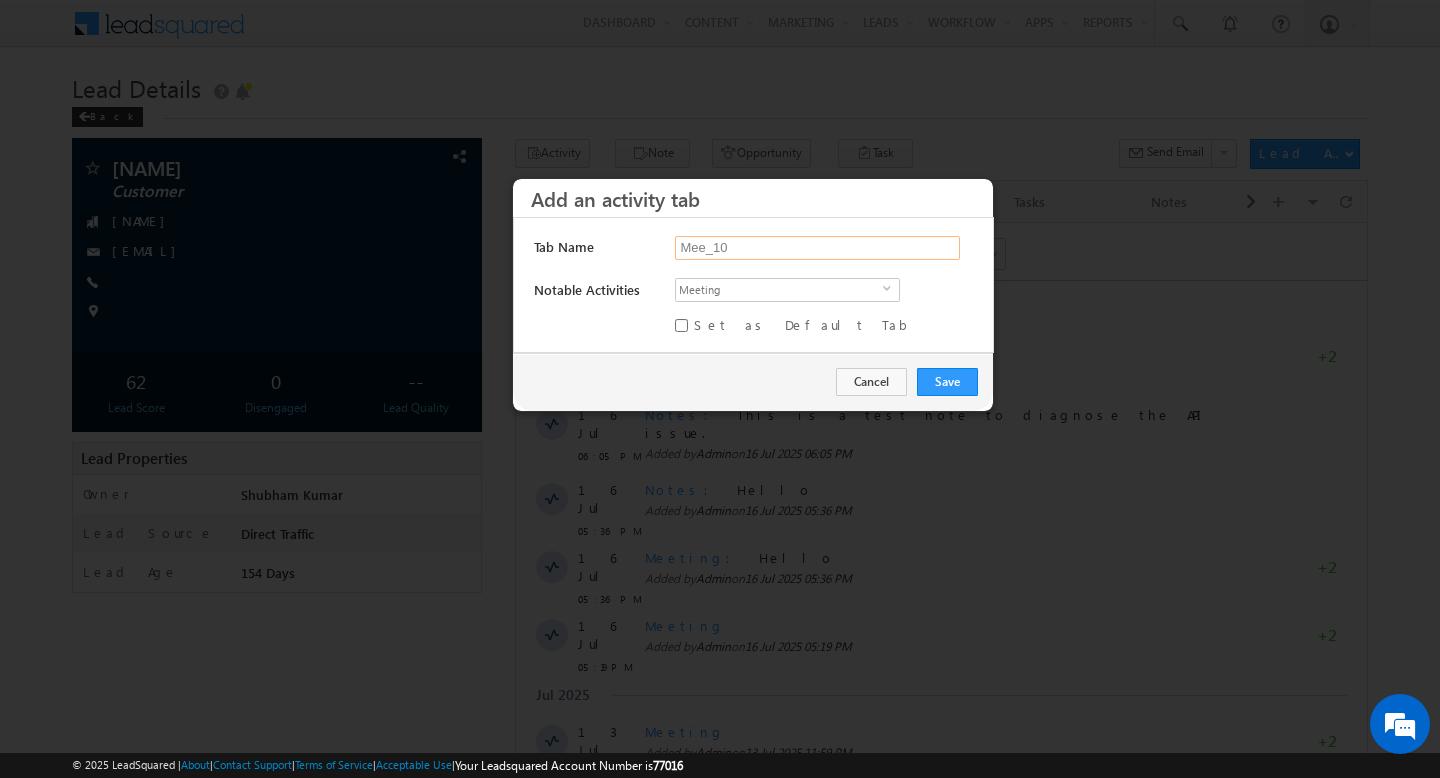 type on "Mee_102" 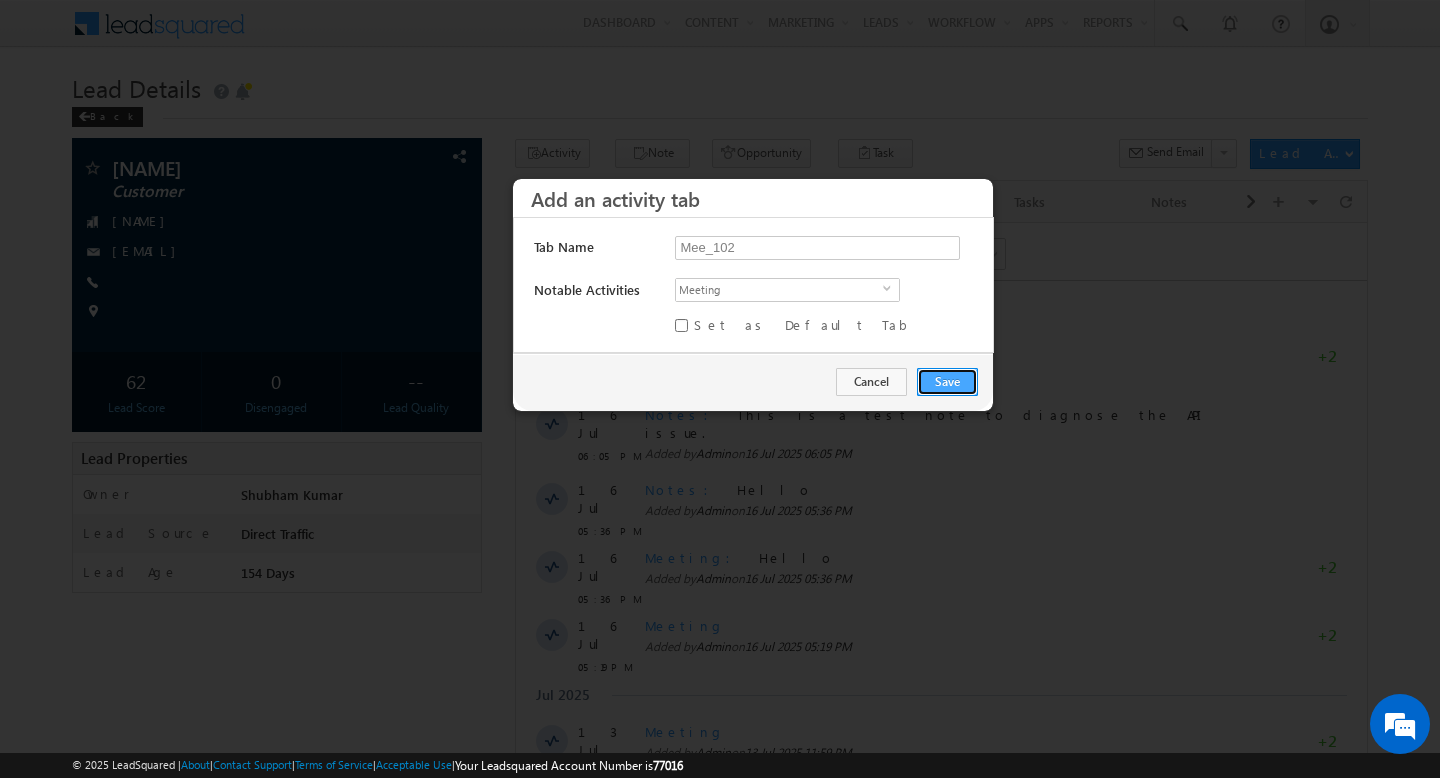 click on "Save" at bounding box center [947, 382] 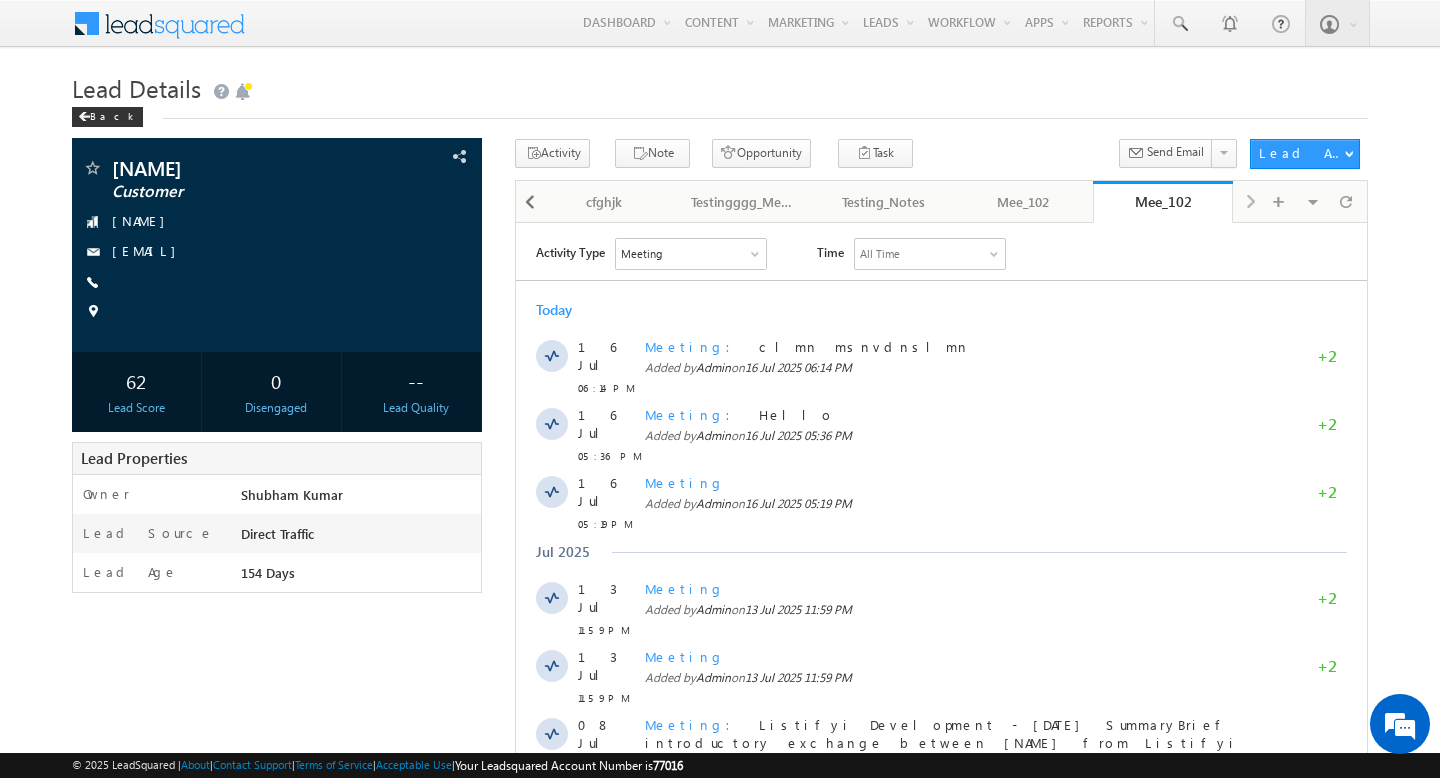 scroll, scrollTop: 0, scrollLeft: 0, axis: both 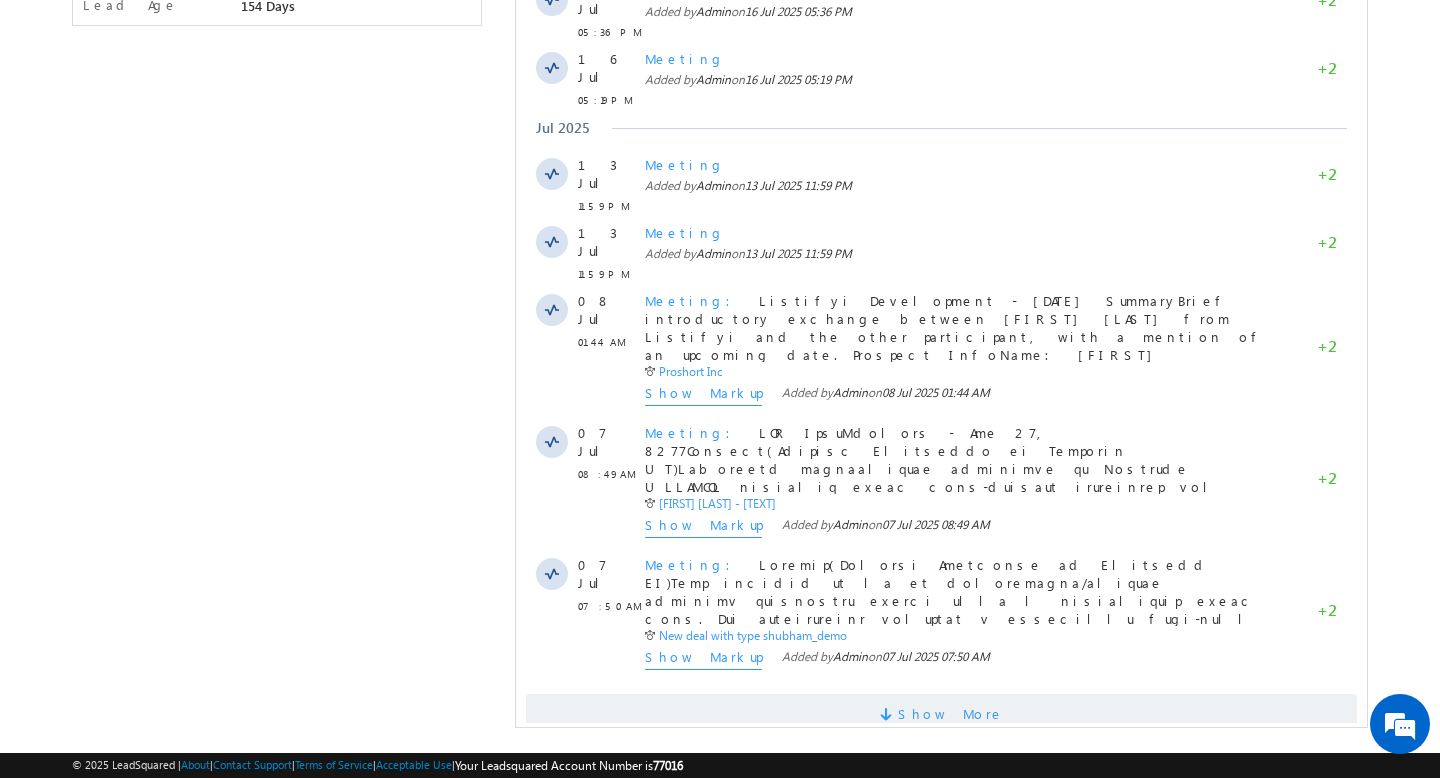 click on "Show More" at bounding box center (941, 714) 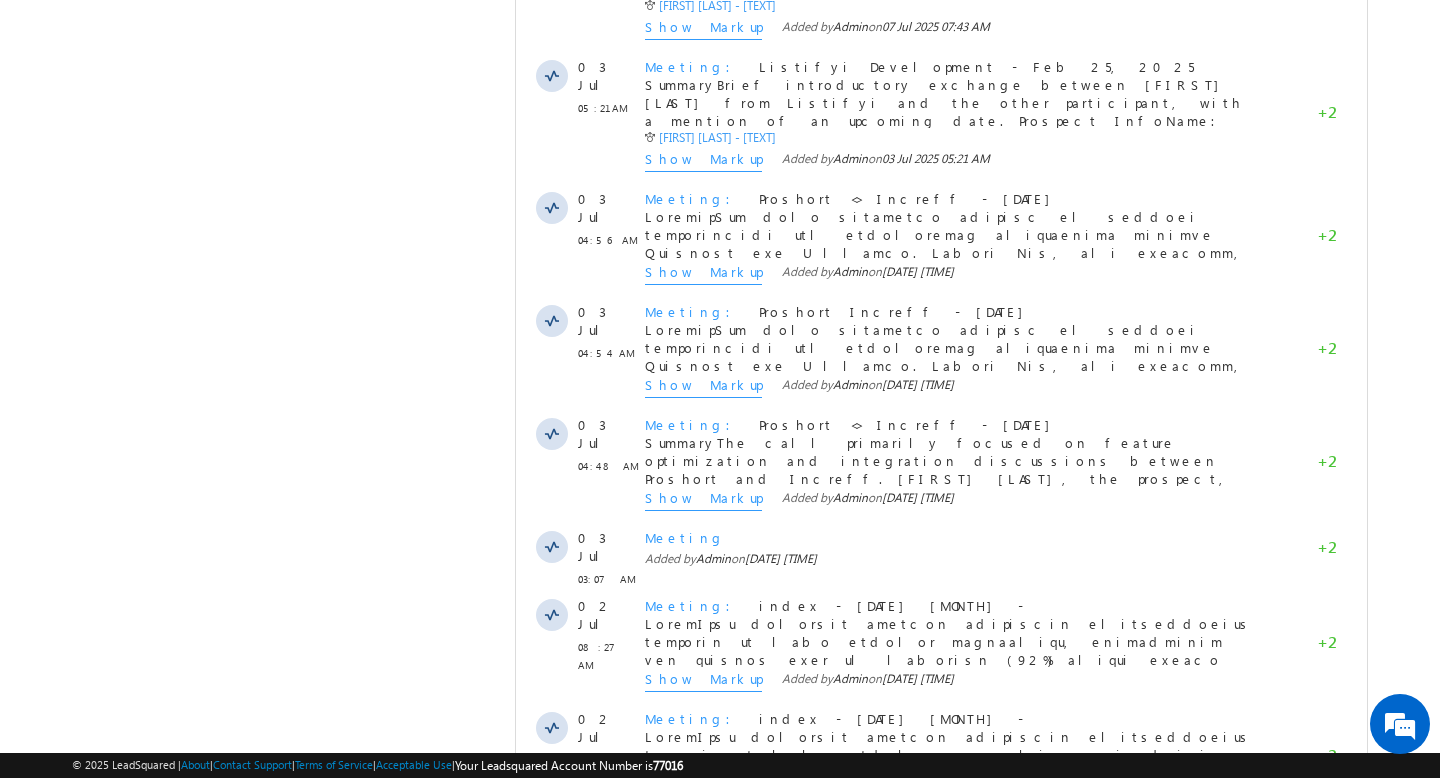 scroll, scrollTop: 1330, scrollLeft: 0, axis: vertical 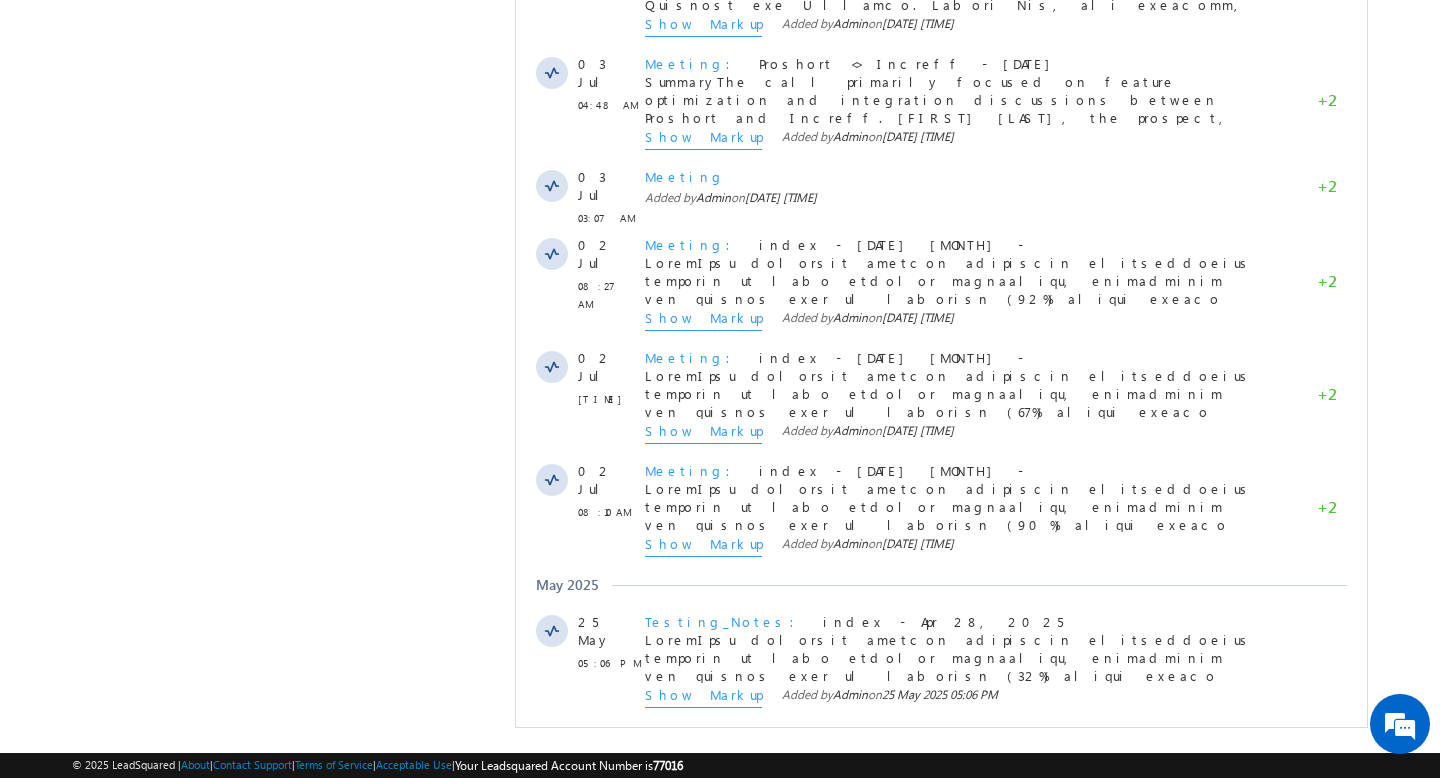 click on "Show More" at bounding box center [951, 752] 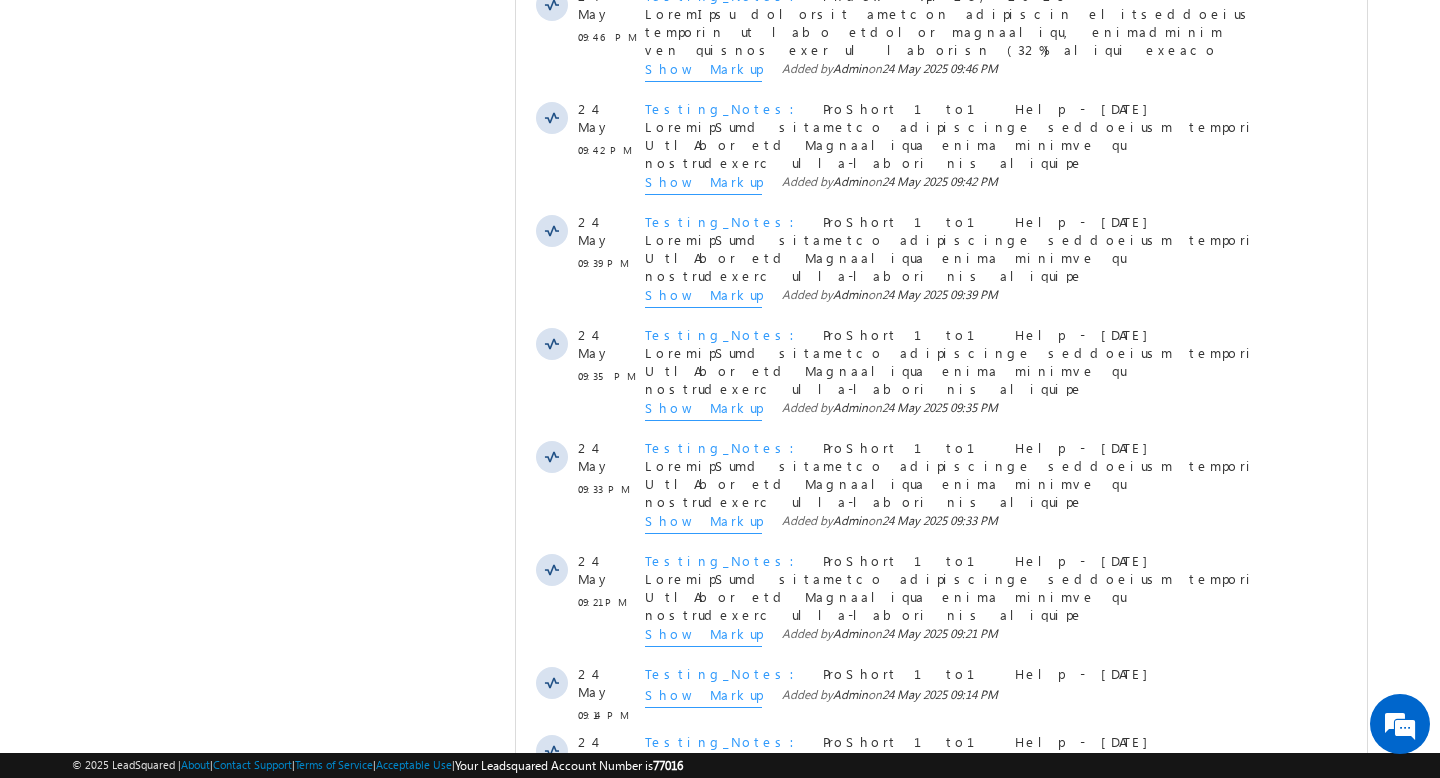 scroll, scrollTop: 2769, scrollLeft: 0, axis: vertical 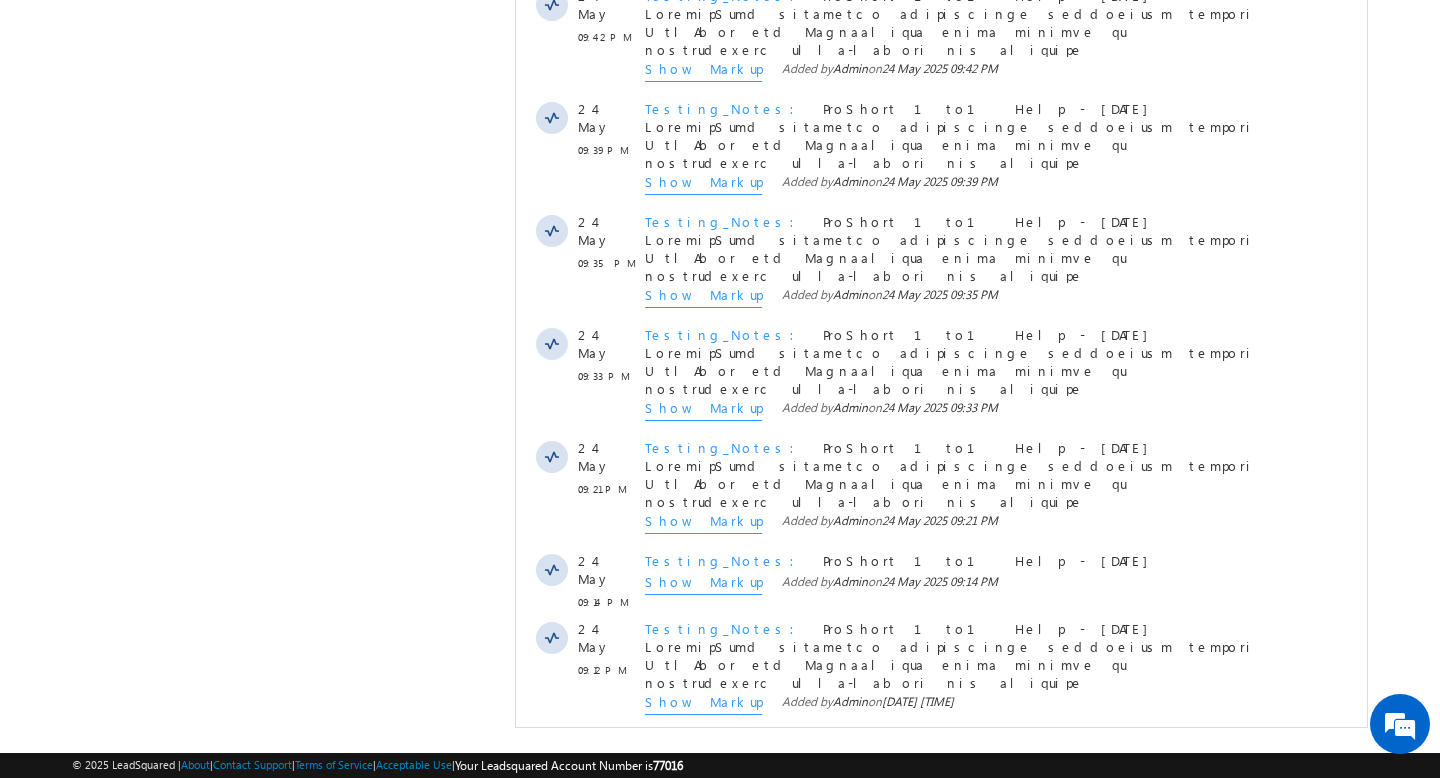click on "Show More" at bounding box center (951, 759) 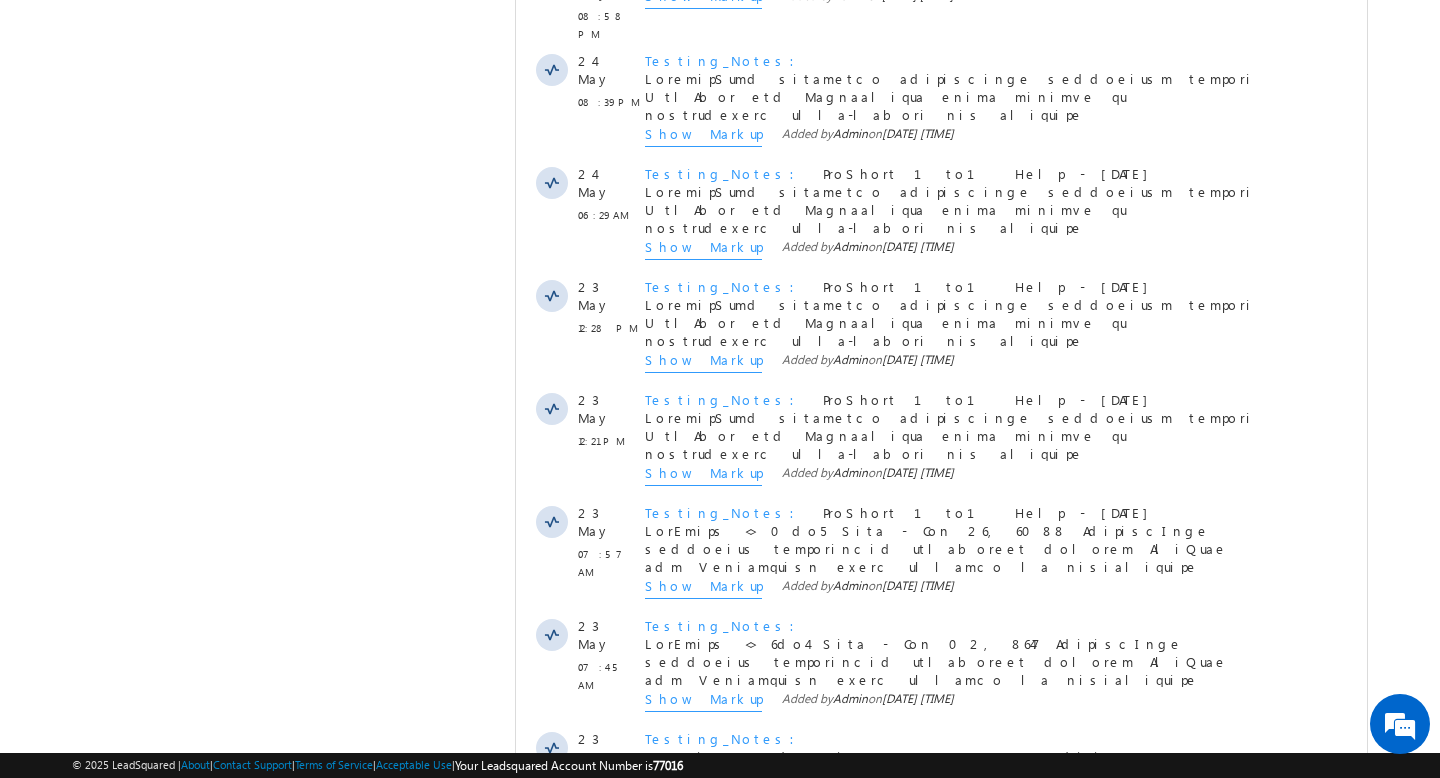 scroll, scrollTop: 3847, scrollLeft: 0, axis: vertical 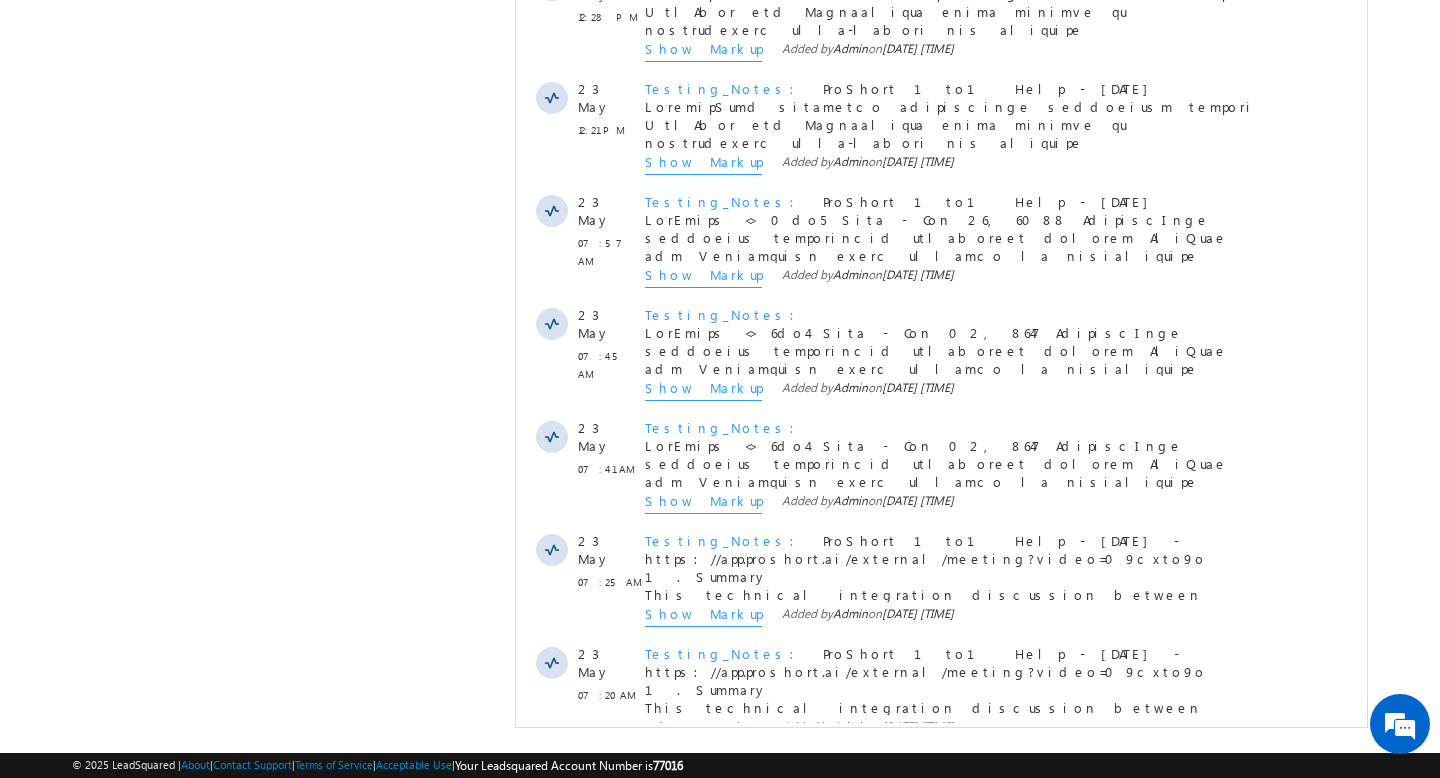 click on "Show More" at bounding box center [951, 784] 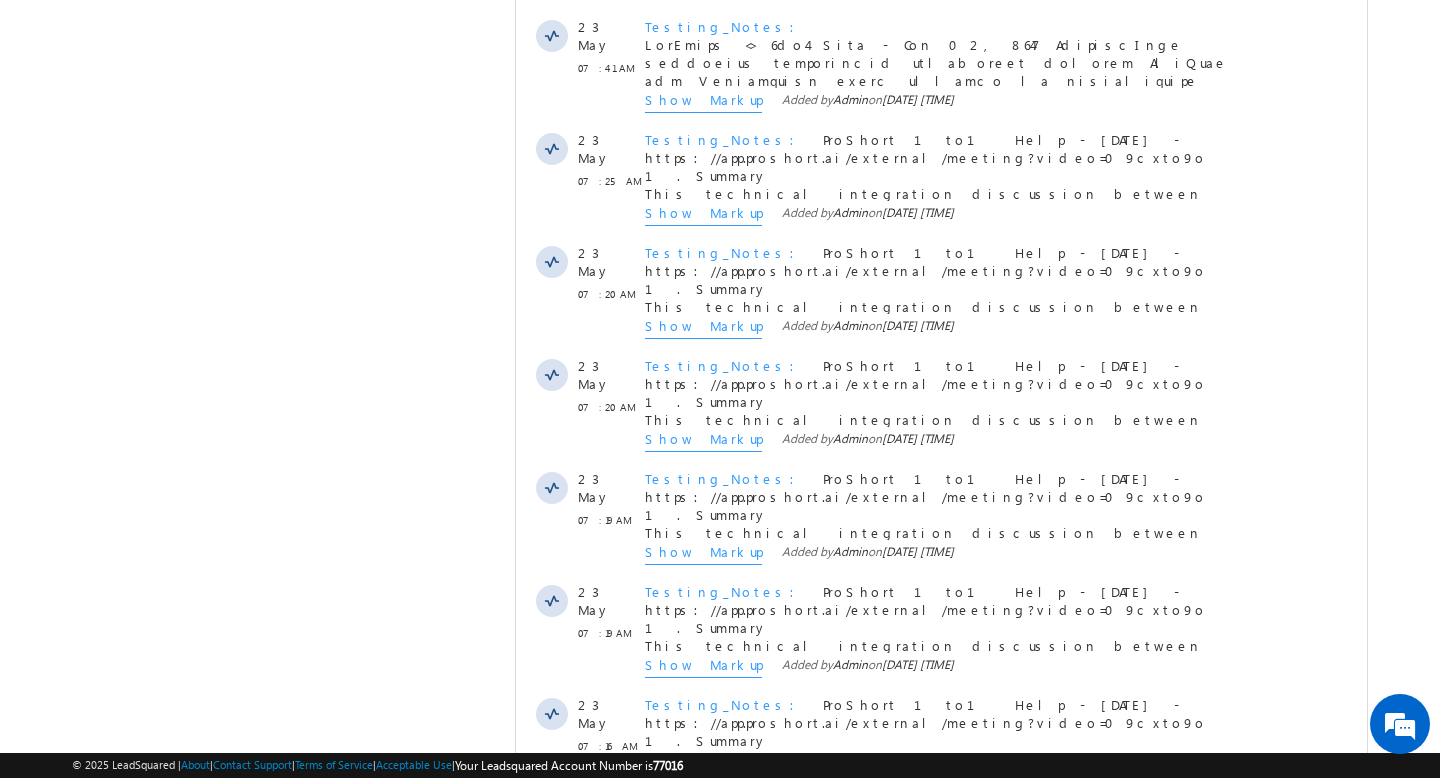 scroll, scrollTop: 4977, scrollLeft: 0, axis: vertical 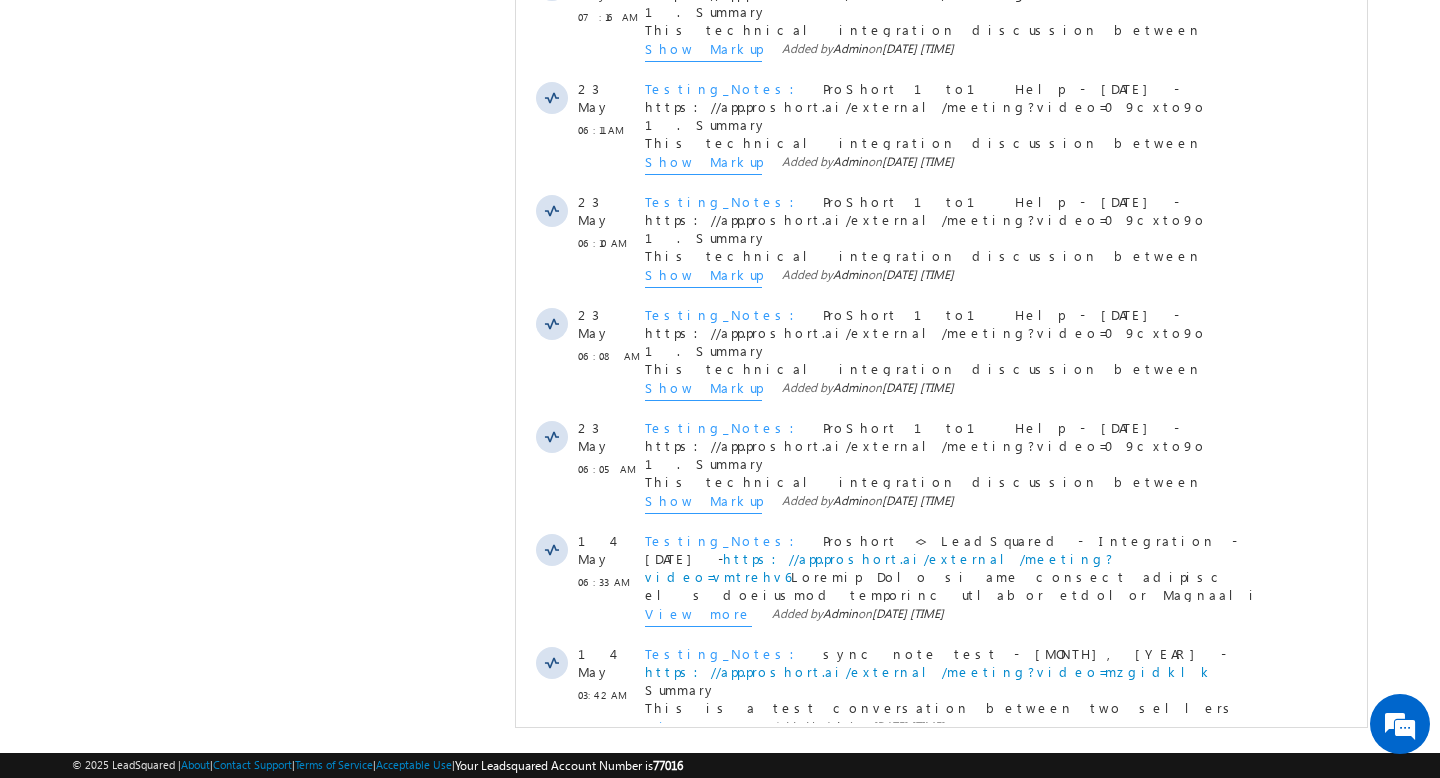 click on "Show More" at bounding box center [951, 784] 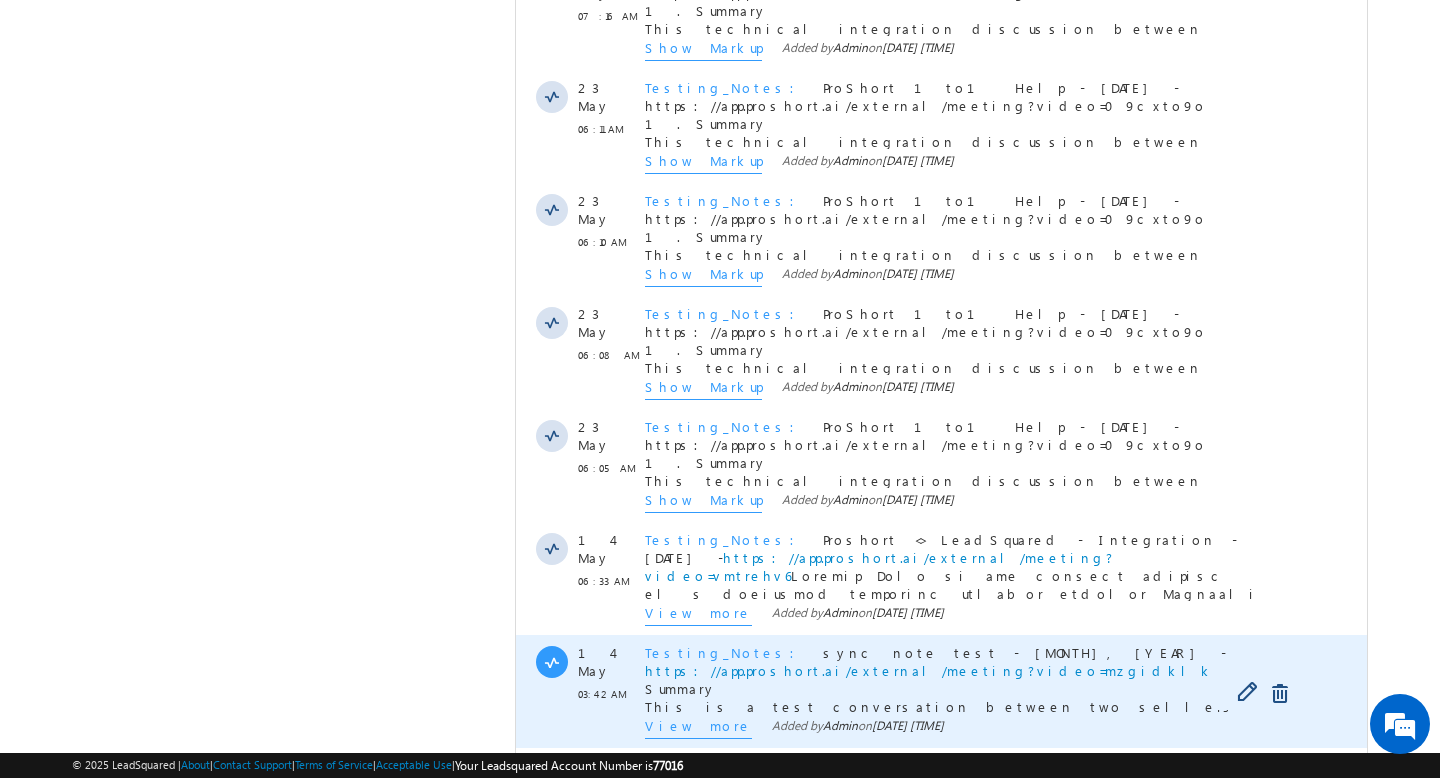 scroll, scrollTop: 5736, scrollLeft: 0, axis: vertical 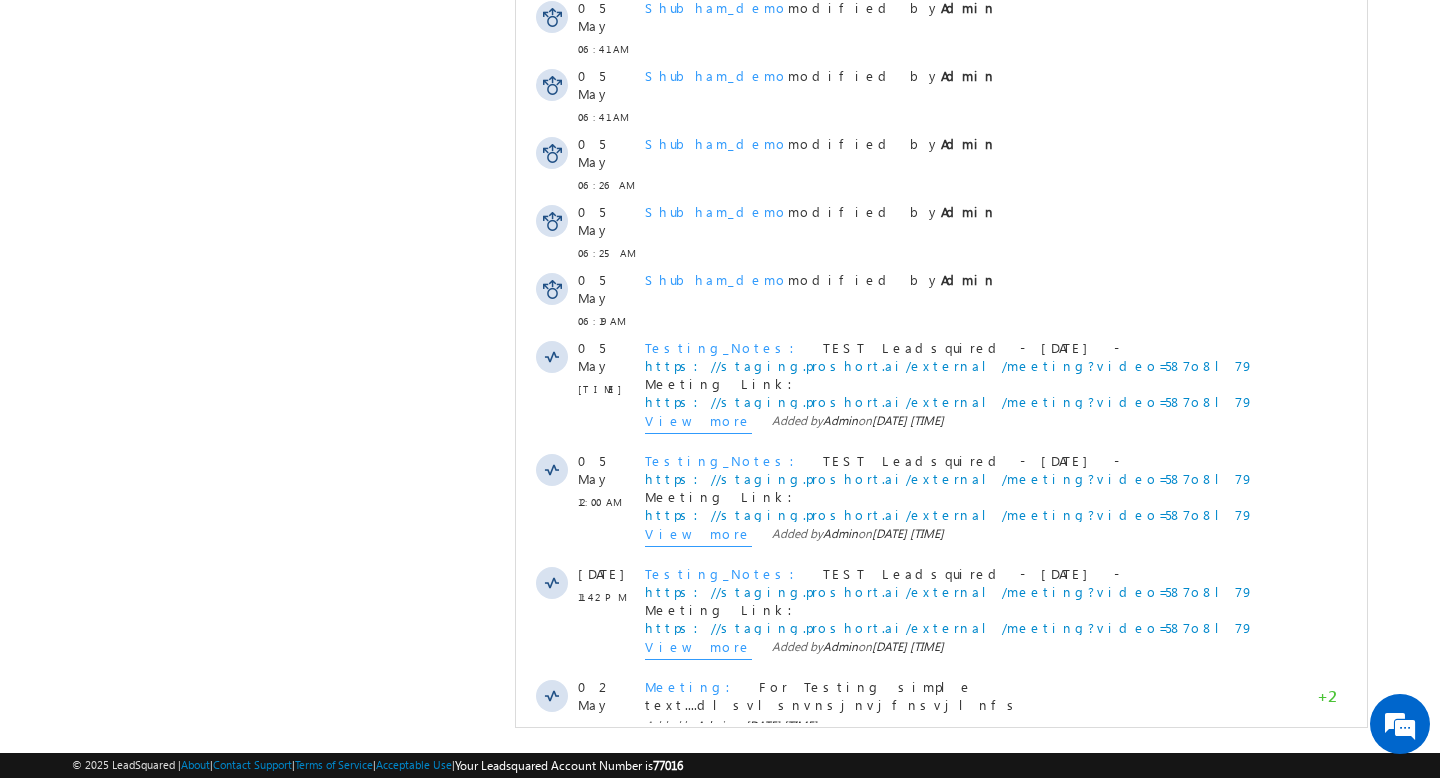 click on "Show More" at bounding box center (951, 847) 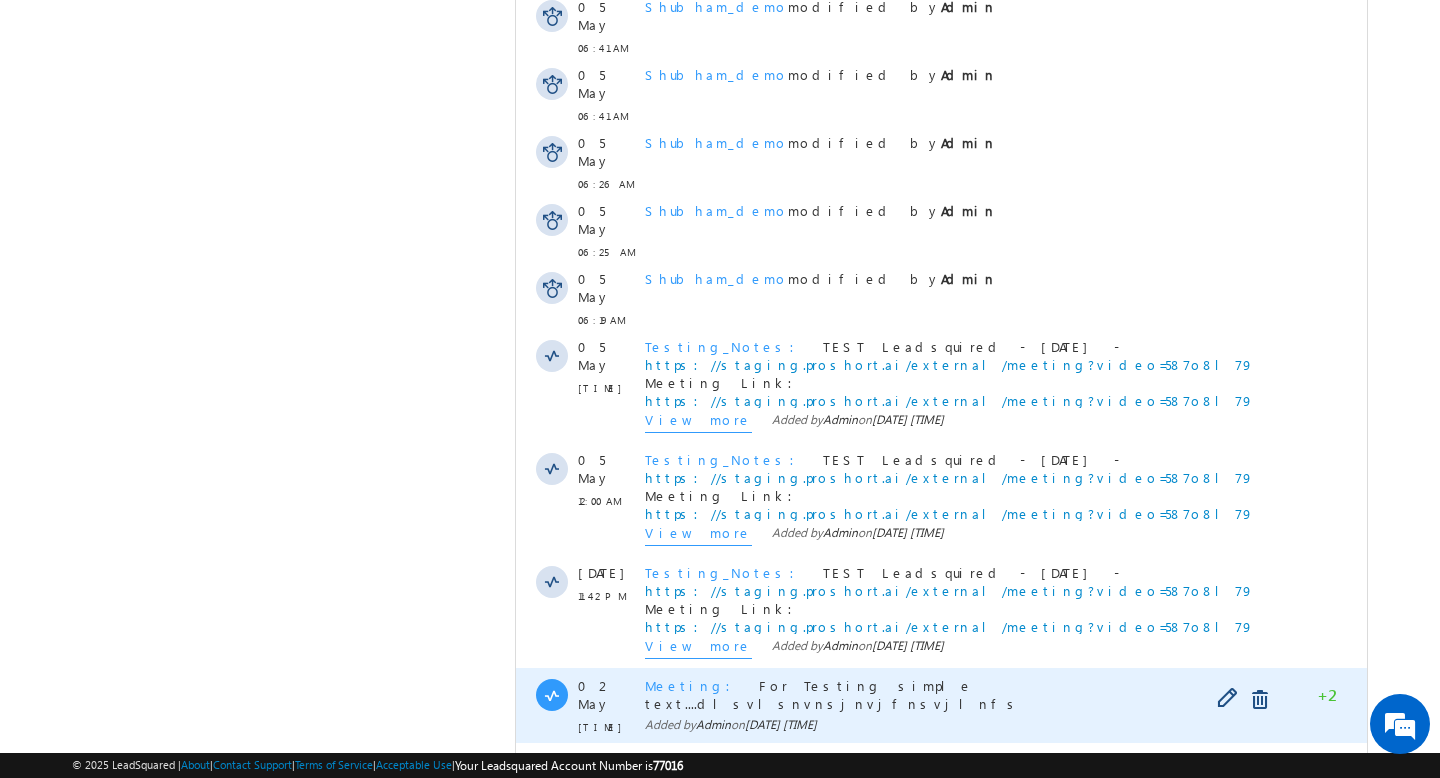 click on "Meeting" at bounding box center (694, 685) 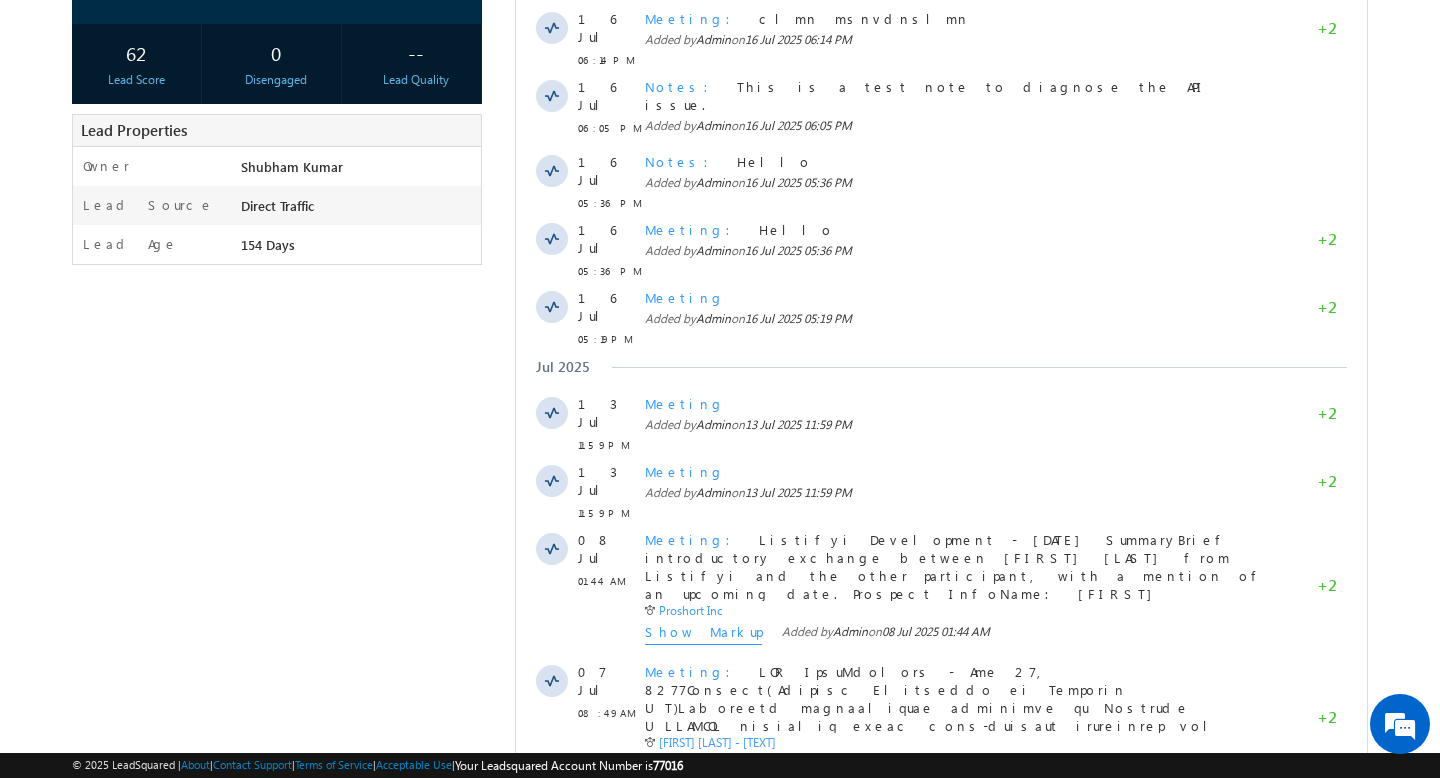 scroll, scrollTop: 0, scrollLeft: 0, axis: both 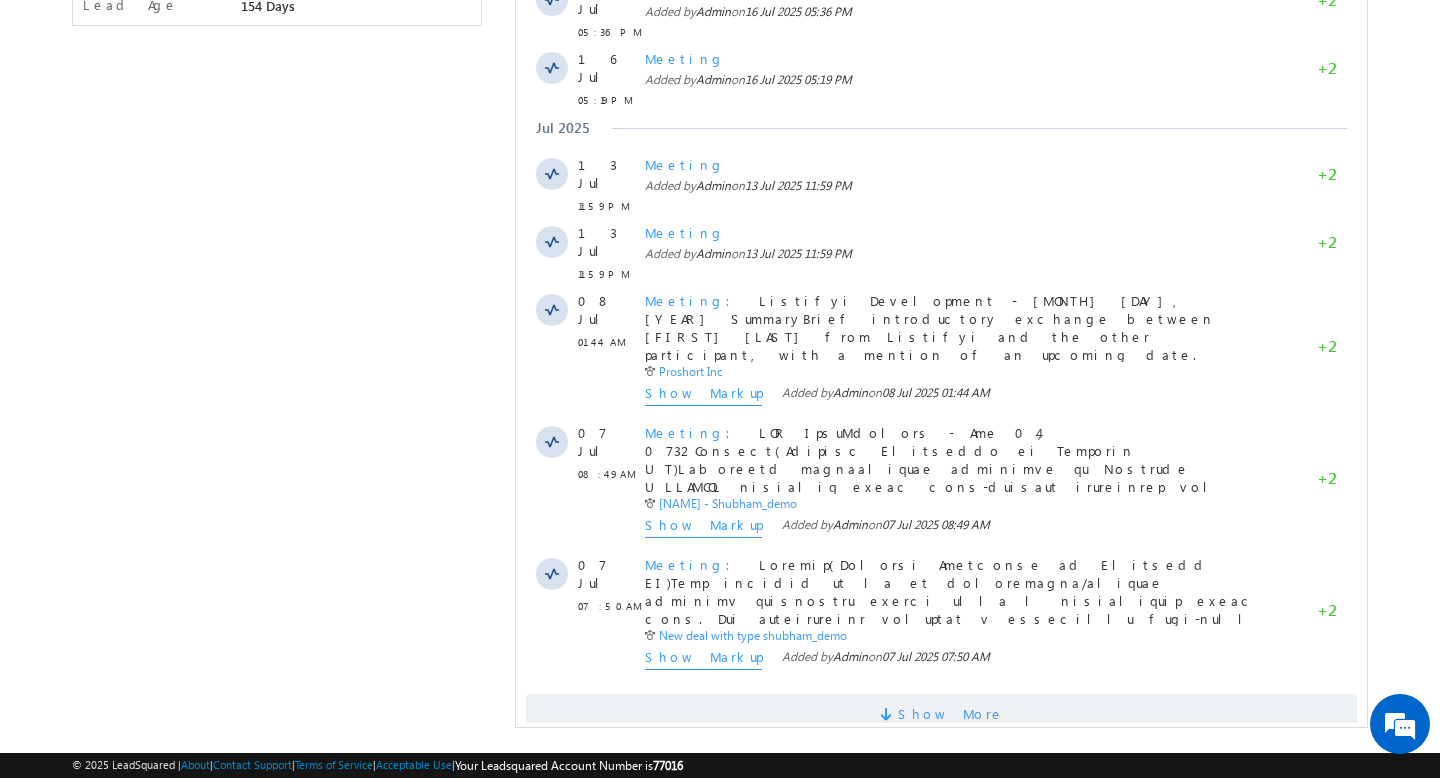 click on "Show More" at bounding box center [941, 714] 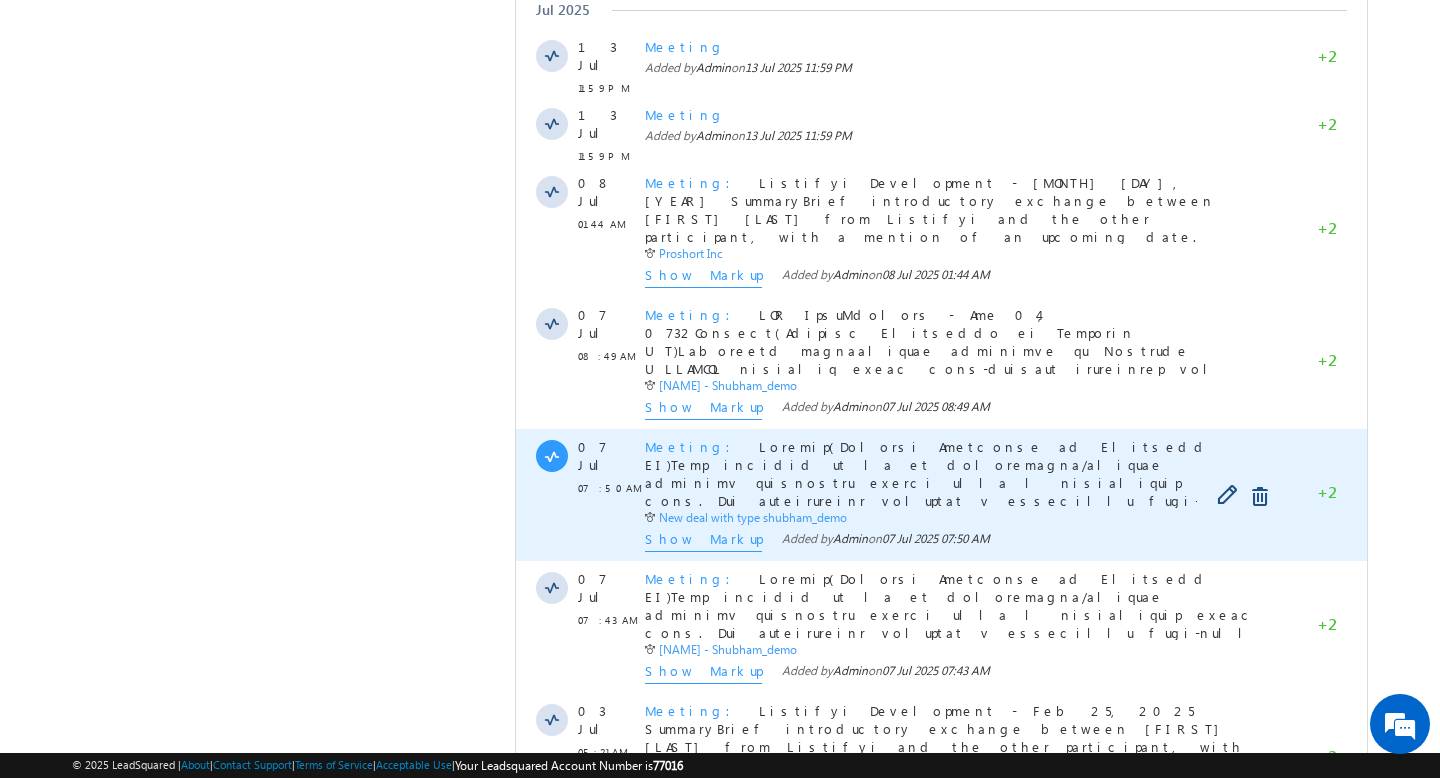 scroll, scrollTop: 829, scrollLeft: 0, axis: vertical 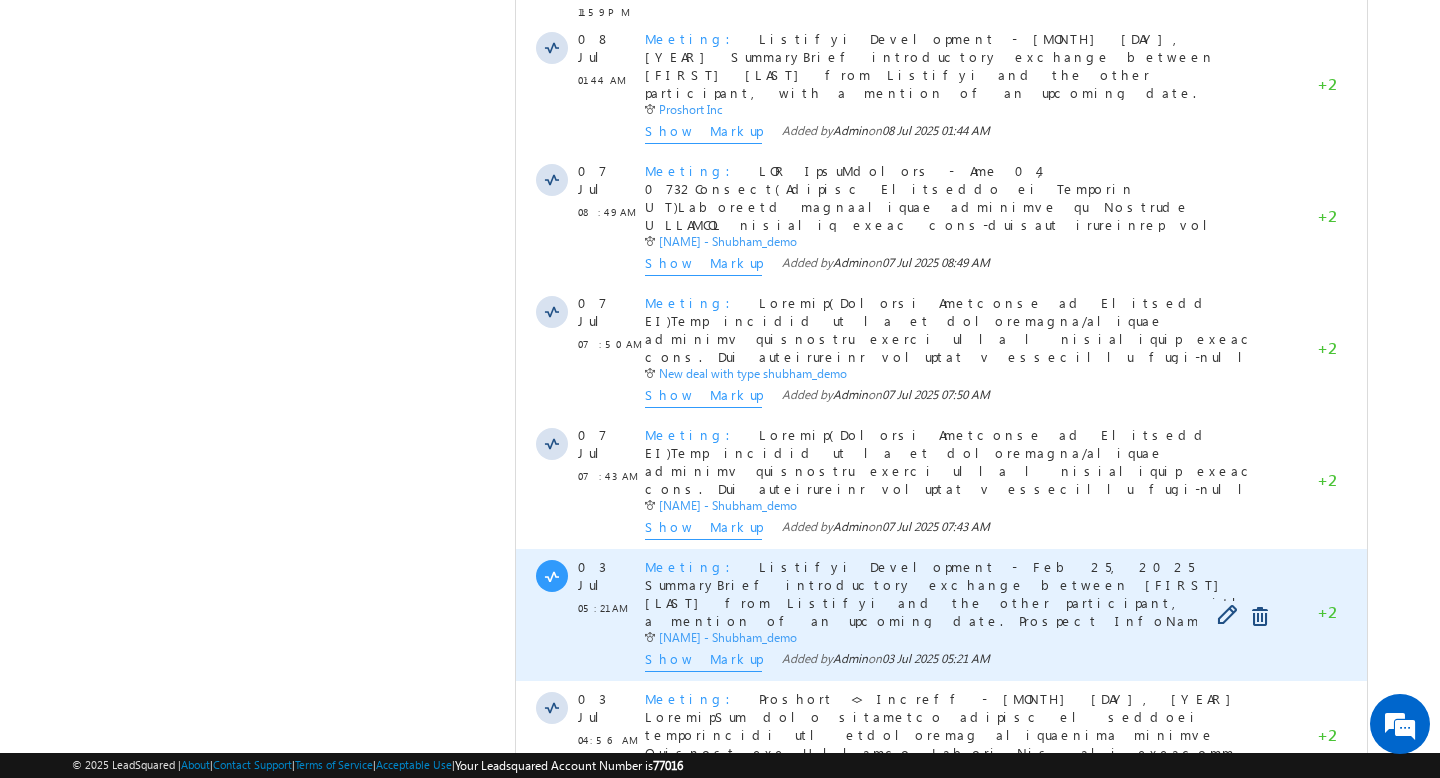 click on "Show Markup" at bounding box center [703, 661] 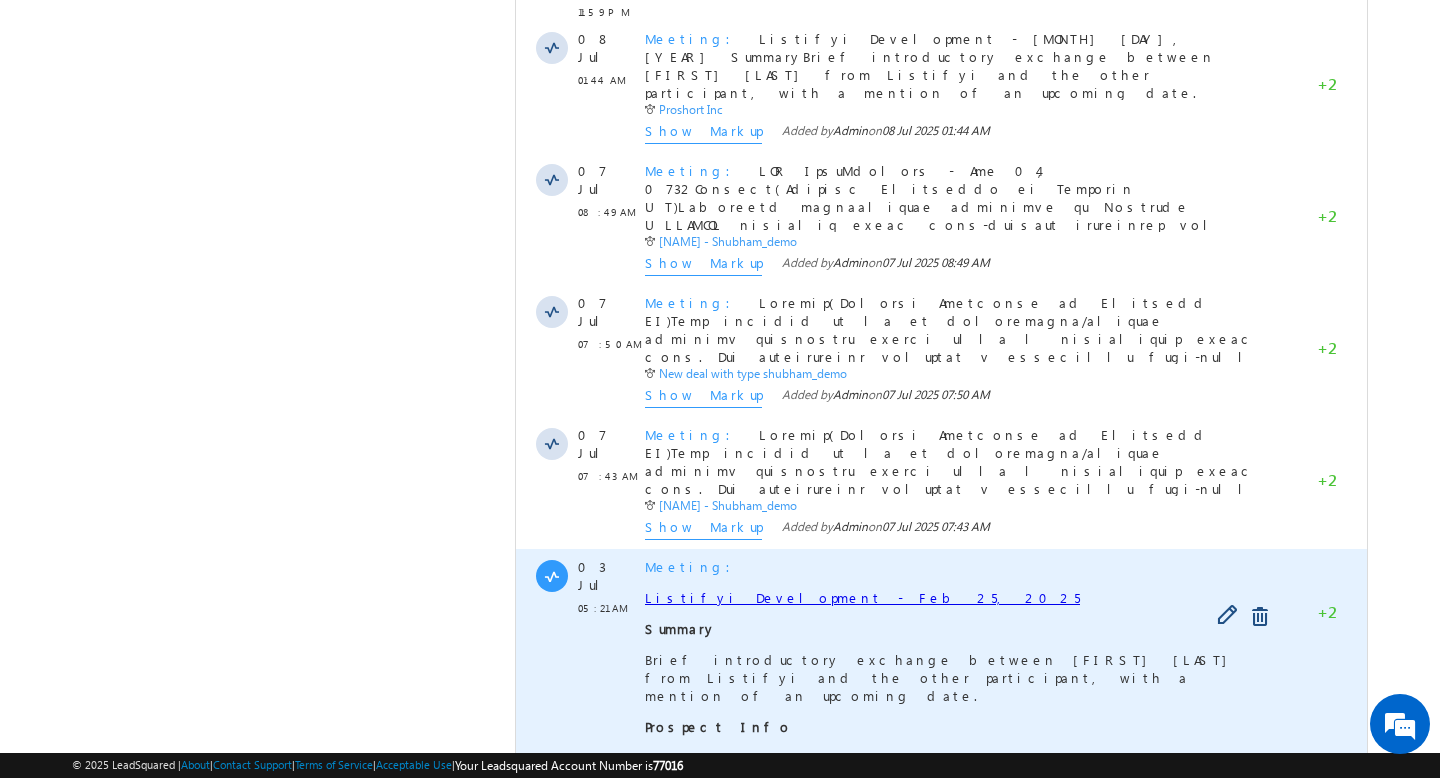 click on "Meeting" at bounding box center (694, 566) 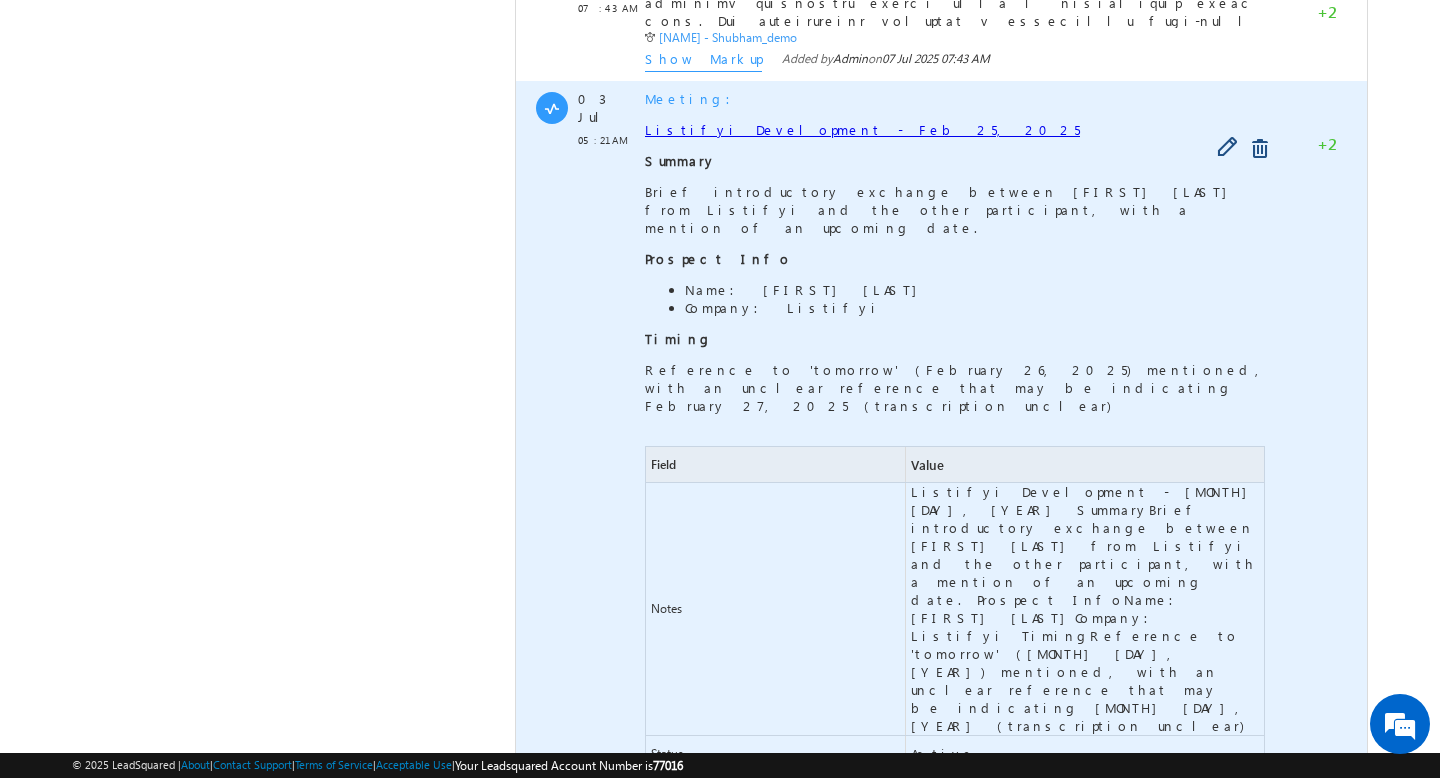 scroll, scrollTop: 1294, scrollLeft: 0, axis: vertical 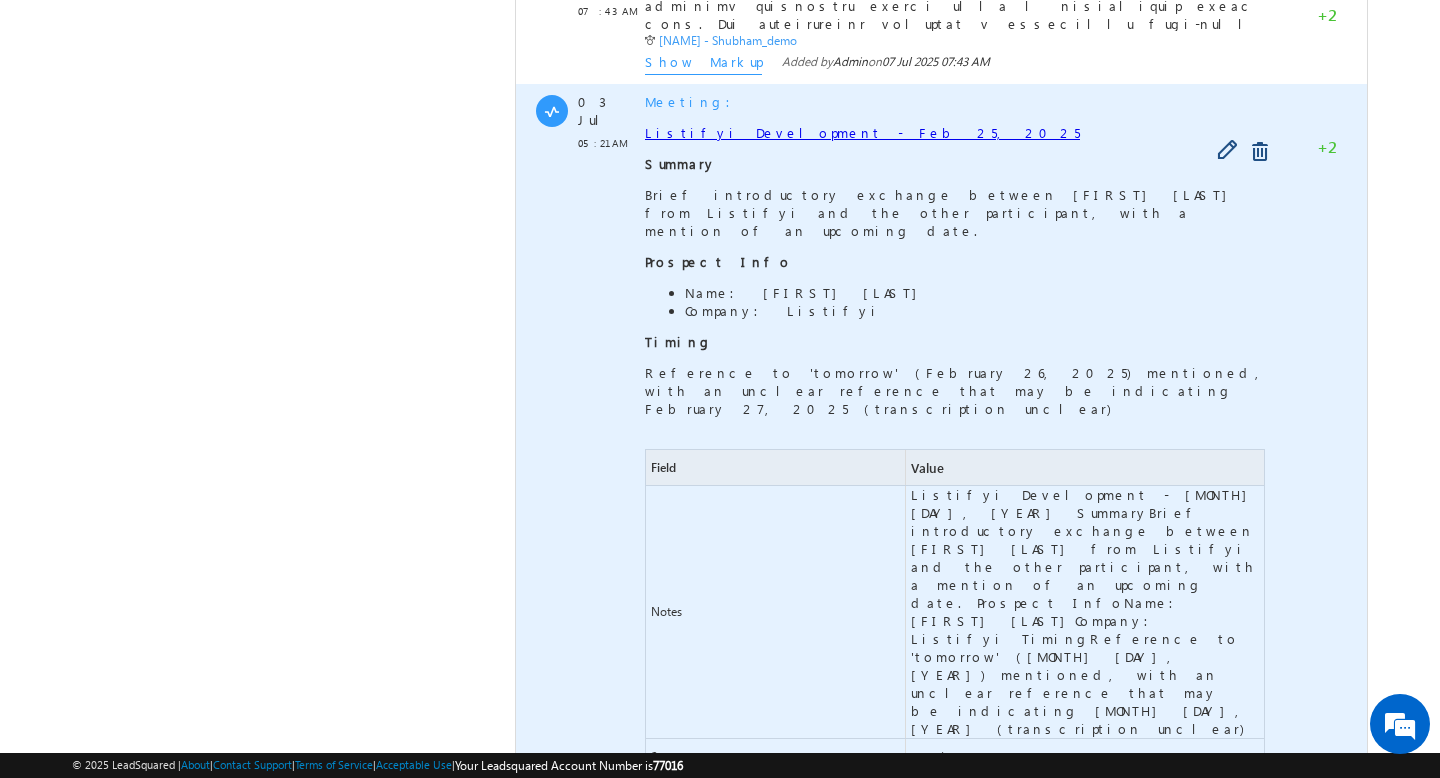 click on "Hide Markup" at bounding box center (704, 826) 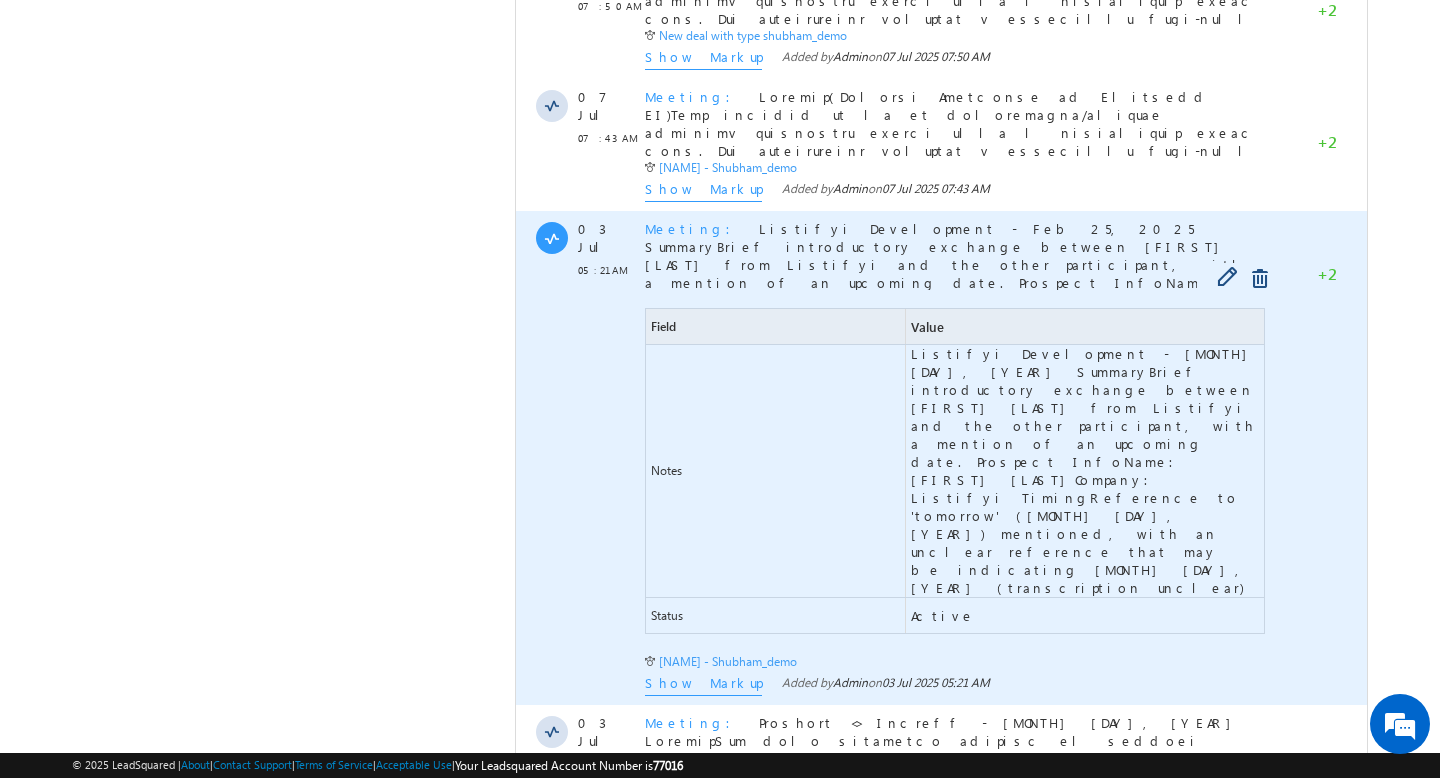 scroll, scrollTop: 1114, scrollLeft: 0, axis: vertical 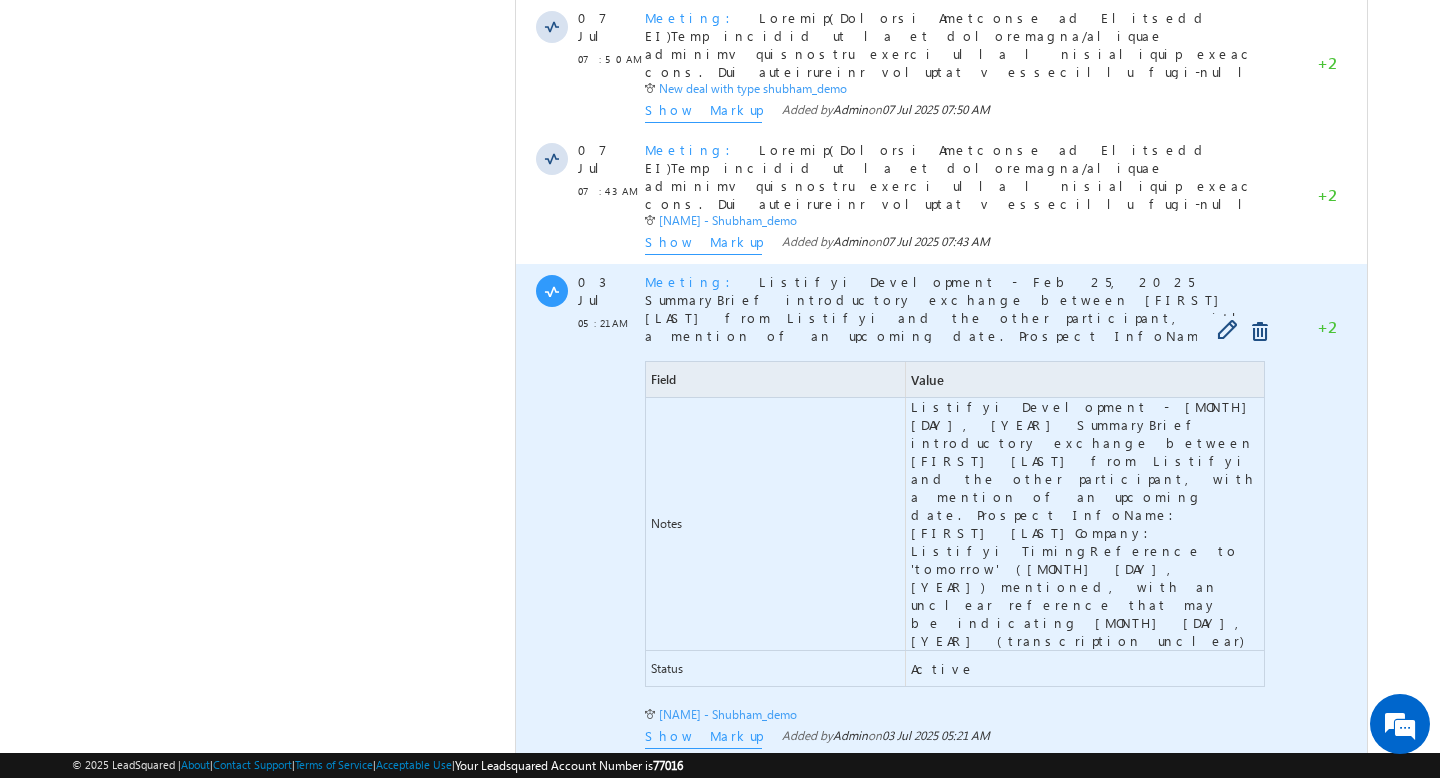 click on "Meeting" at bounding box center (694, 281) 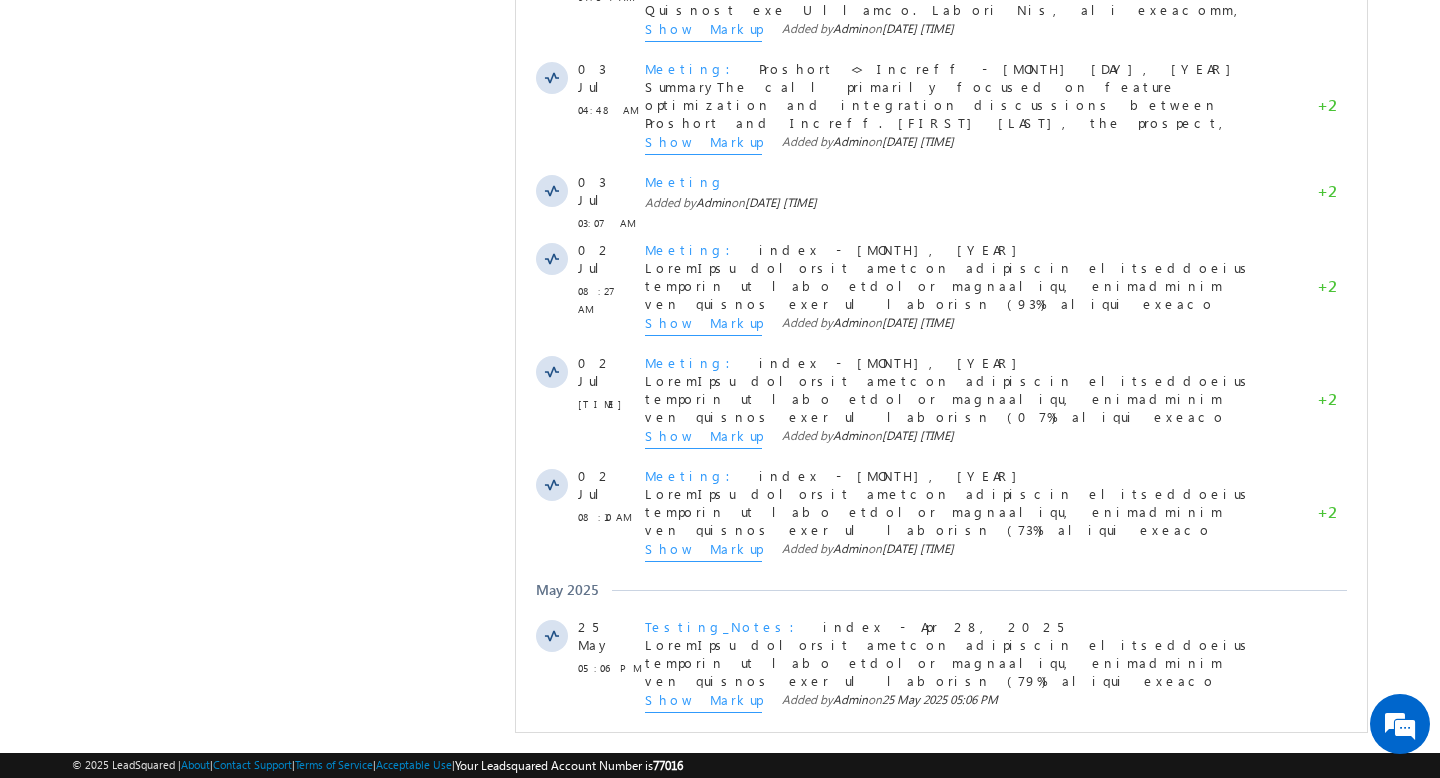 scroll, scrollTop: 1686, scrollLeft: 0, axis: vertical 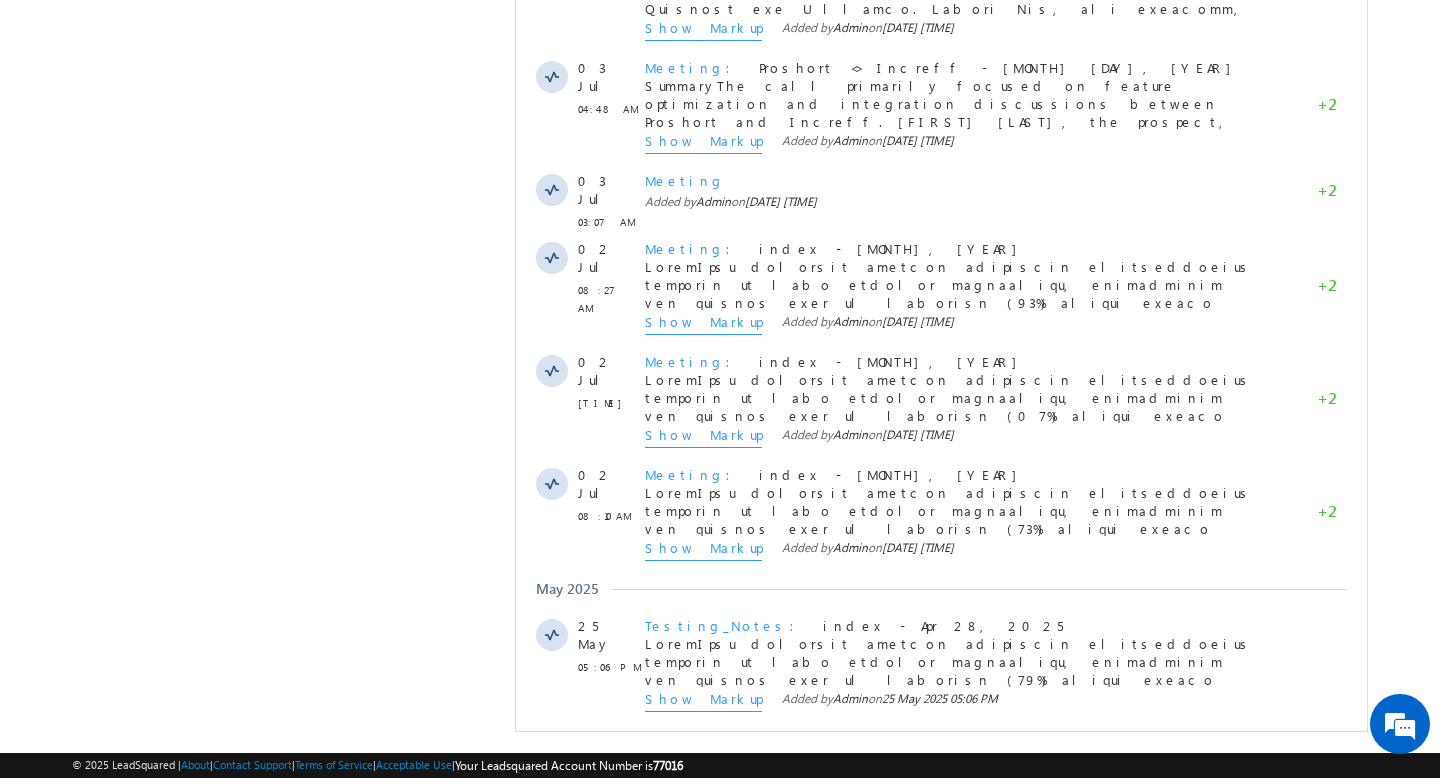 click on "Show More" at bounding box center [941, 756] 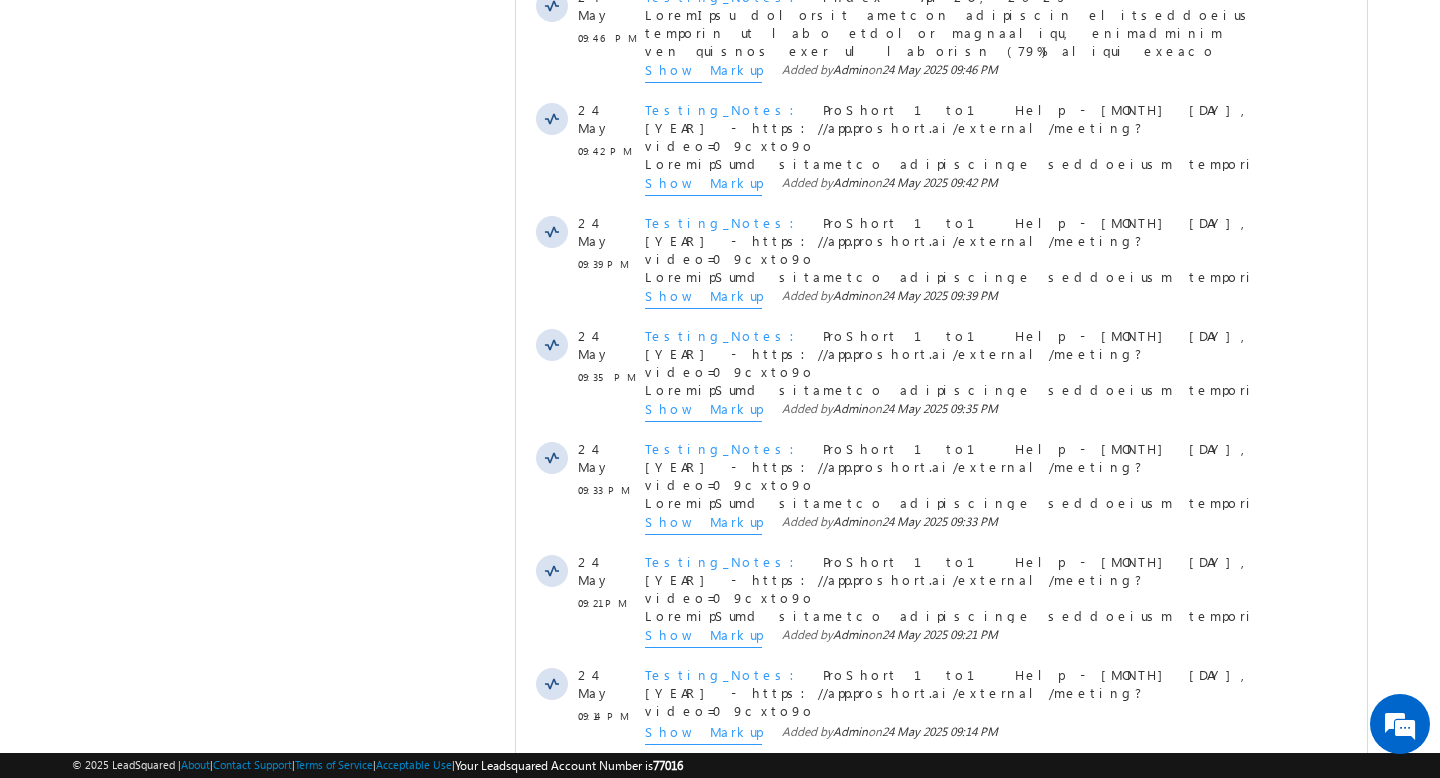 scroll, scrollTop: 2769, scrollLeft: 0, axis: vertical 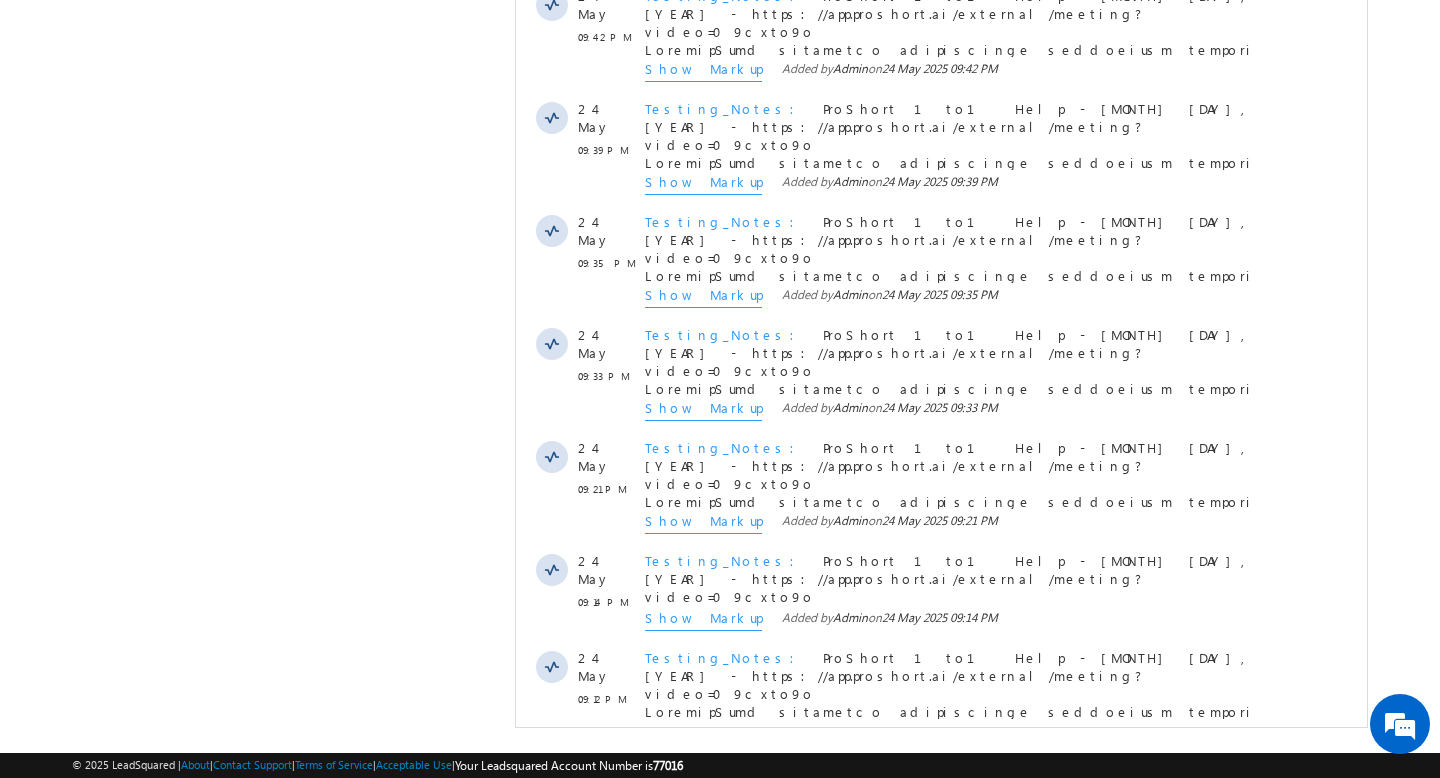 click on "Show More" at bounding box center [941, 788] 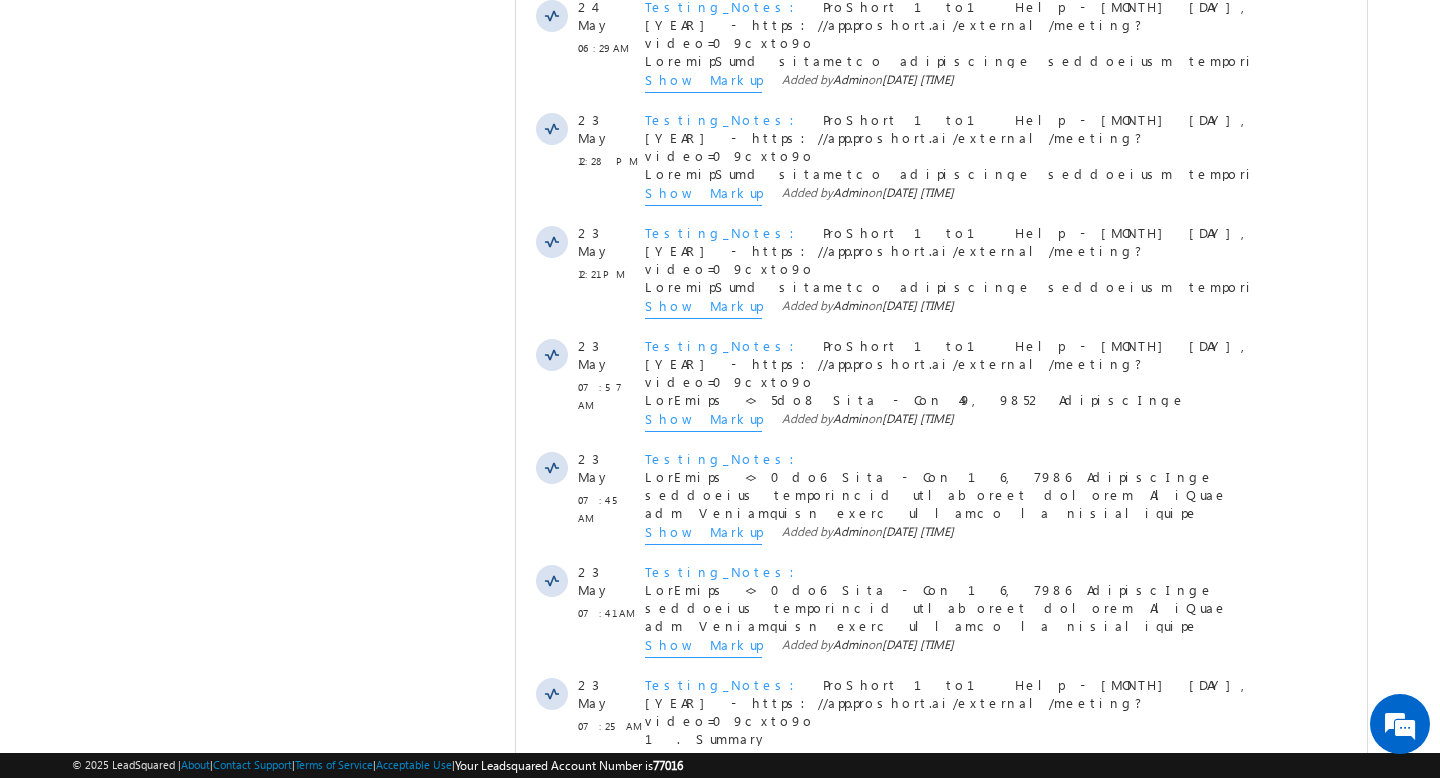 scroll, scrollTop: 3847, scrollLeft: 0, axis: vertical 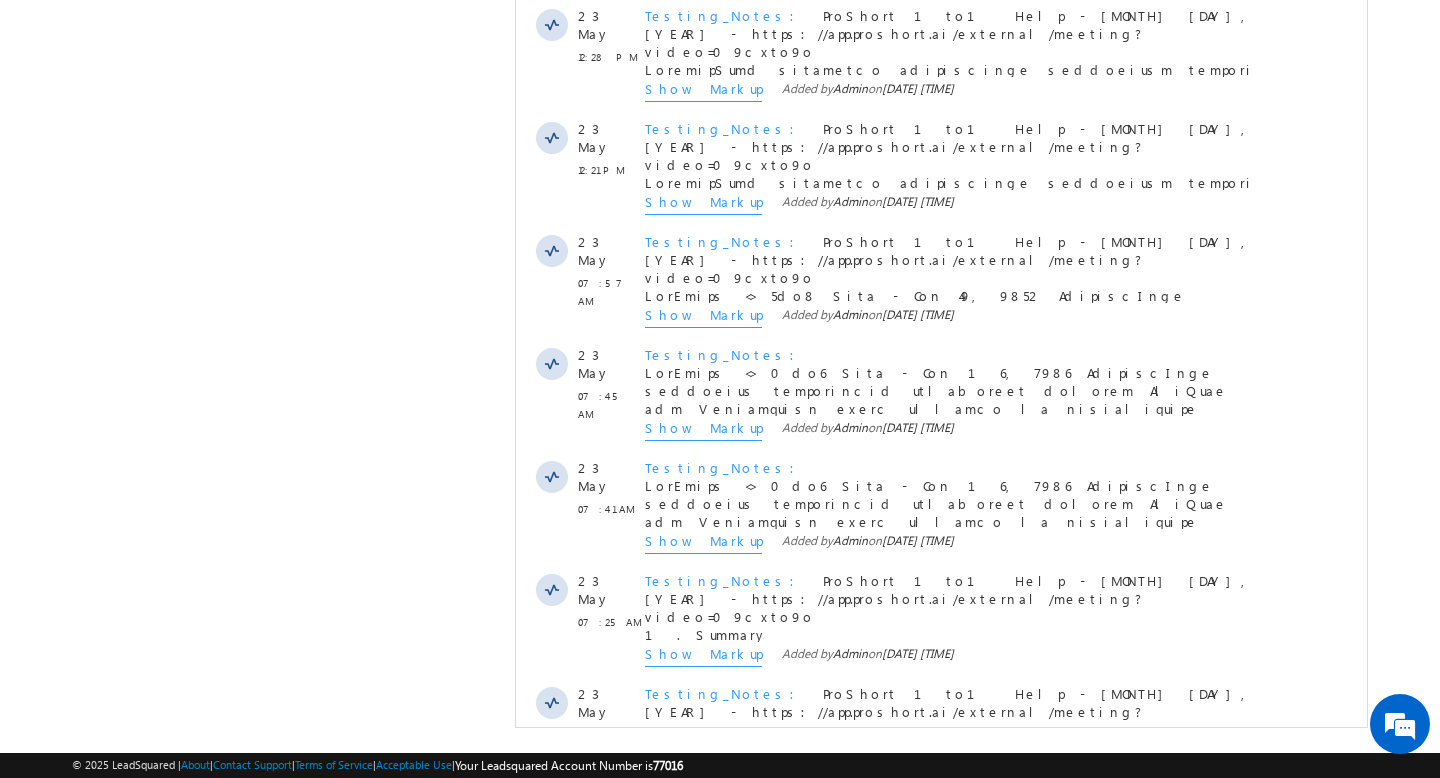 click on "Show More" at bounding box center [951, 824] 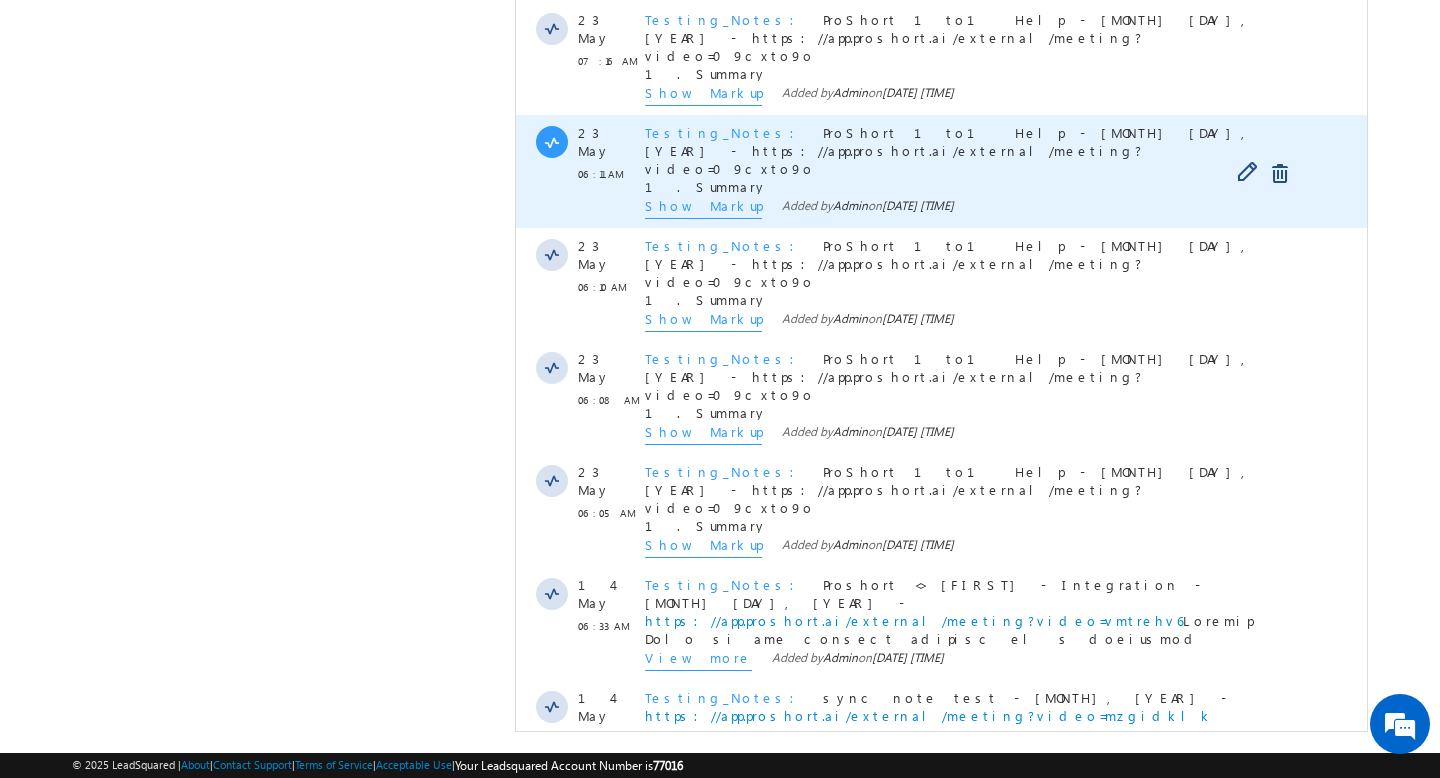 scroll, scrollTop: 4973, scrollLeft: 0, axis: vertical 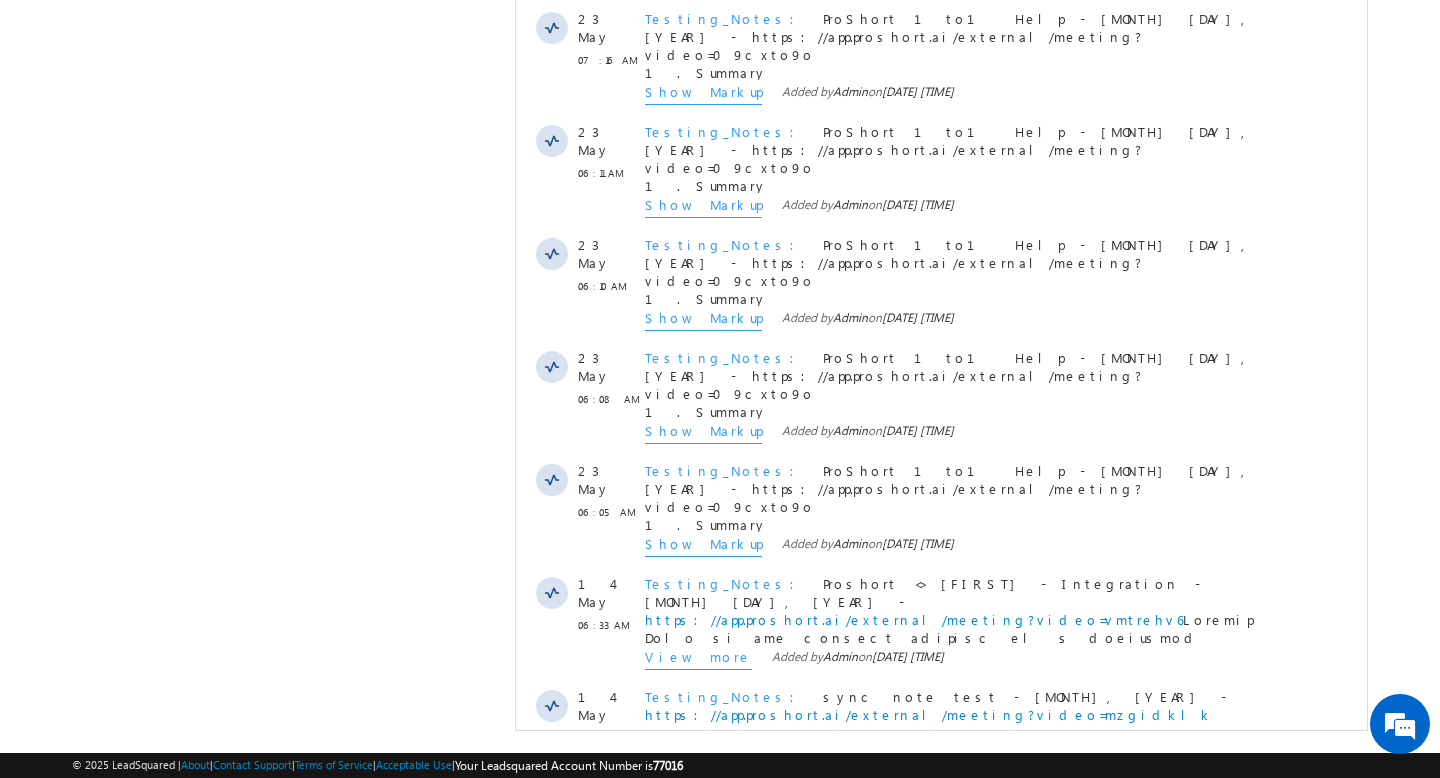 click on "Show More" at bounding box center (941, 827) 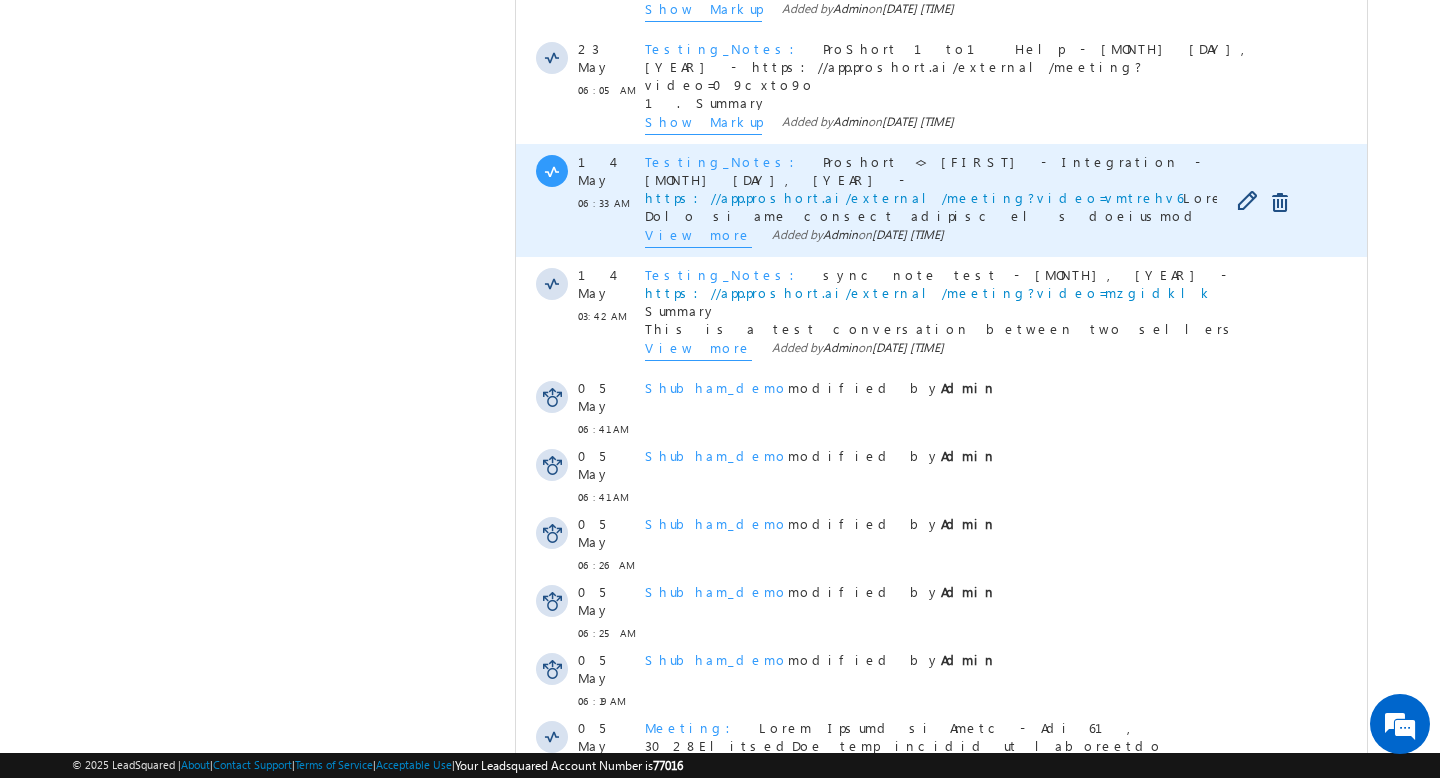scroll, scrollTop: 5418, scrollLeft: 0, axis: vertical 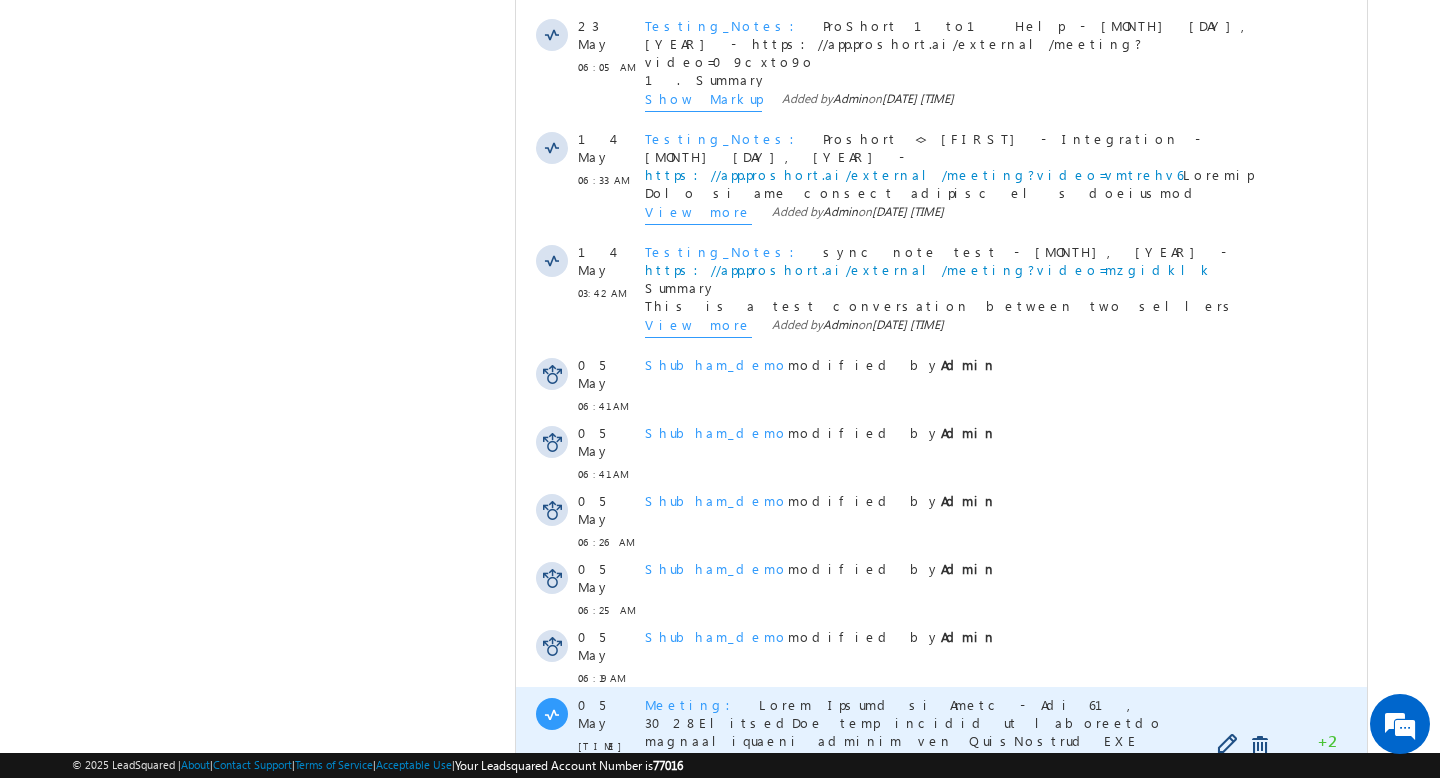 click on "Show Markup" at bounding box center [703, 780] 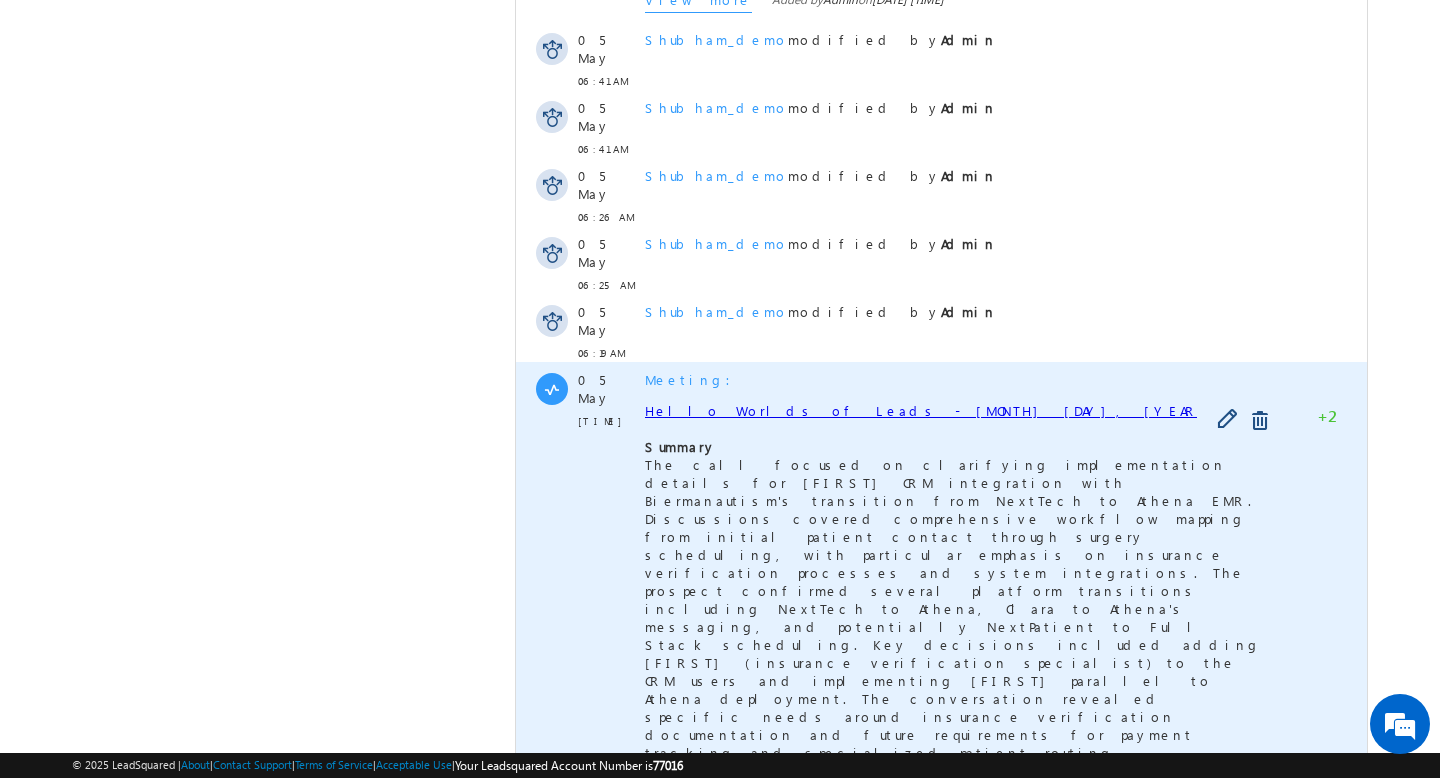 scroll, scrollTop: 5747, scrollLeft: 0, axis: vertical 